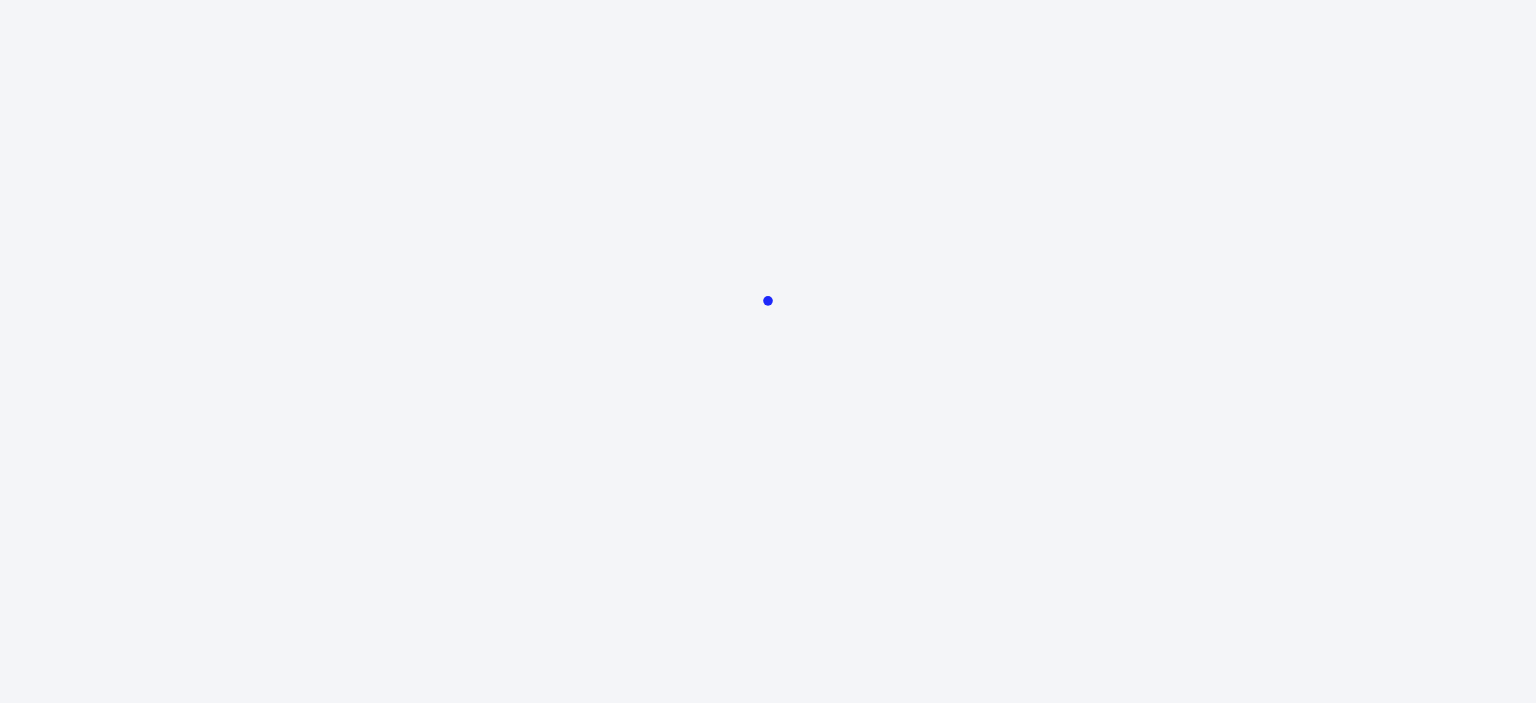 scroll, scrollTop: 0, scrollLeft: 0, axis: both 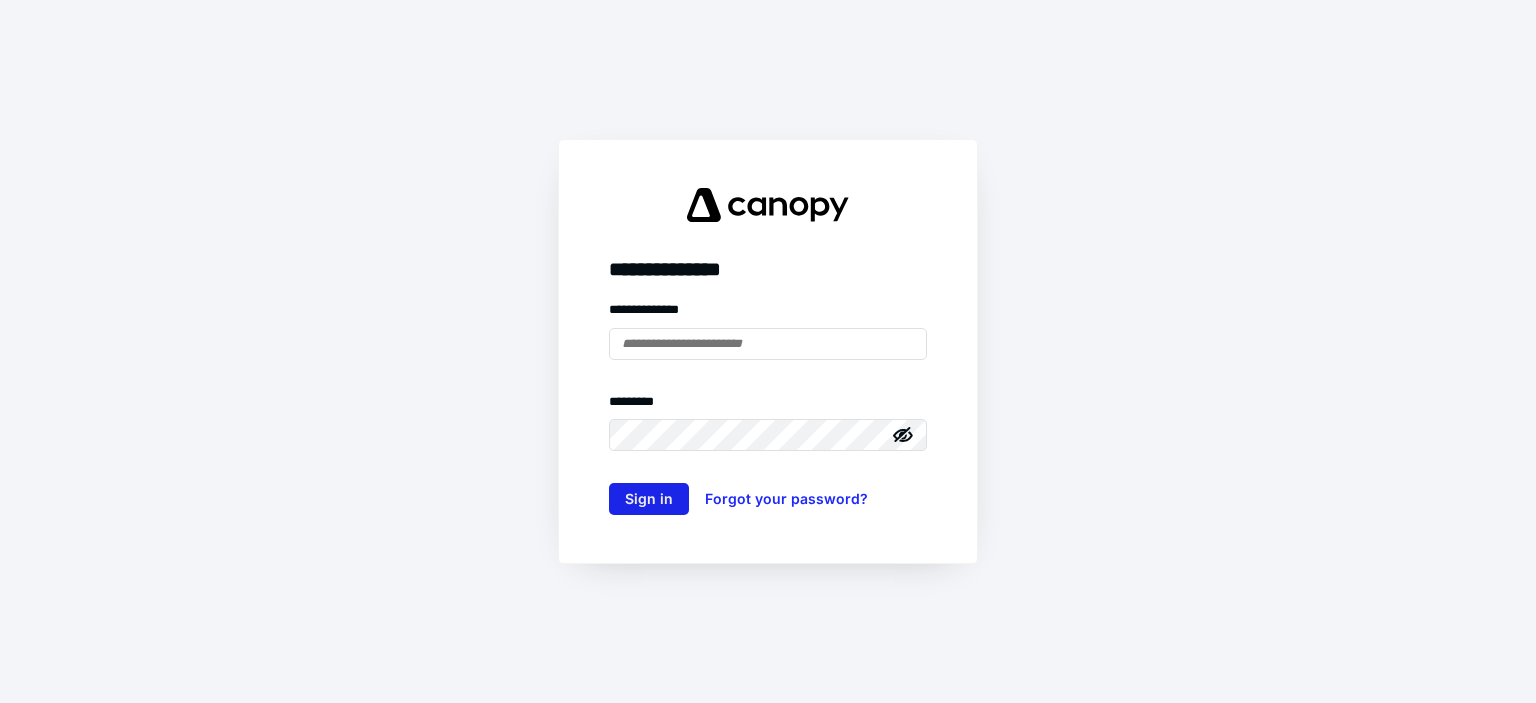 type on "**********" 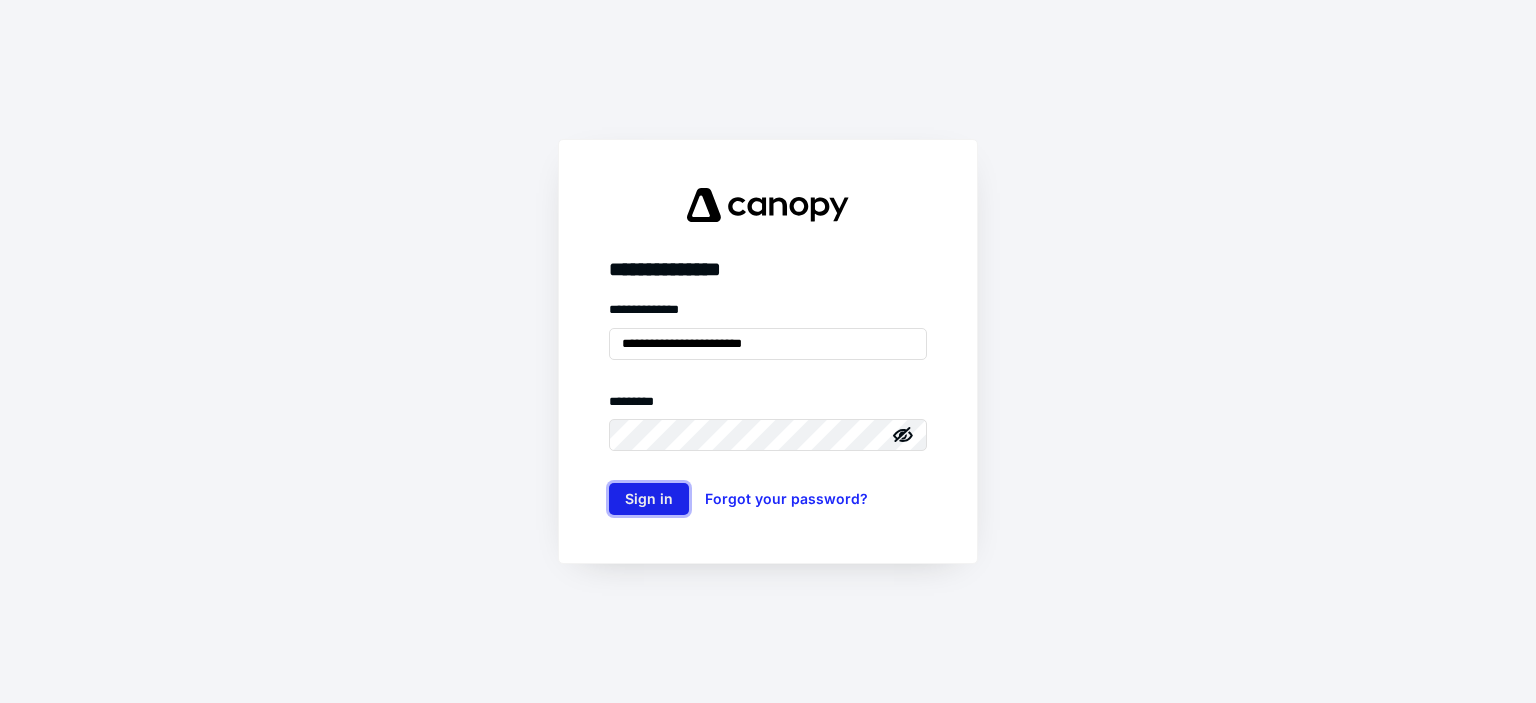 click on "Sign in" at bounding box center (649, 499) 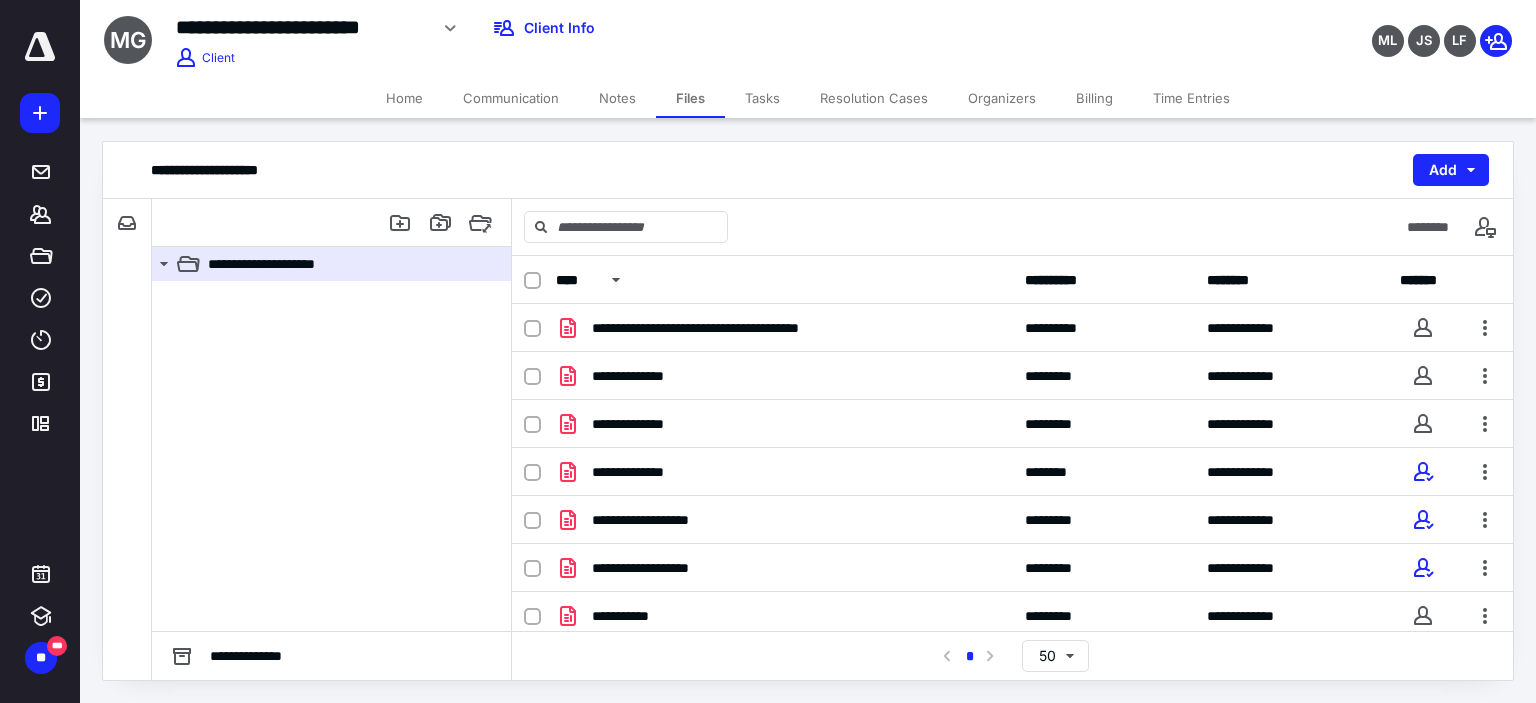 scroll, scrollTop: 0, scrollLeft: 0, axis: both 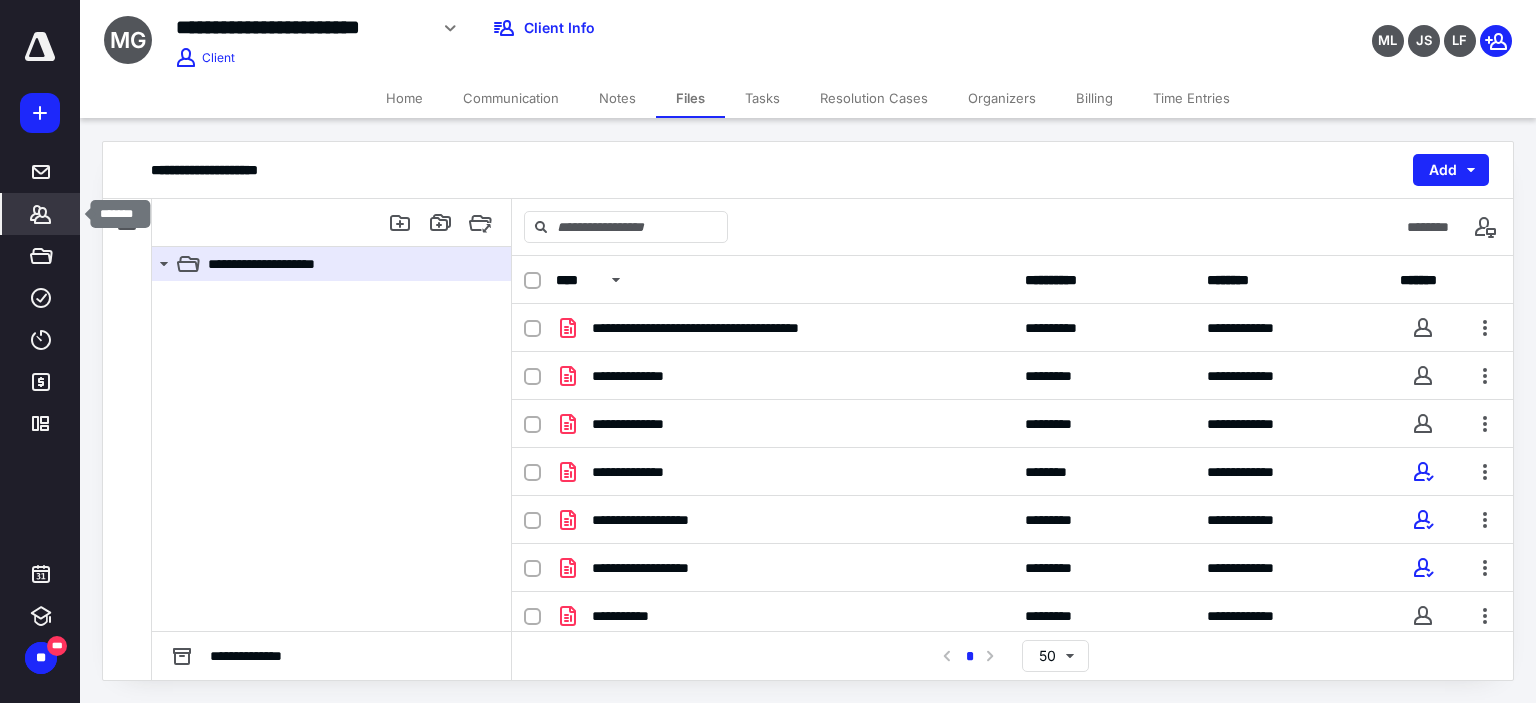 click on "*******" at bounding box center (41, 214) 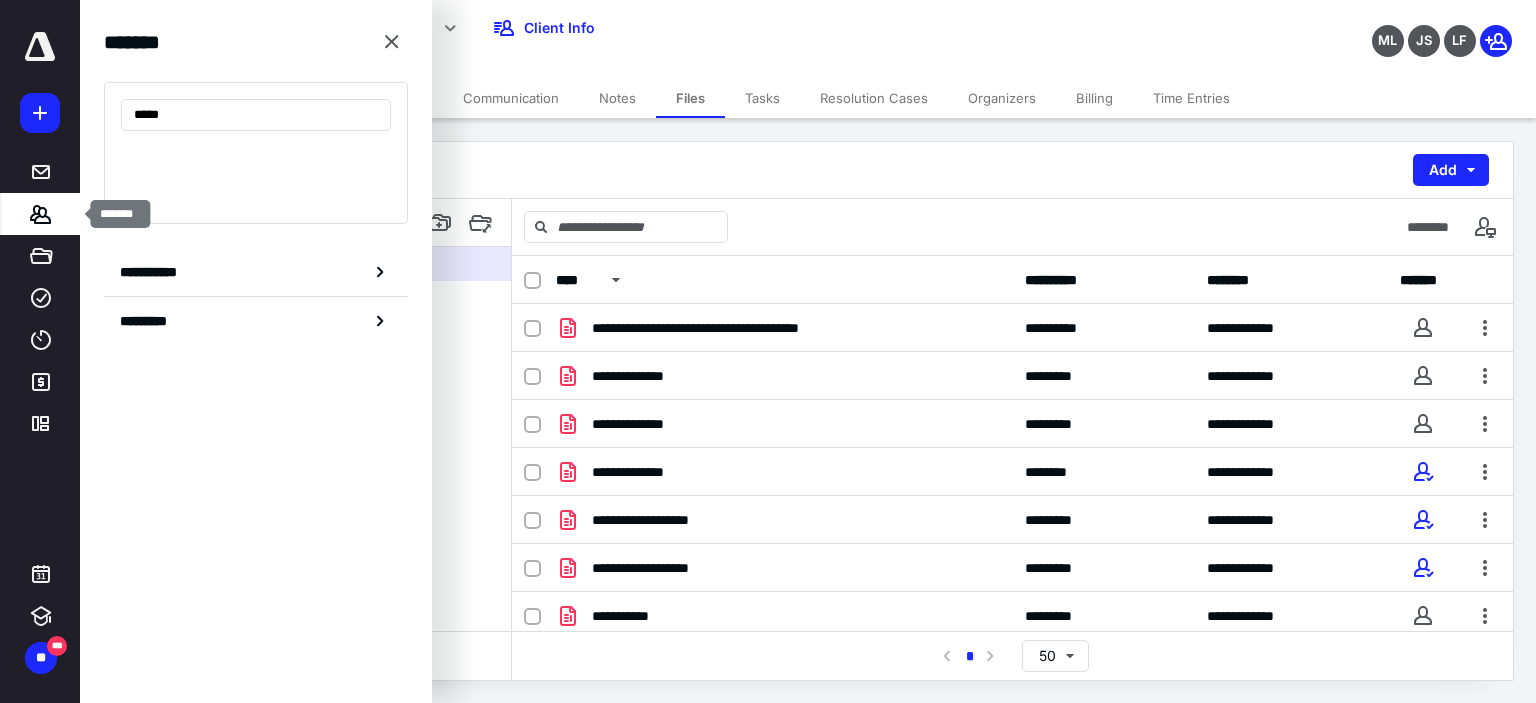 type on "******" 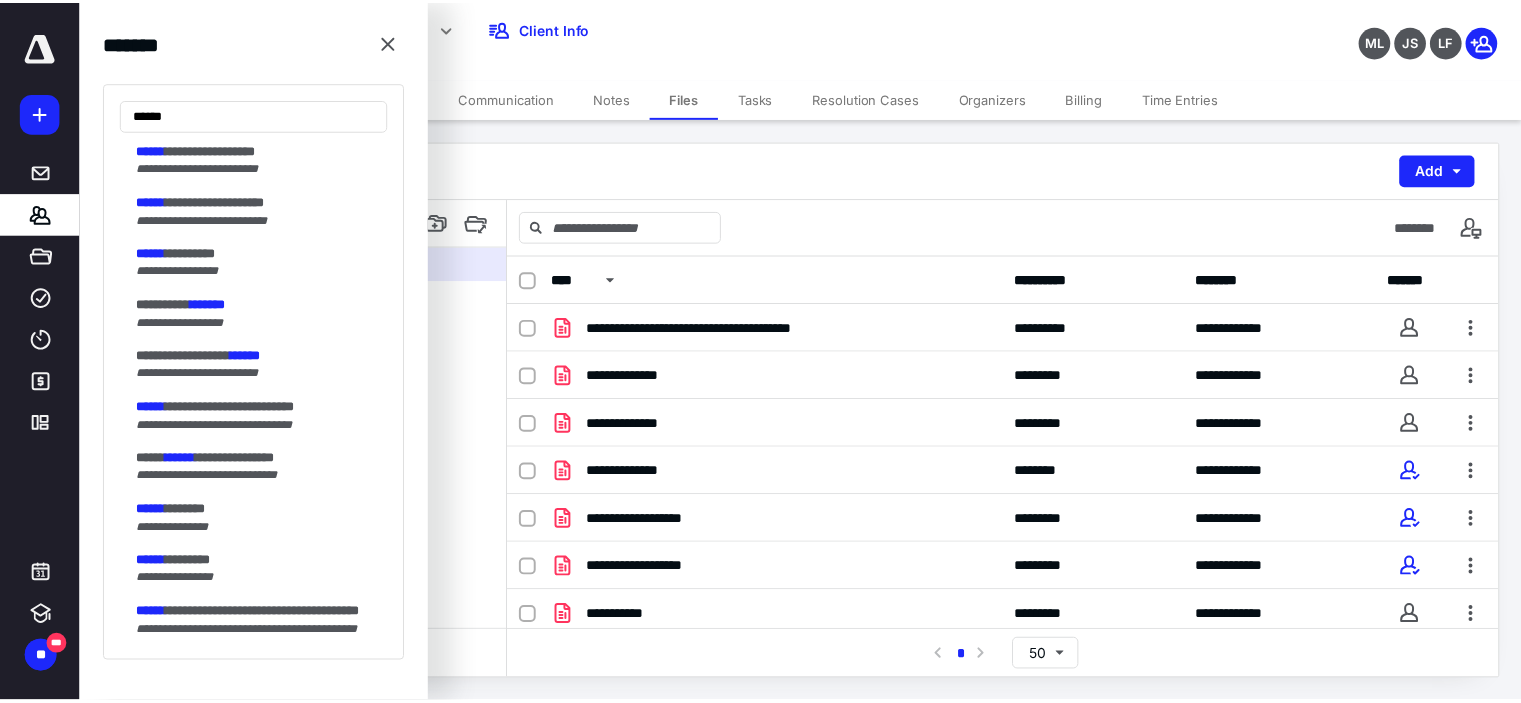scroll, scrollTop: 400, scrollLeft: 0, axis: vertical 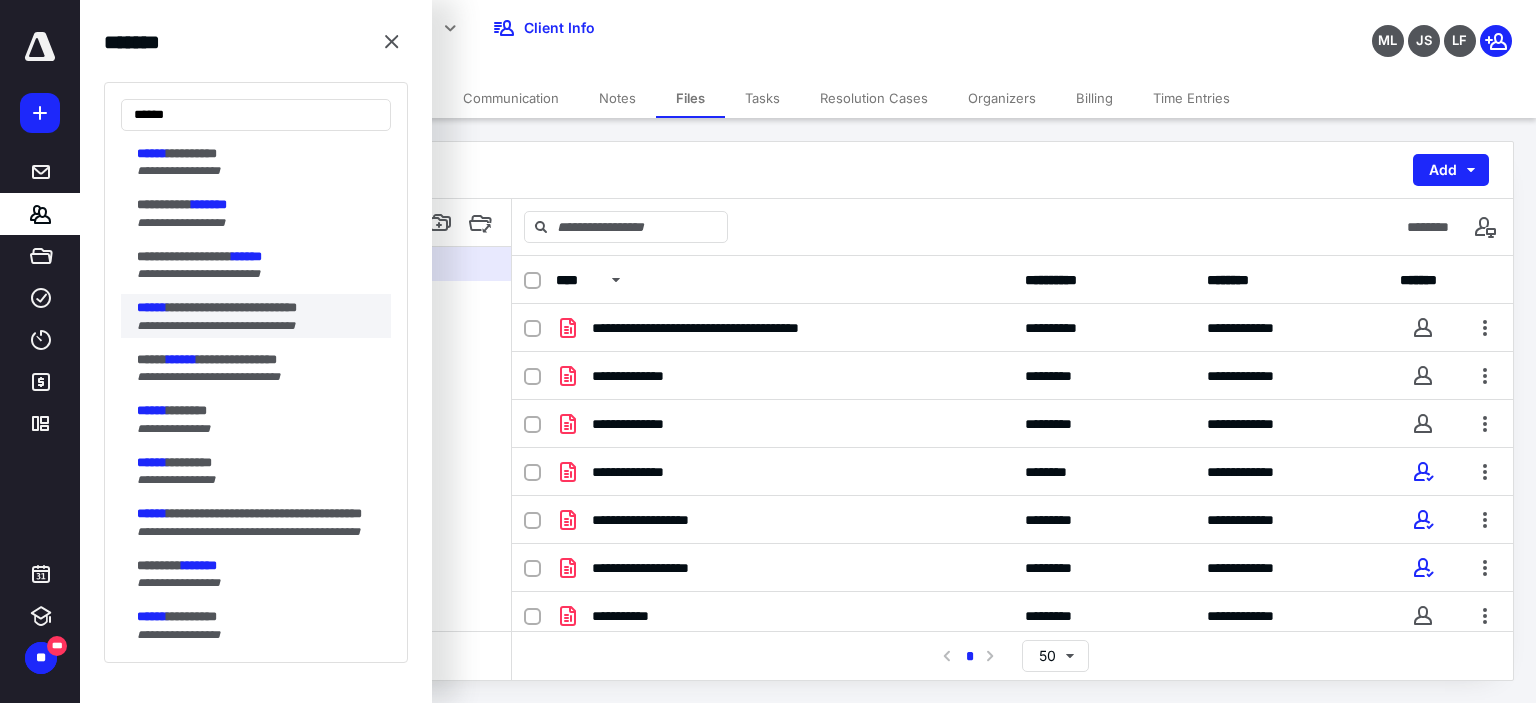 click on "**********" at bounding box center (232, 307) 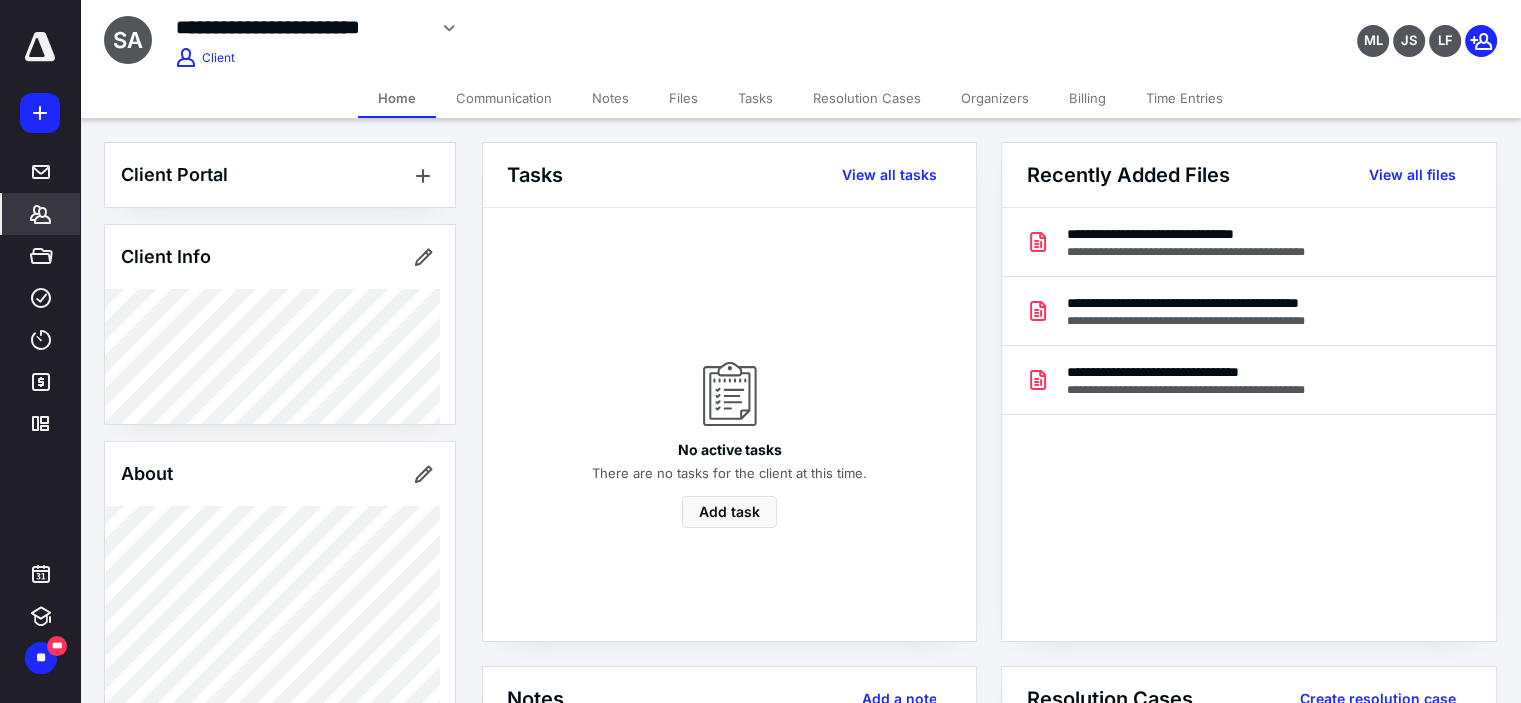 click on "**********" at bounding box center [1000, 884] 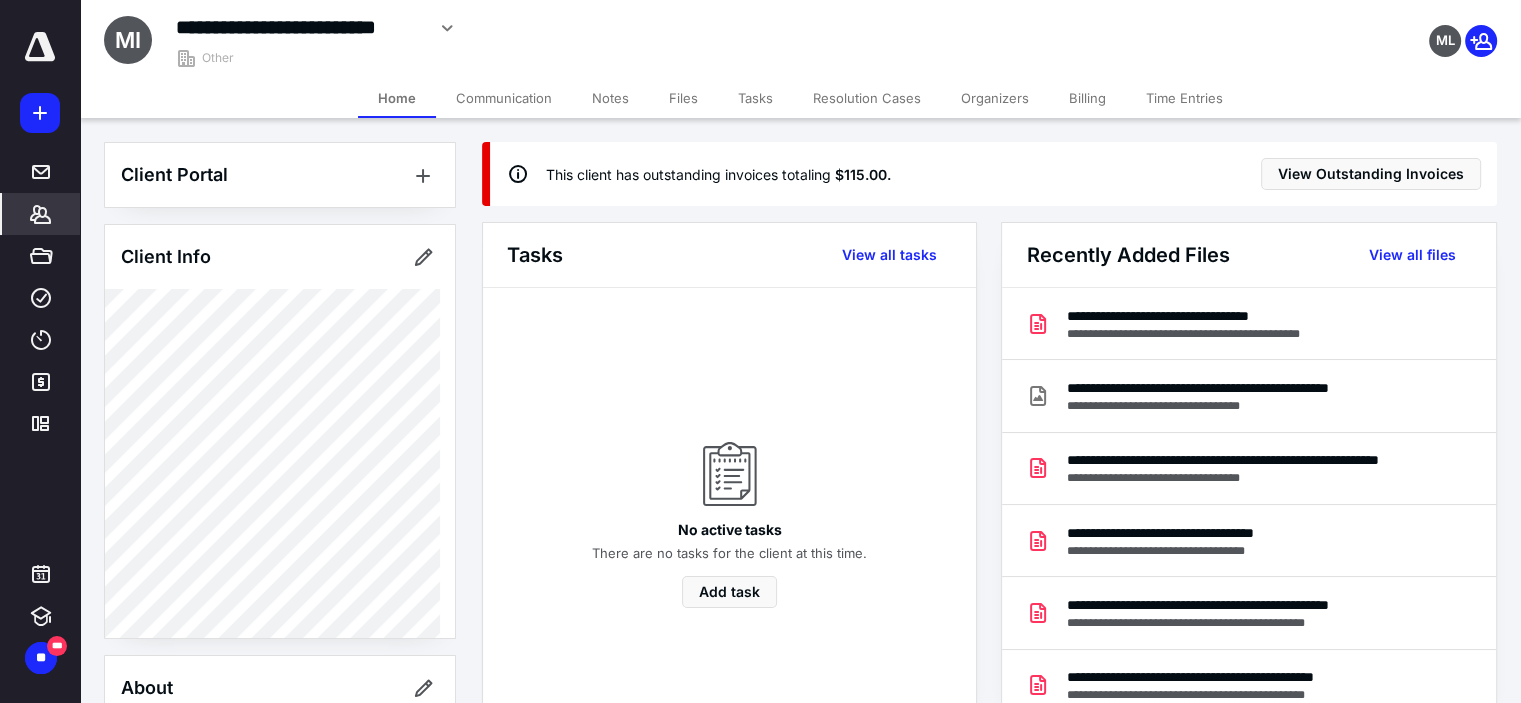 click on "Billing" at bounding box center (1087, 98) 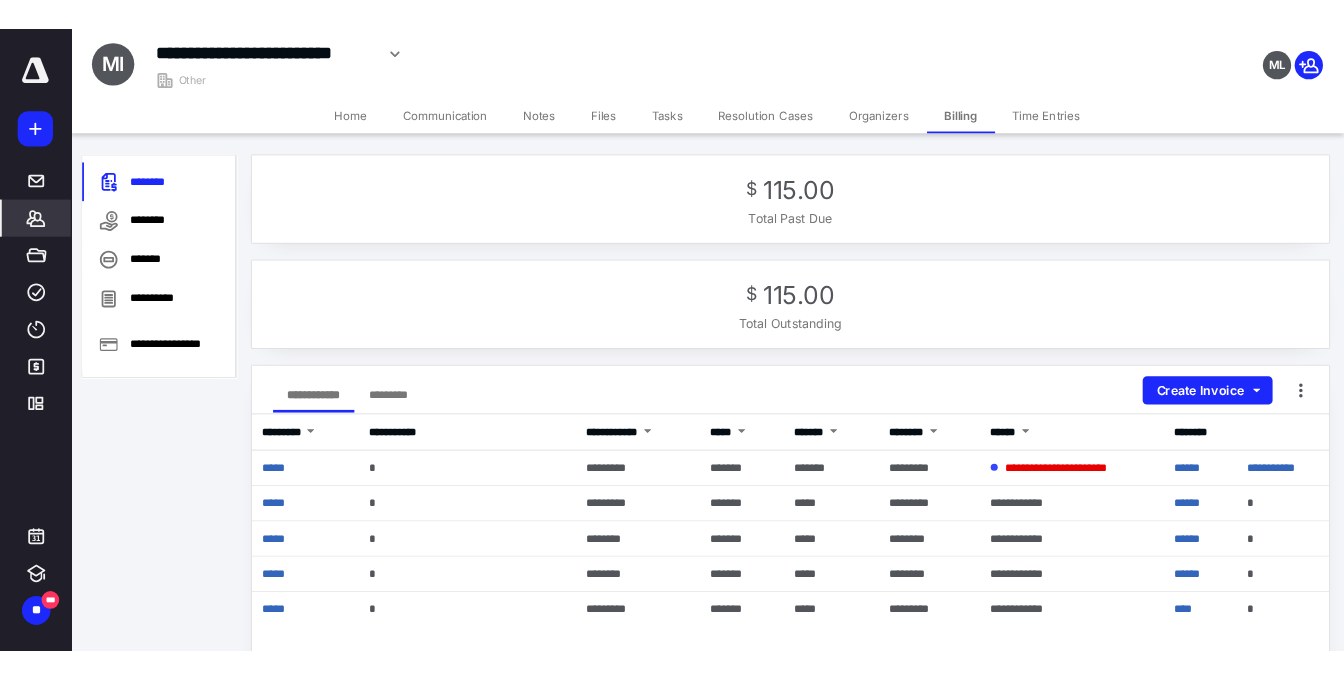 scroll, scrollTop: 200, scrollLeft: 0, axis: vertical 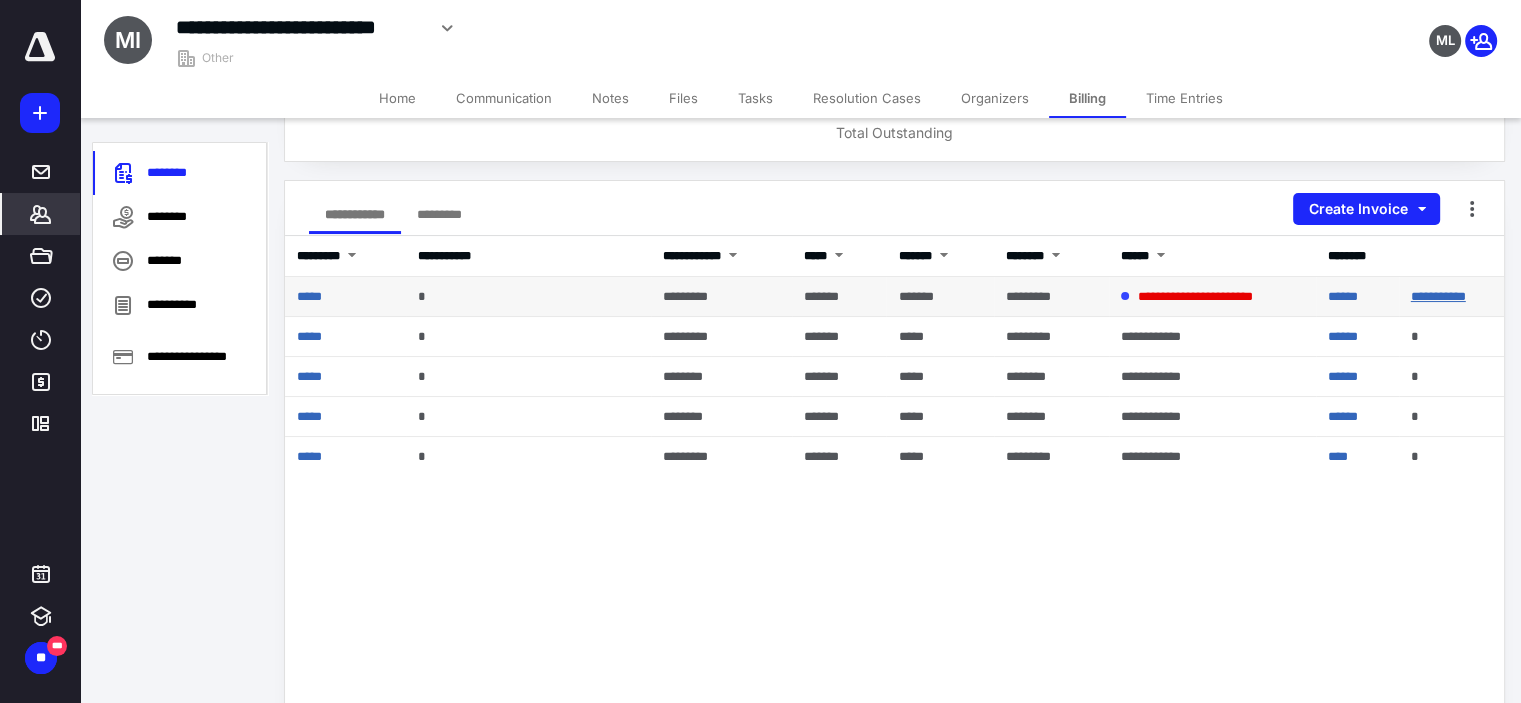 click on "**********" at bounding box center [1438, 296] 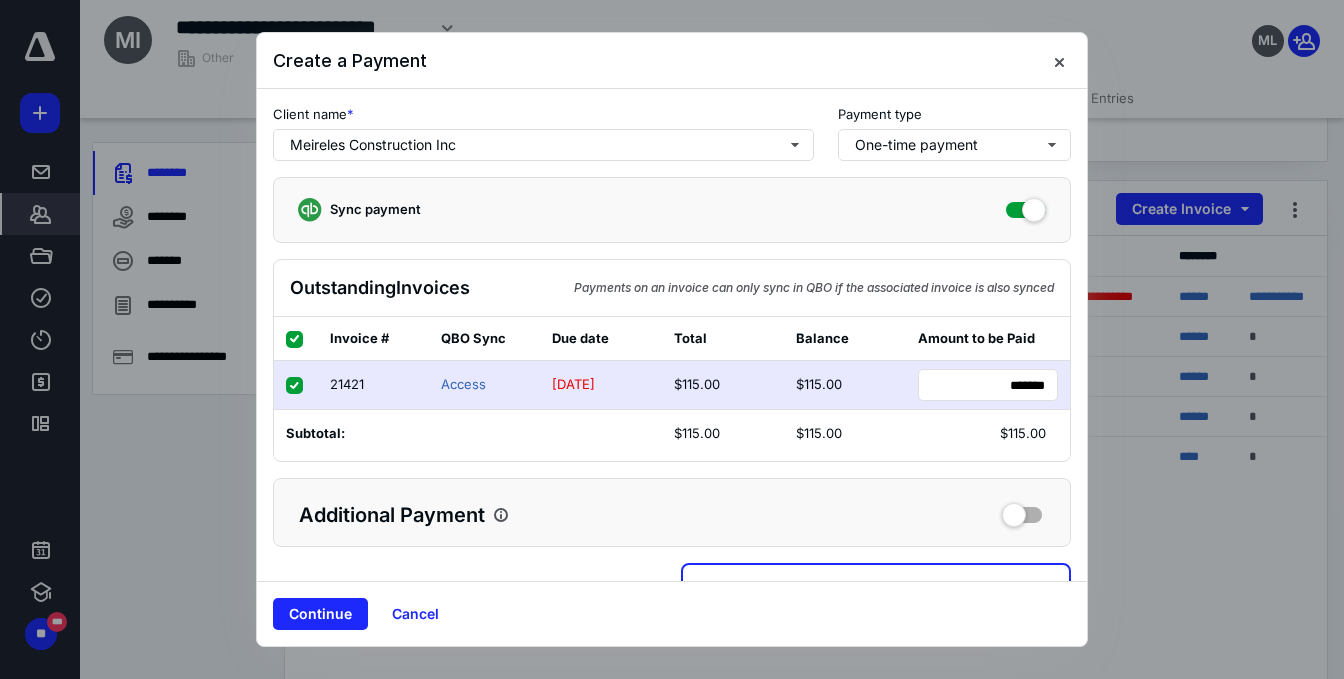 scroll, scrollTop: 55, scrollLeft: 0, axis: vertical 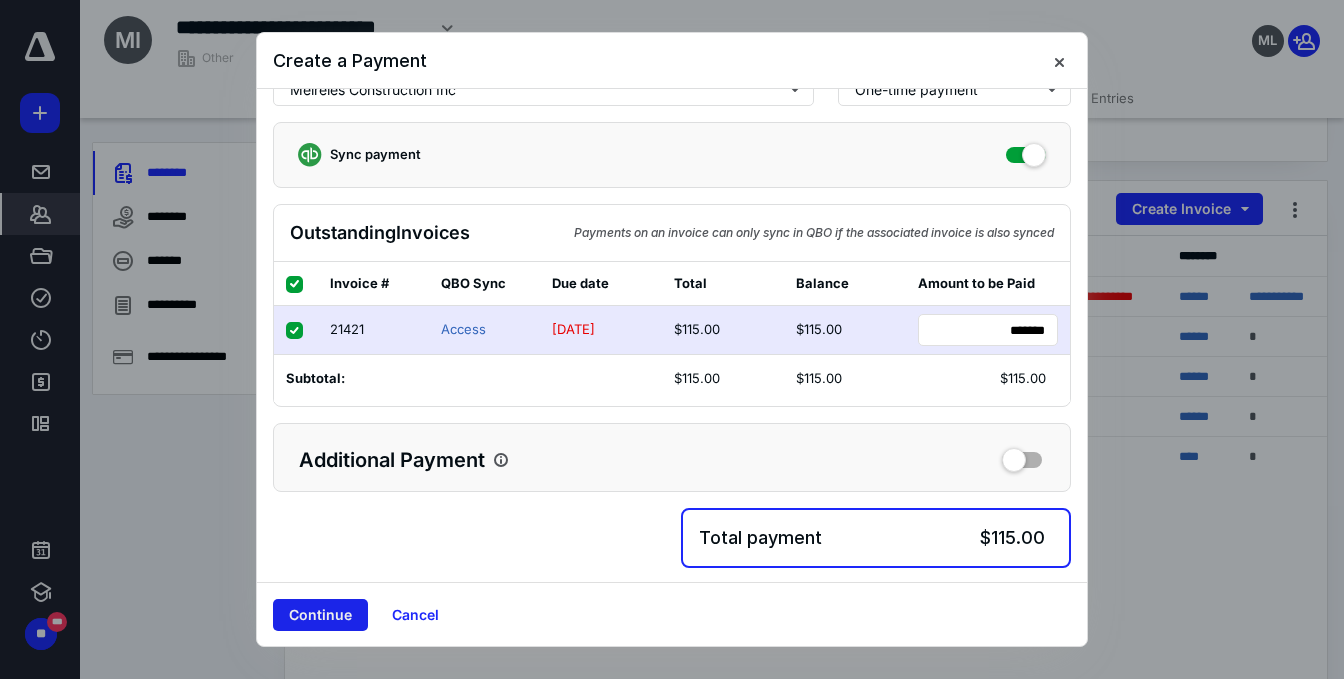 click on "Continue" at bounding box center (320, 615) 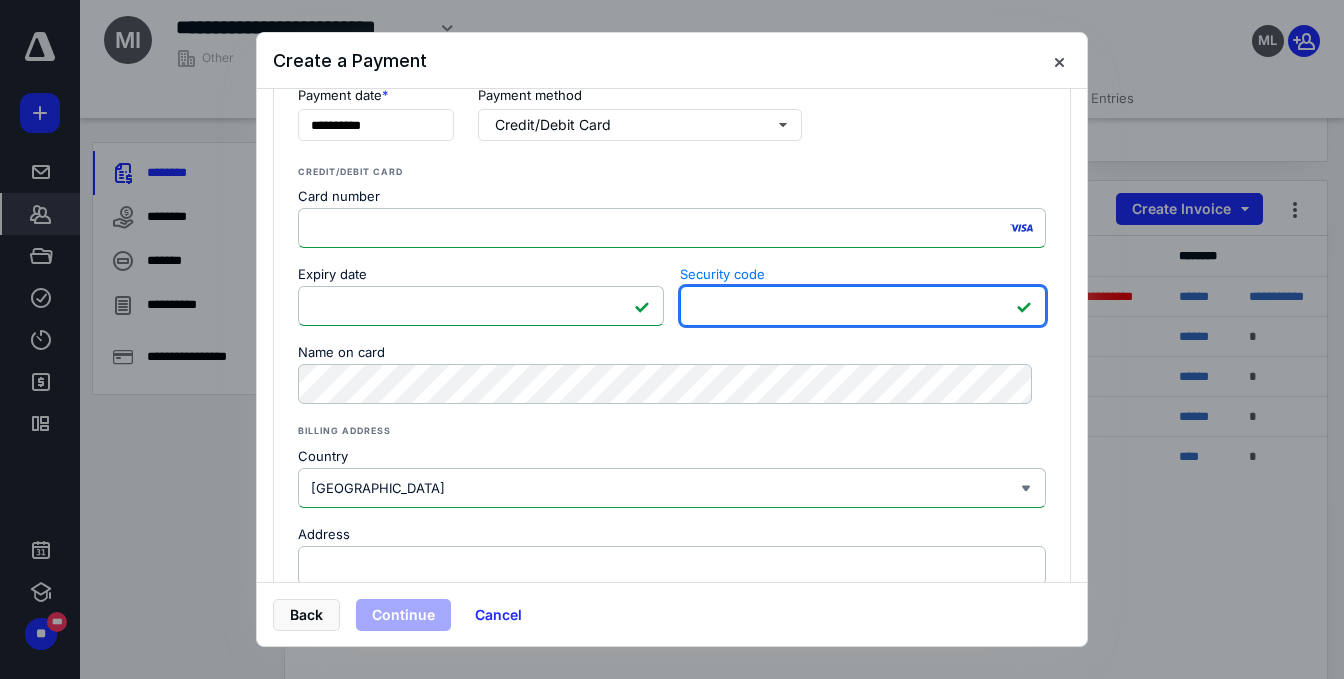 scroll, scrollTop: 300, scrollLeft: 0, axis: vertical 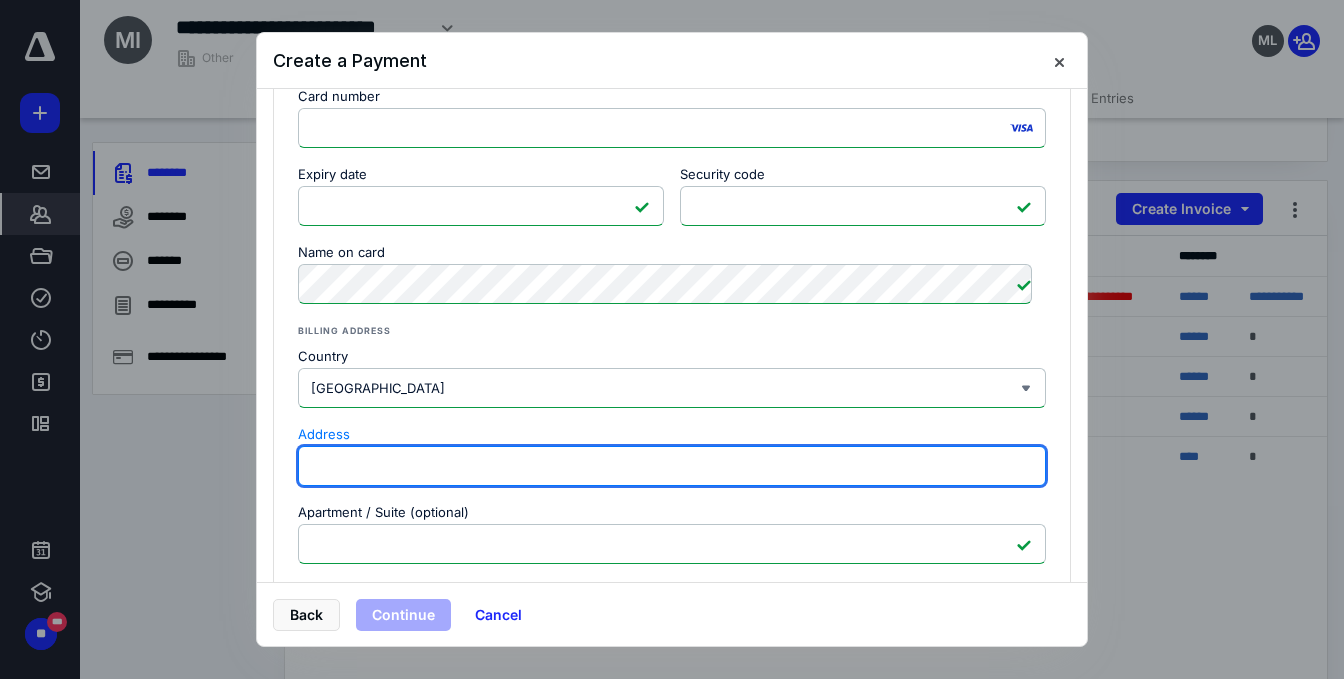 click on "Address" at bounding box center (672, 466) 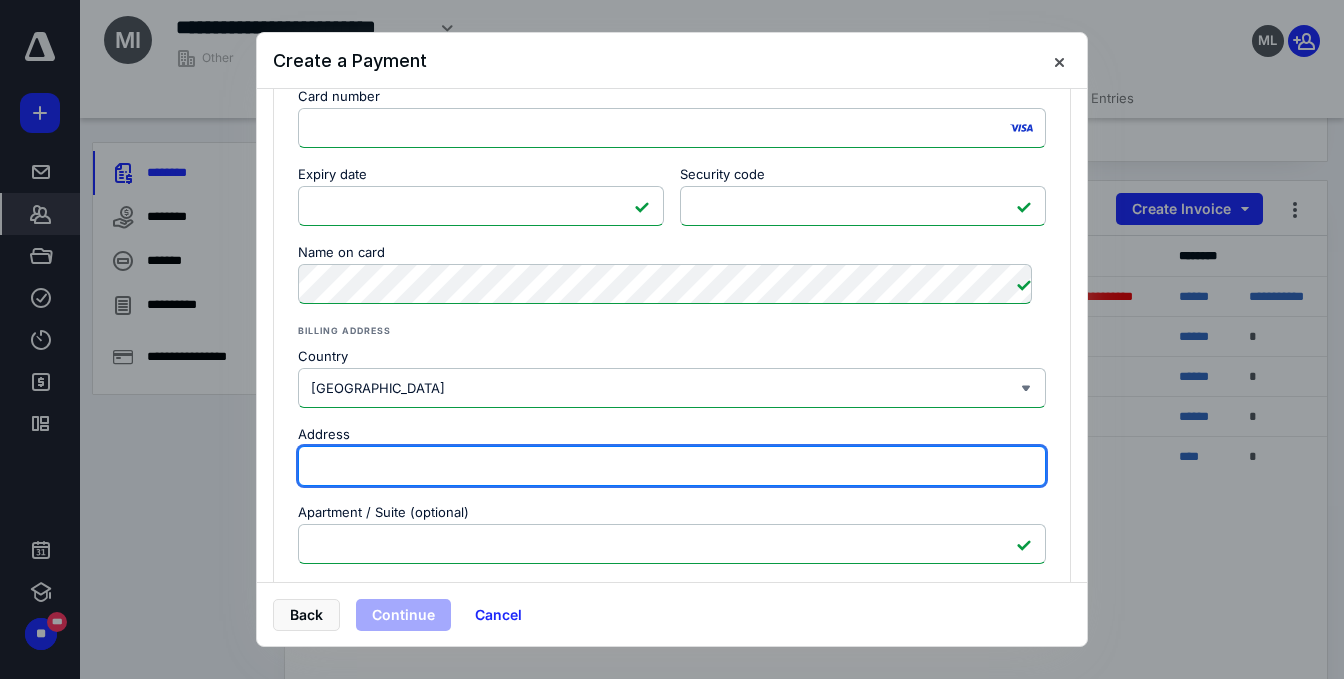 click on "Address" at bounding box center (672, 466) 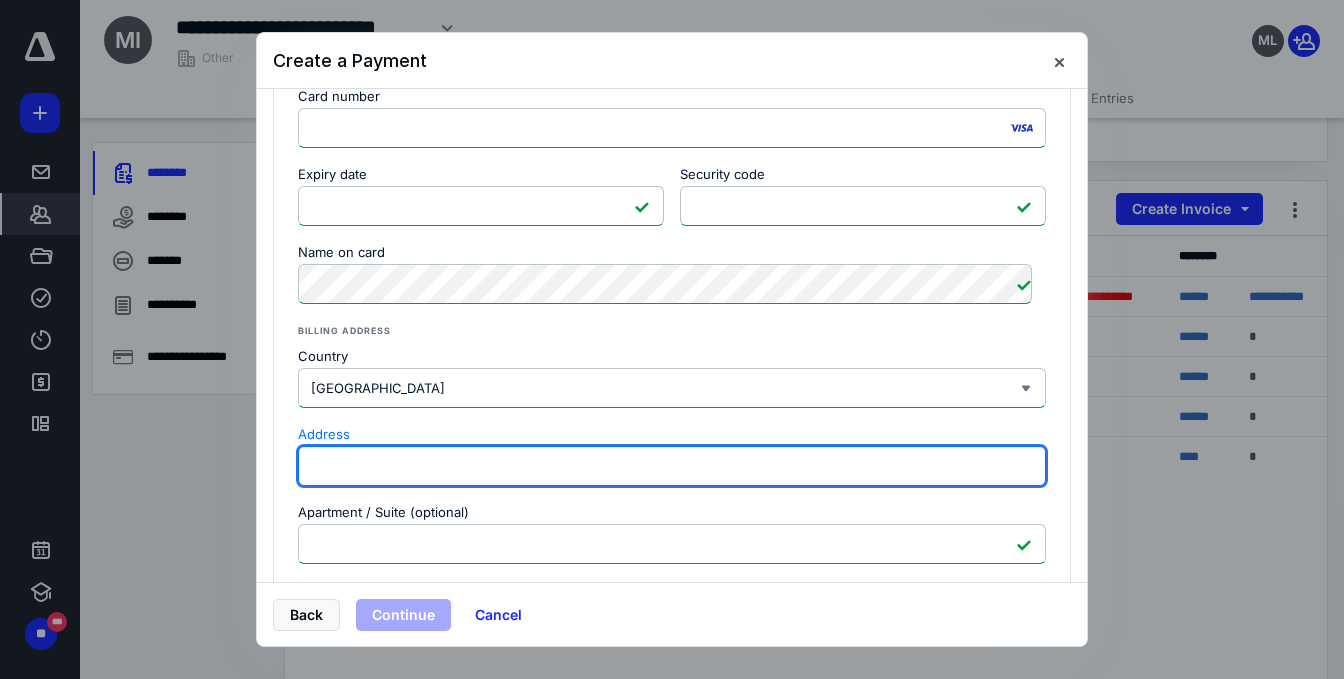 click on "Address" at bounding box center (672, 466) 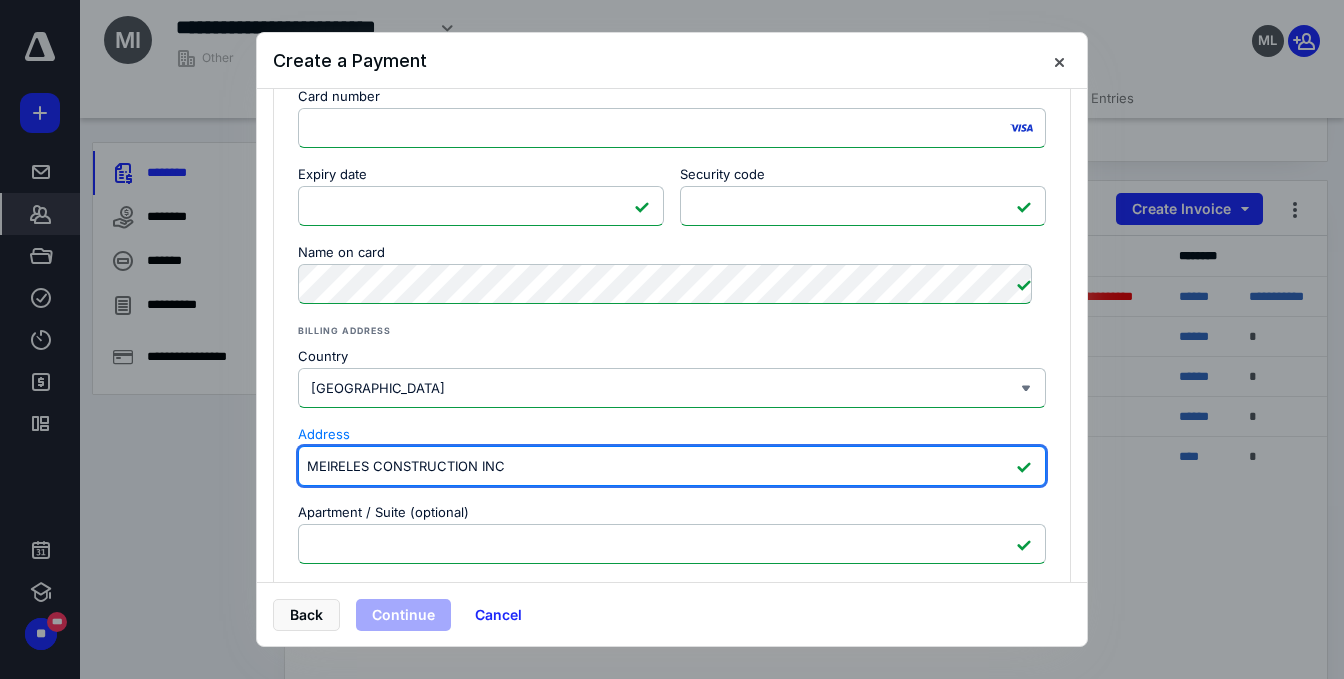 drag, startPoint x: 504, startPoint y: 458, endPoint x: 156, endPoint y: 436, distance: 348.6947 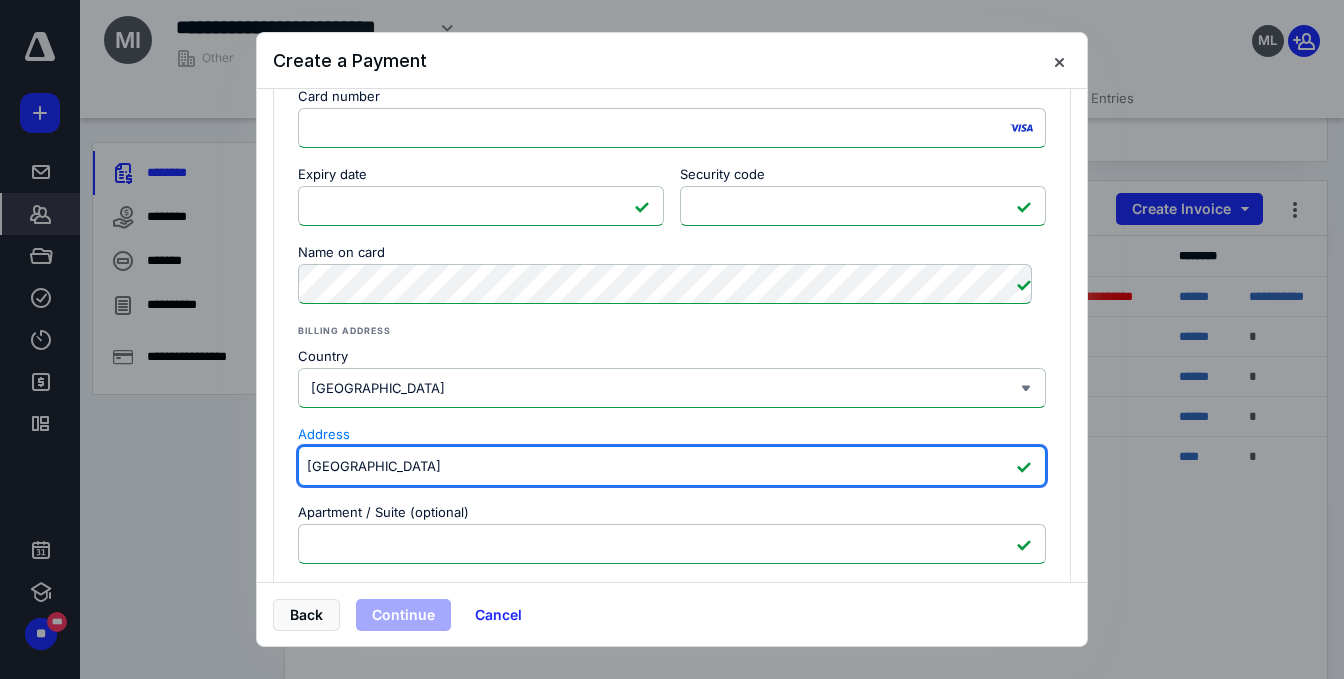 drag, startPoint x: 420, startPoint y: 463, endPoint x: 208, endPoint y: 468, distance: 212.05896 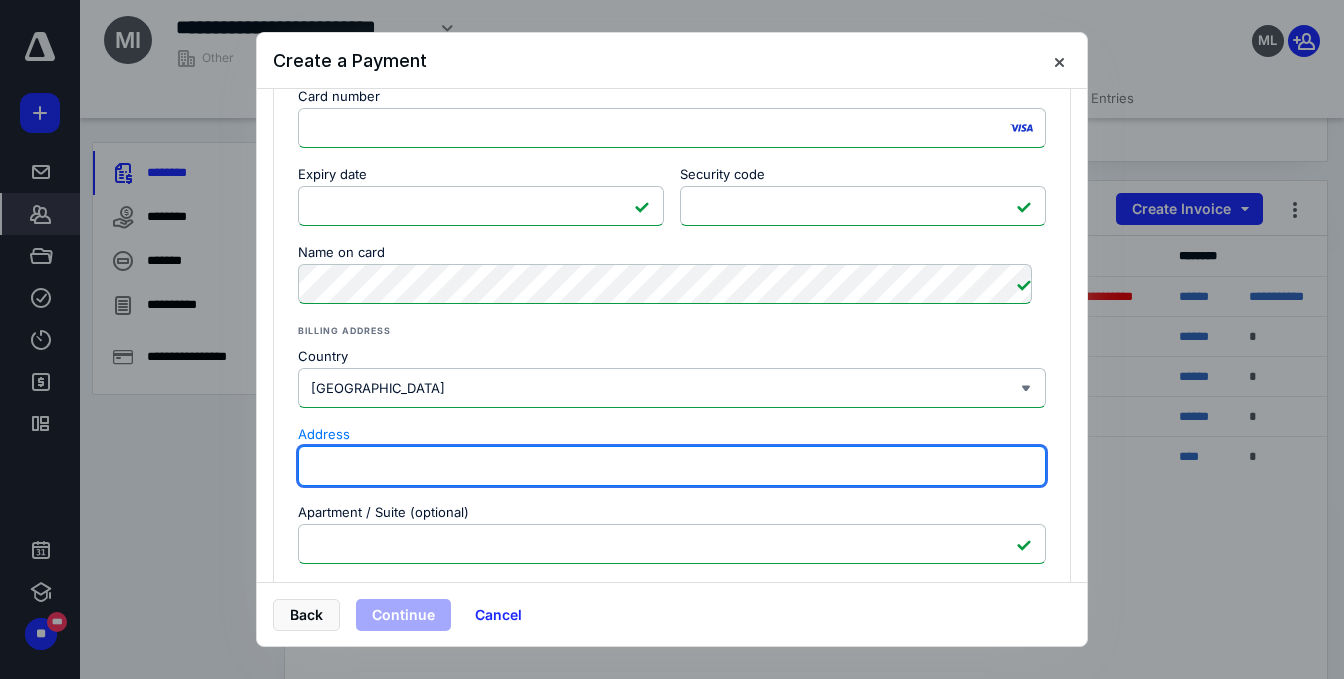 paste on "[STREET_ADDRESS]" 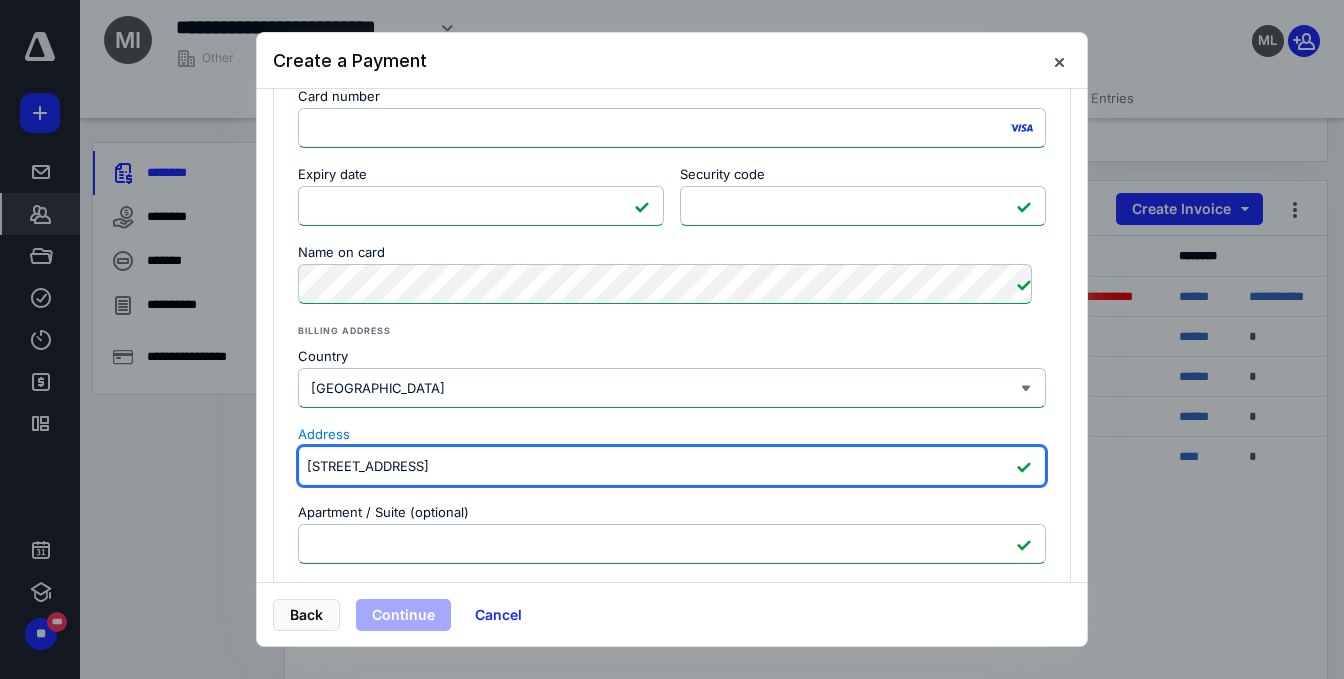 scroll, scrollTop: 500, scrollLeft: 0, axis: vertical 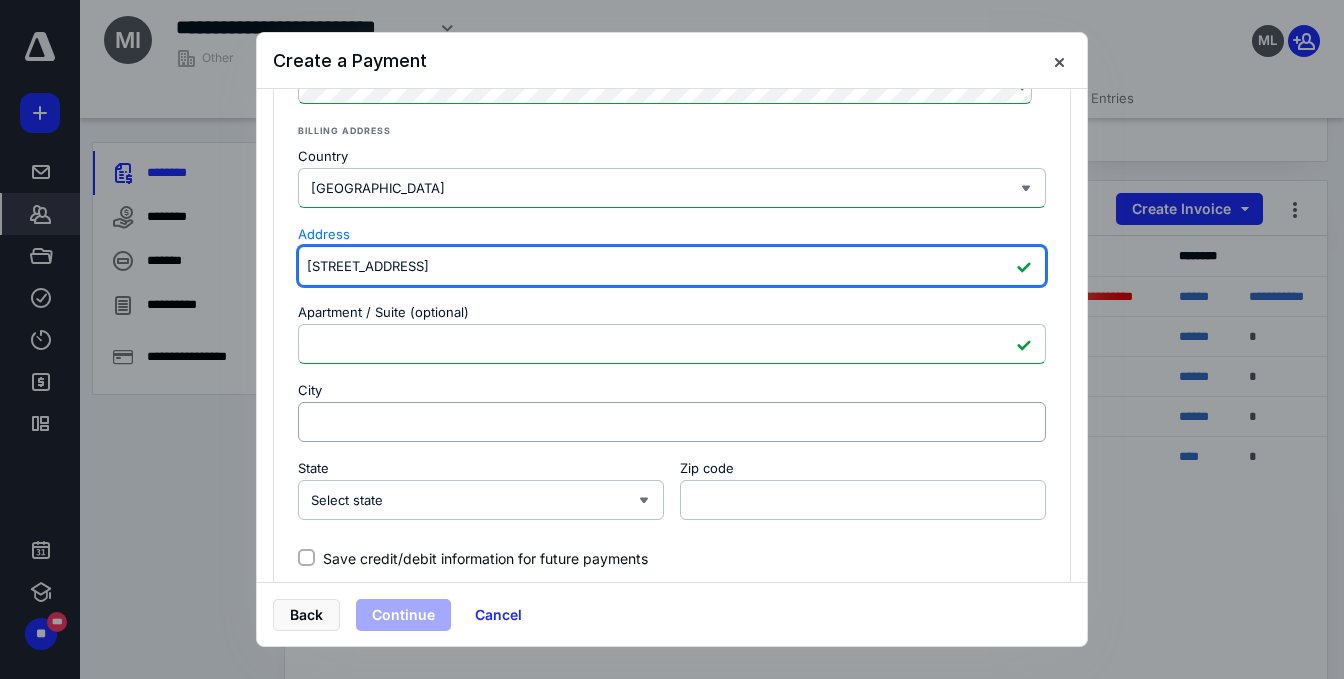 type on "[STREET_ADDRESS]" 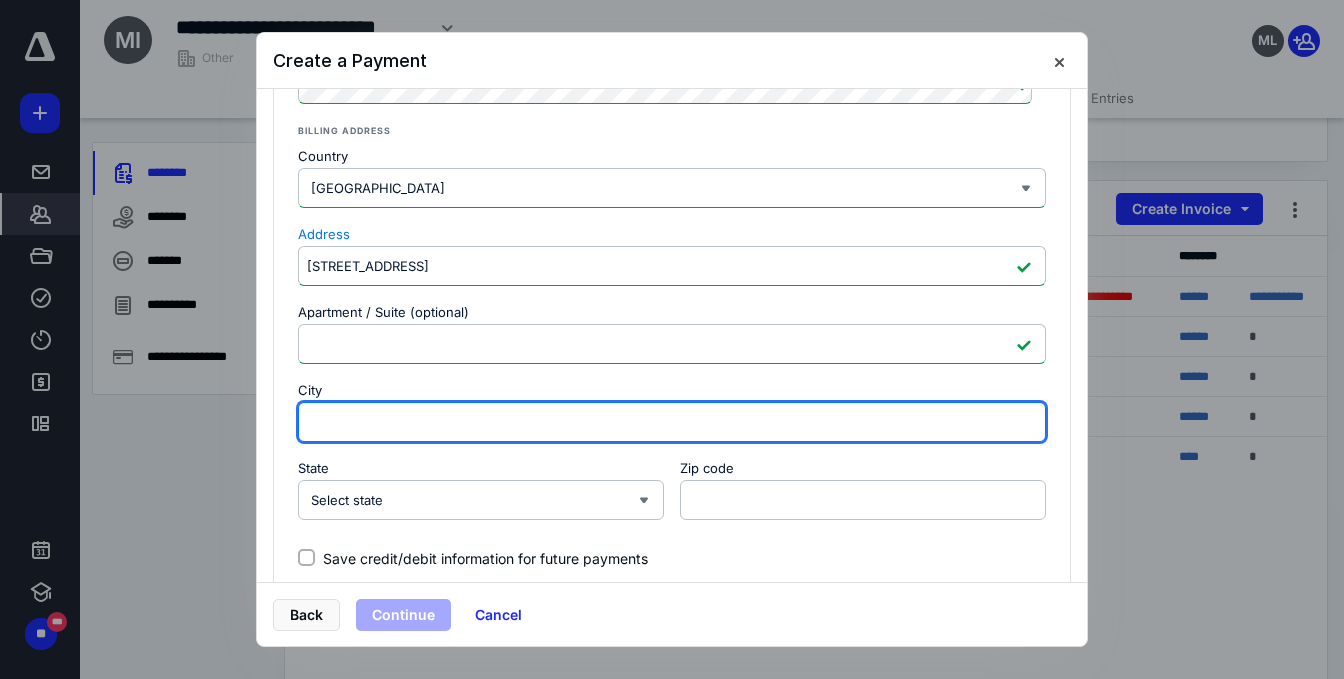 click on "City" at bounding box center [672, 422] 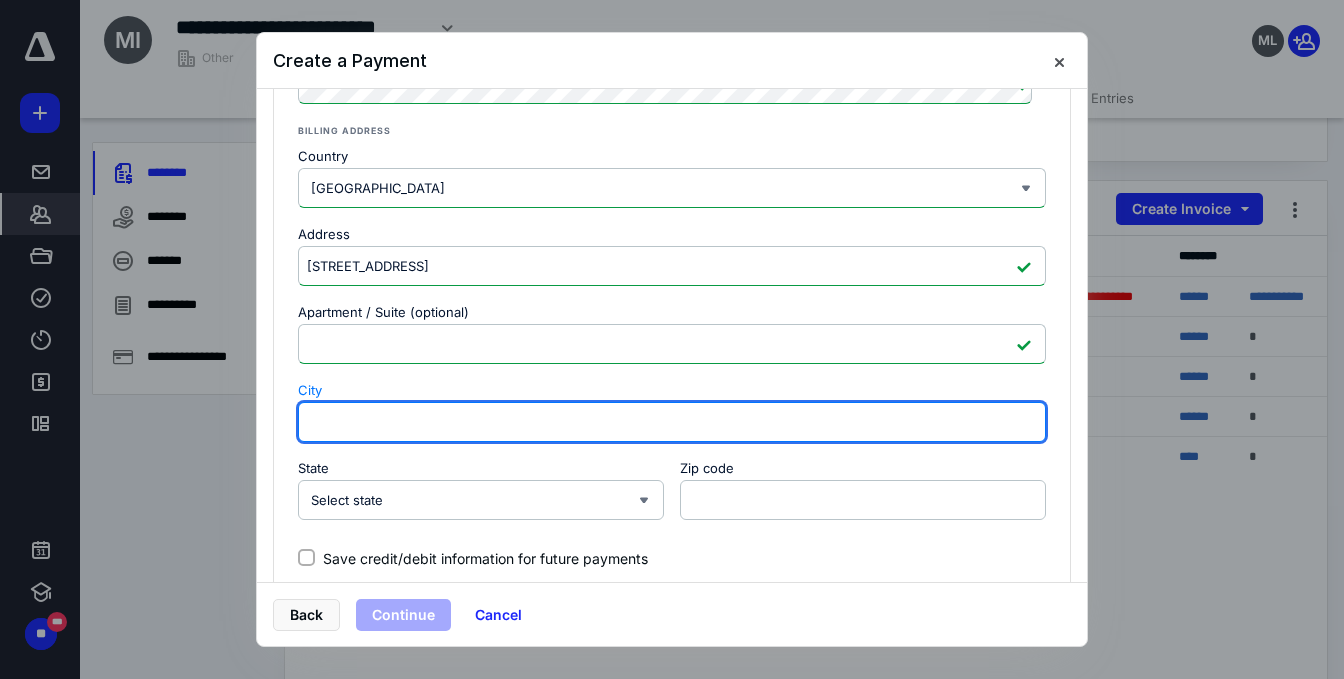 paste on "[GEOGRAPHIC_DATA]" 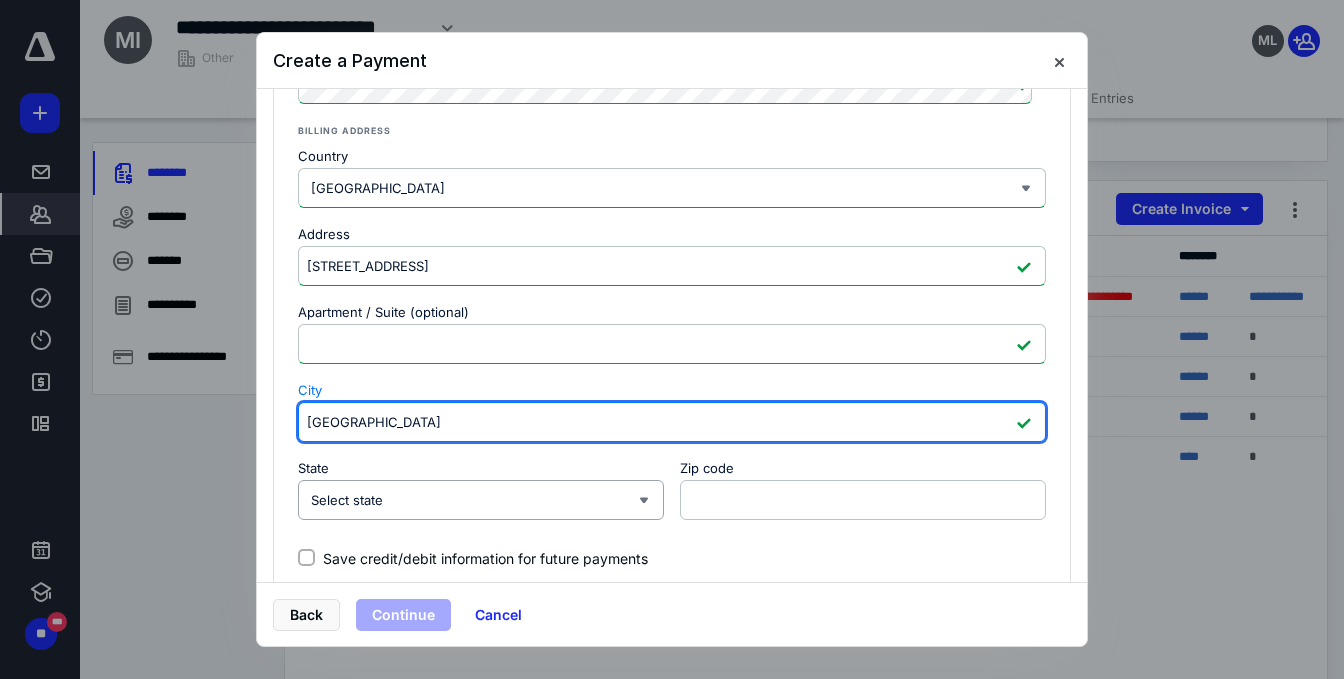 type on "[GEOGRAPHIC_DATA]" 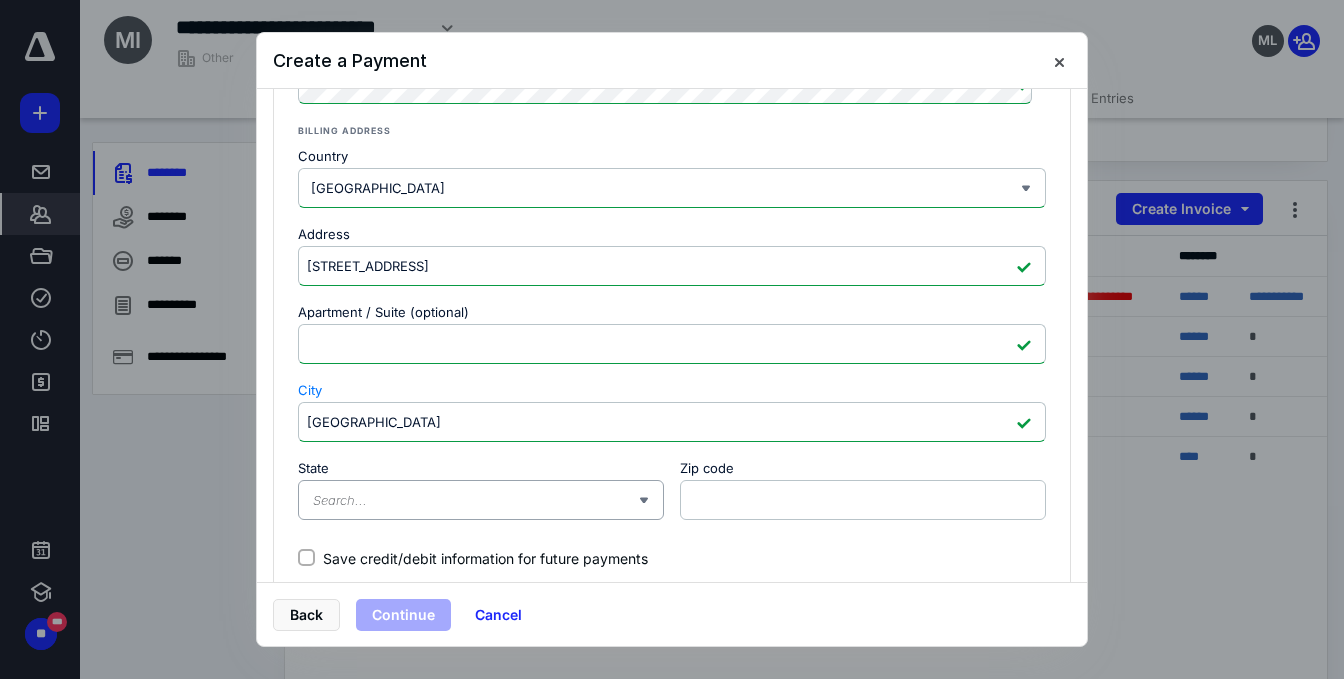 click on "State" at bounding box center [475, 500] 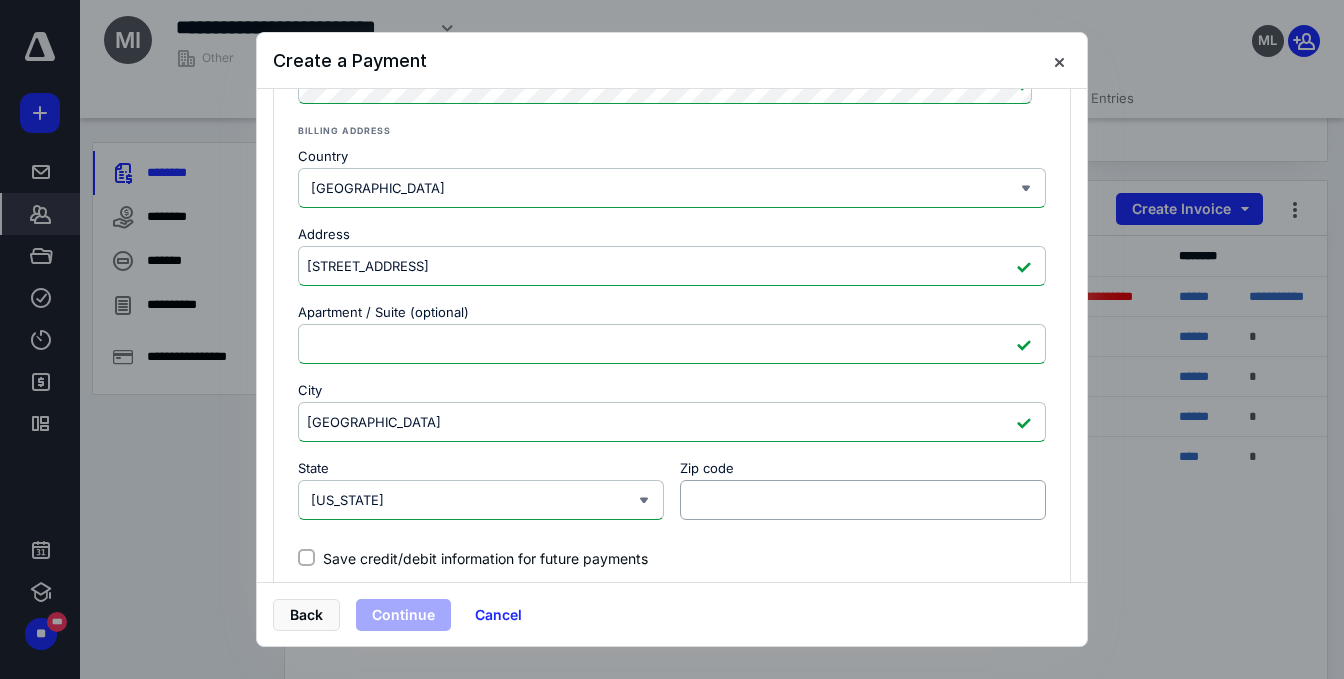 type on "[US_STATE]" 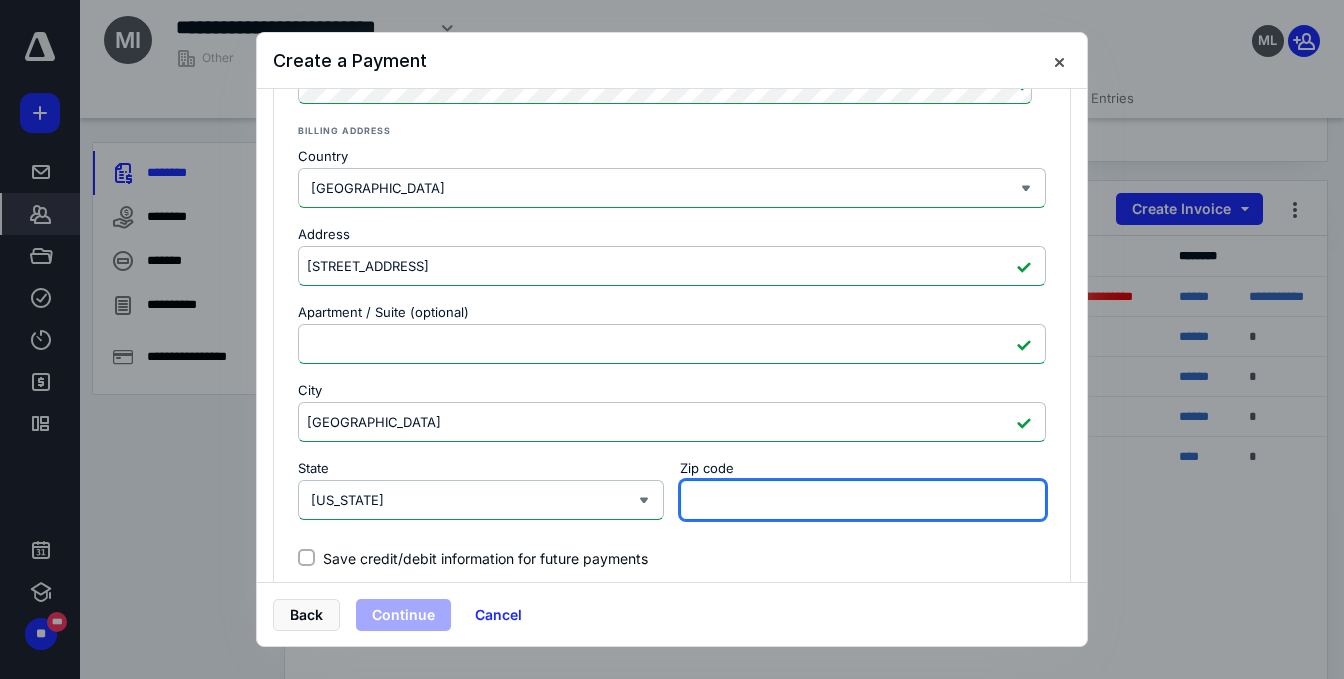 click on "Zip code" at bounding box center (863, 500) 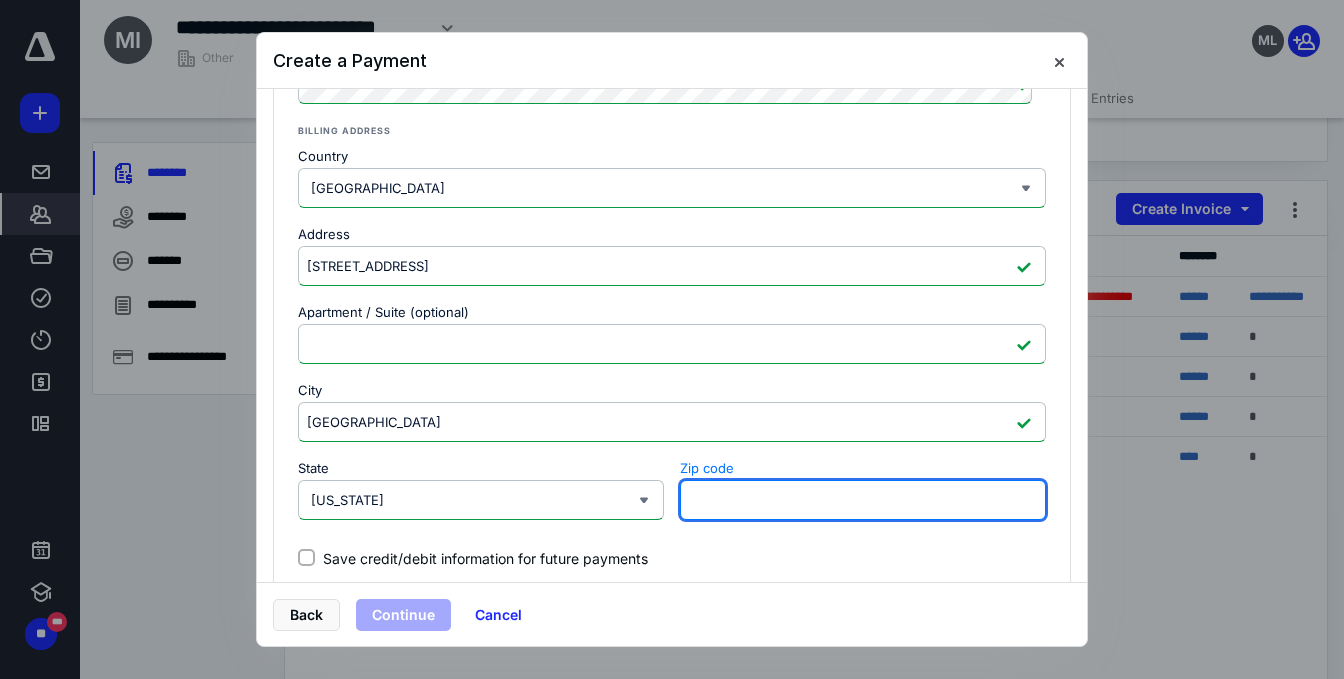 paste on "02568" 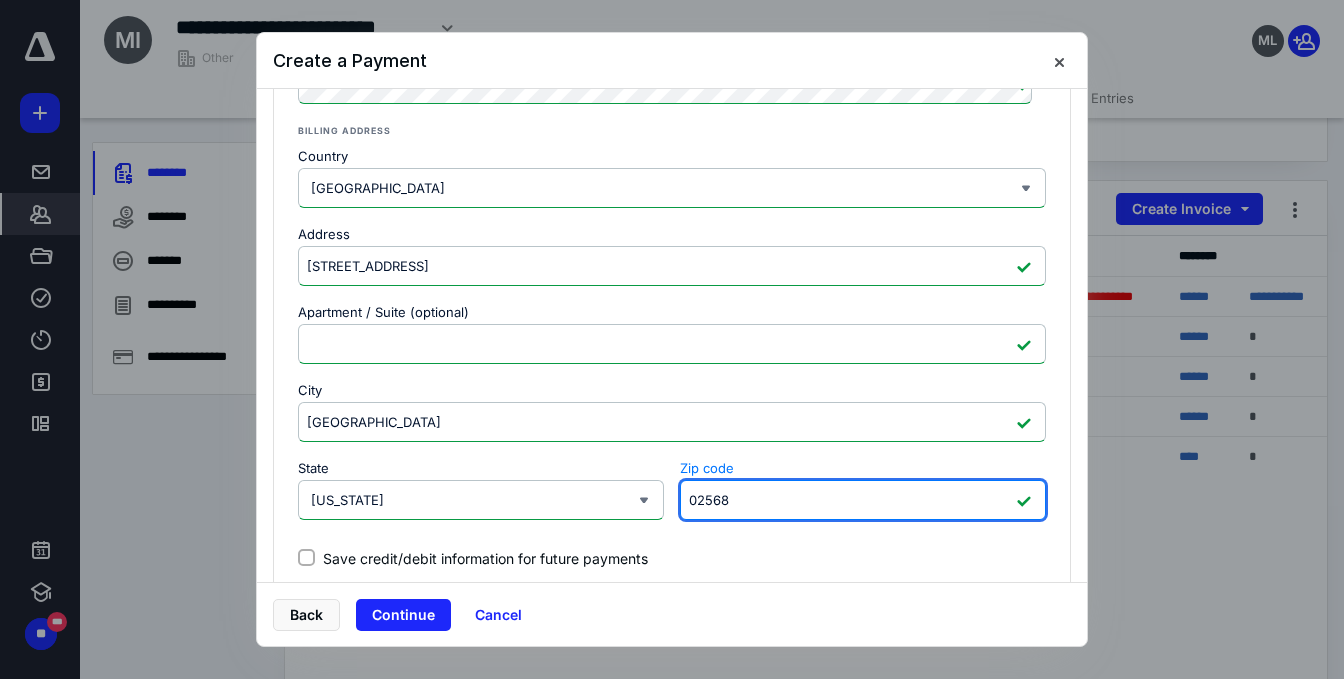 scroll, scrollTop: 598, scrollLeft: 0, axis: vertical 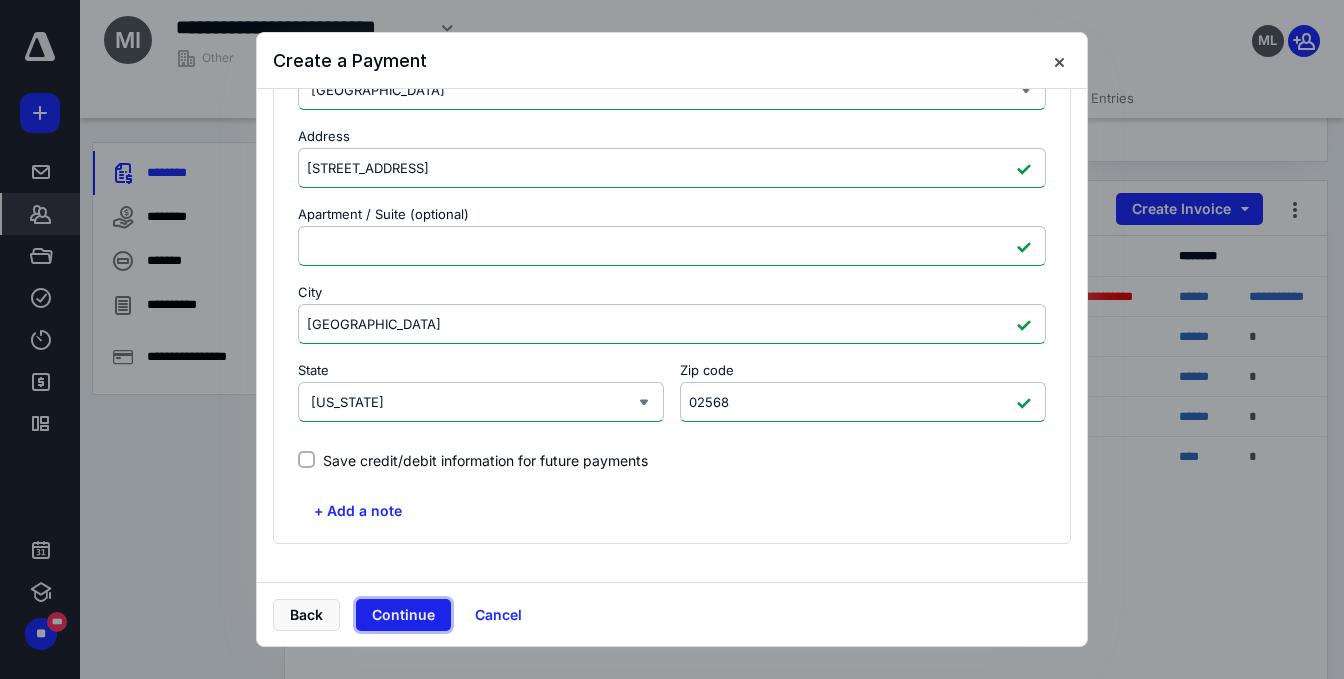 click on "Continue" at bounding box center (403, 615) 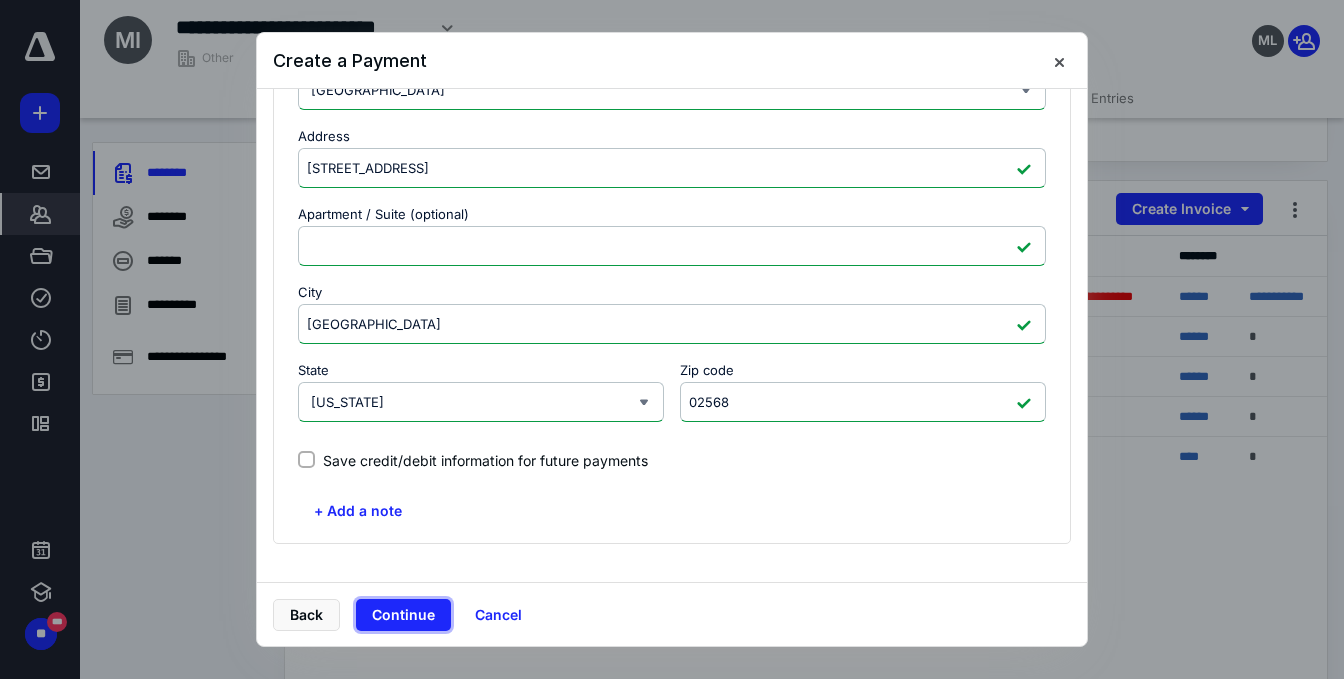 scroll, scrollTop: 0, scrollLeft: 0, axis: both 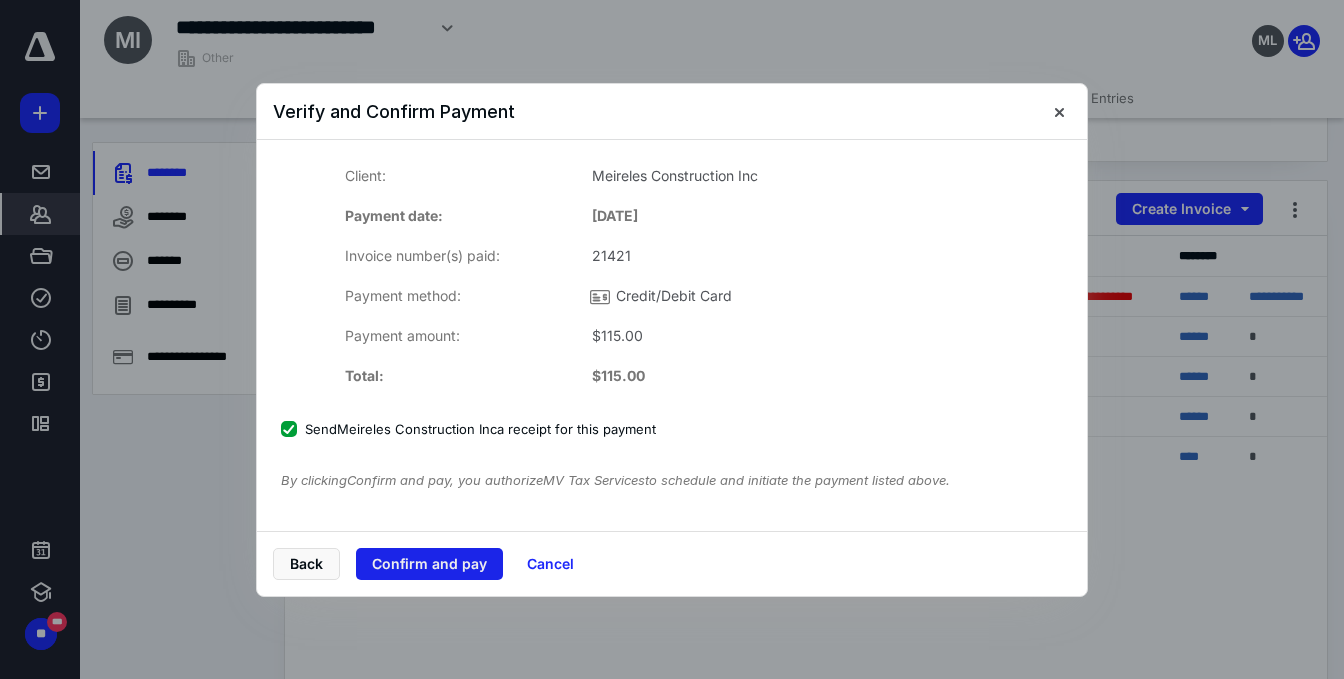 click on "Confirm and pay" at bounding box center [429, 564] 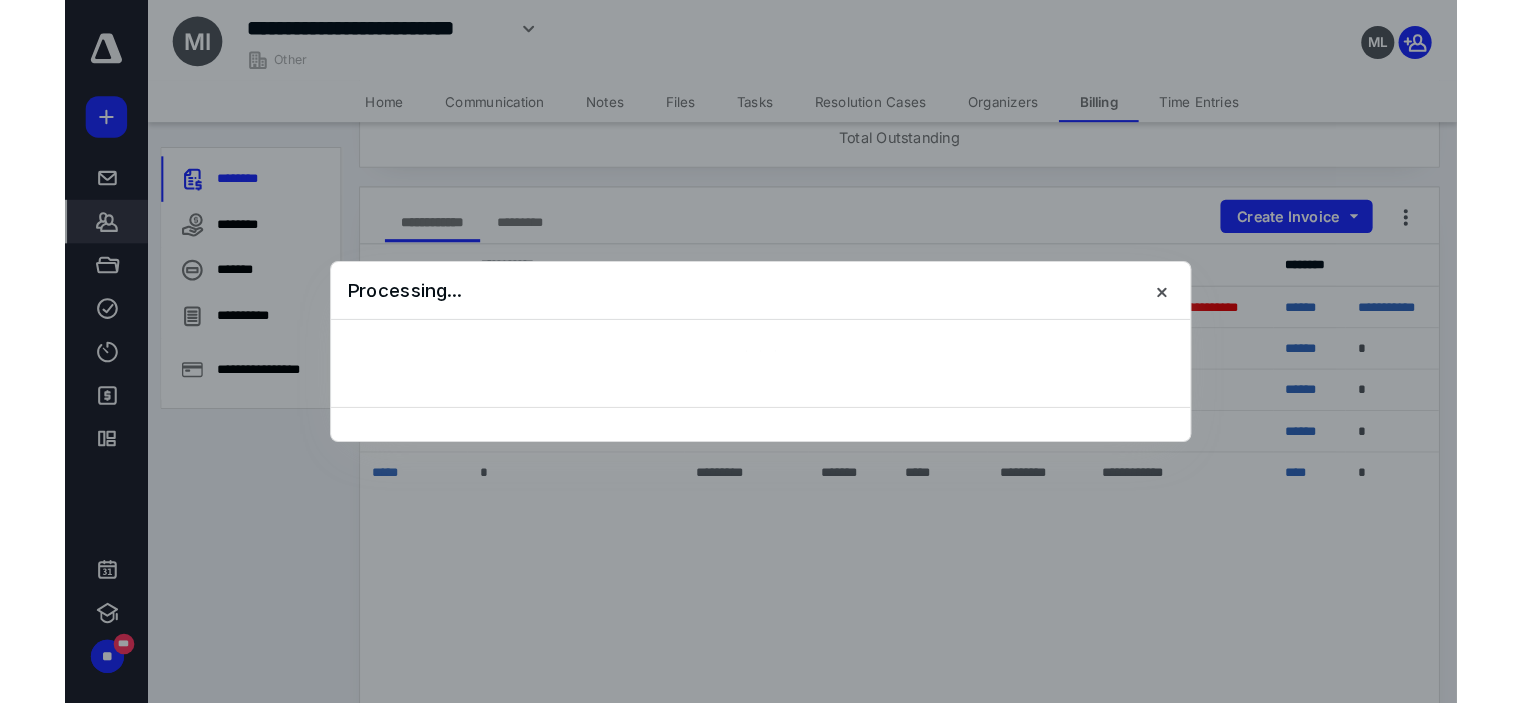 scroll, scrollTop: 0, scrollLeft: 0, axis: both 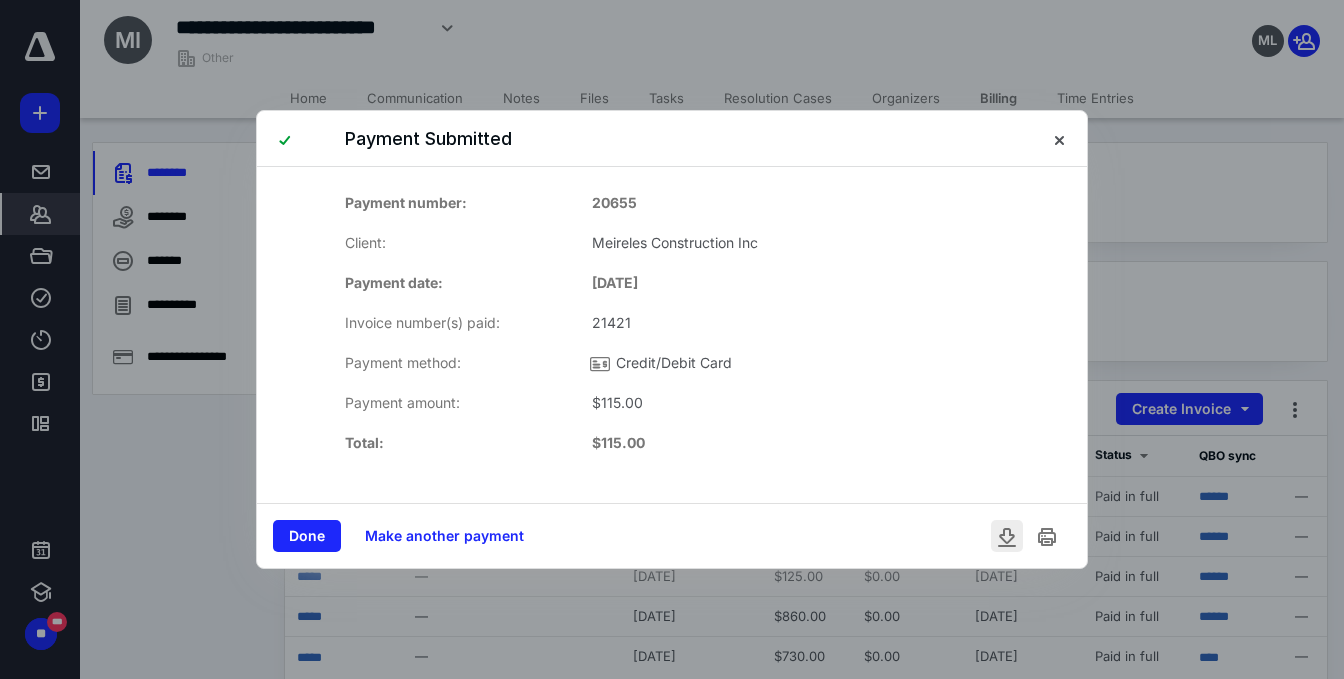 click at bounding box center (1007, 536) 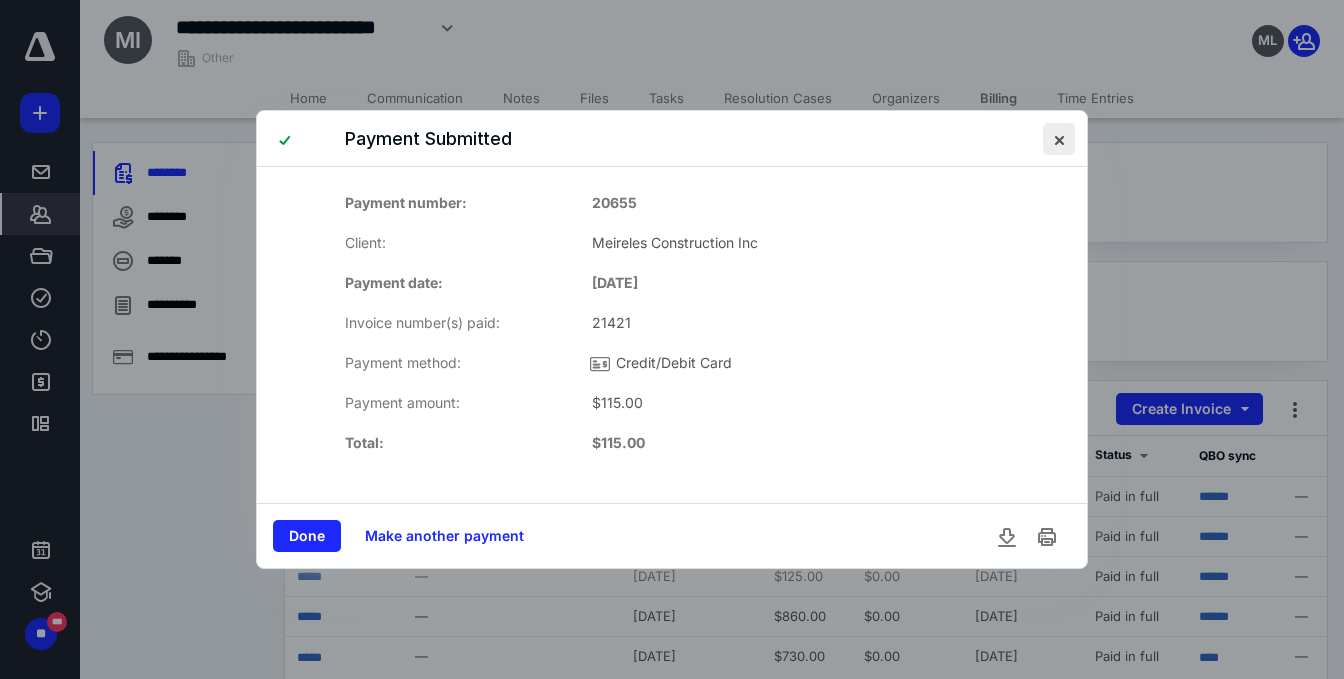 click at bounding box center (1059, 139) 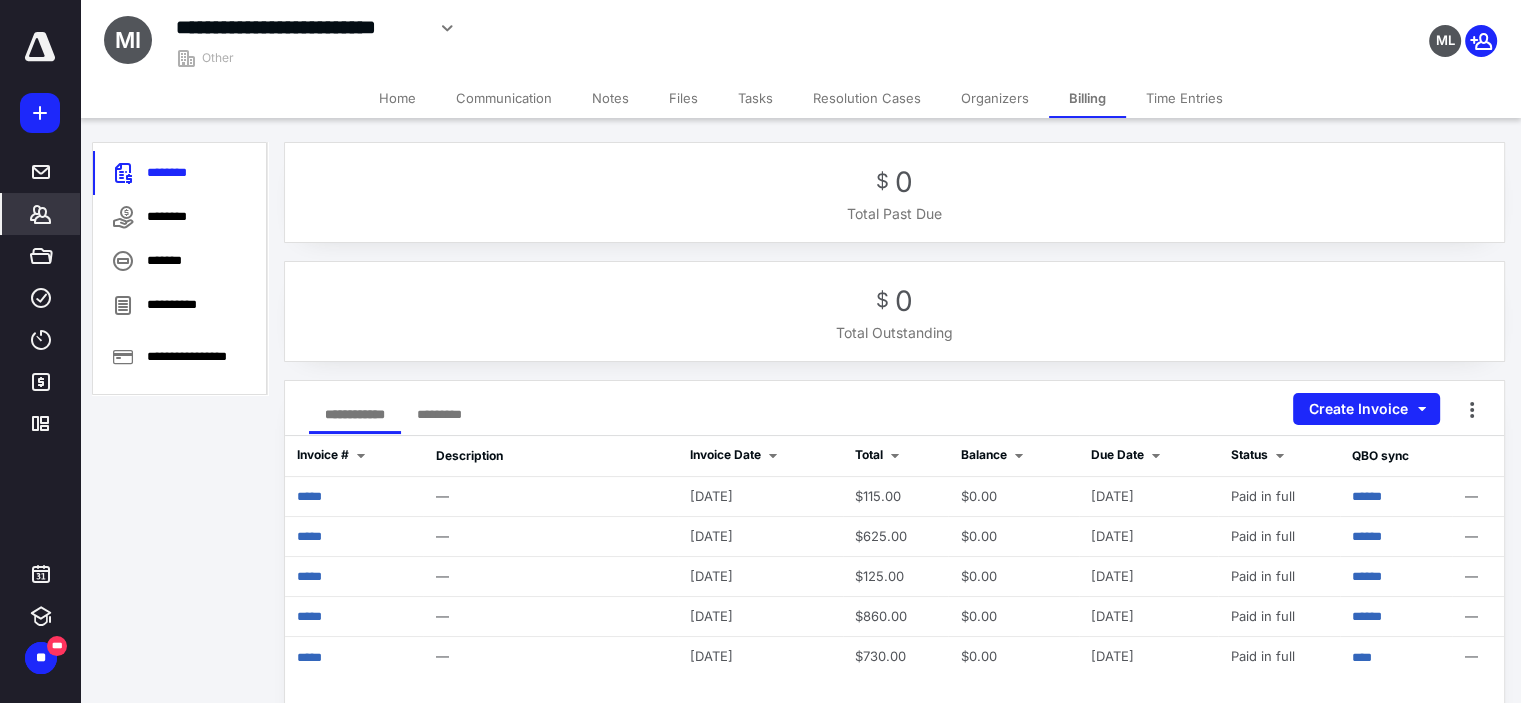 click on "*******" at bounding box center (41, 214) 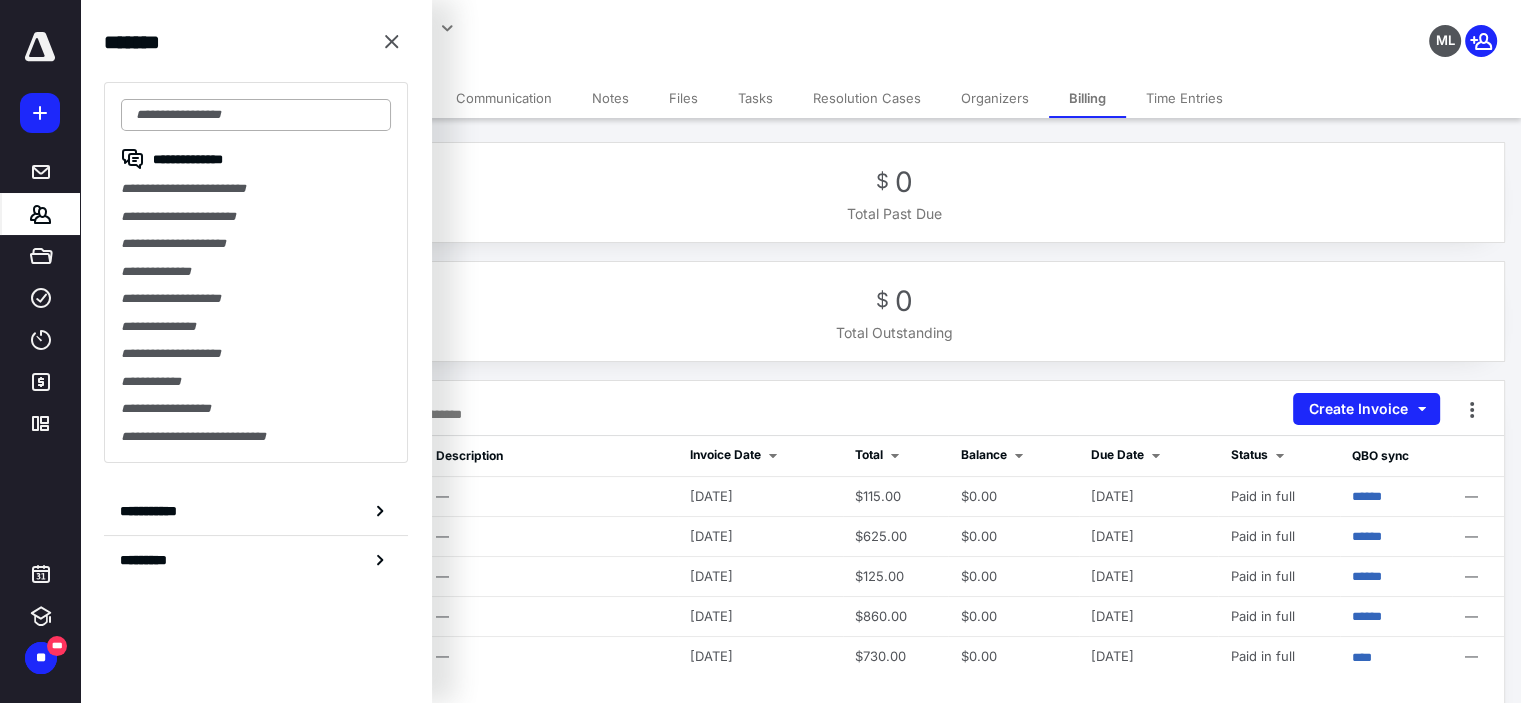 click at bounding box center [256, 115] 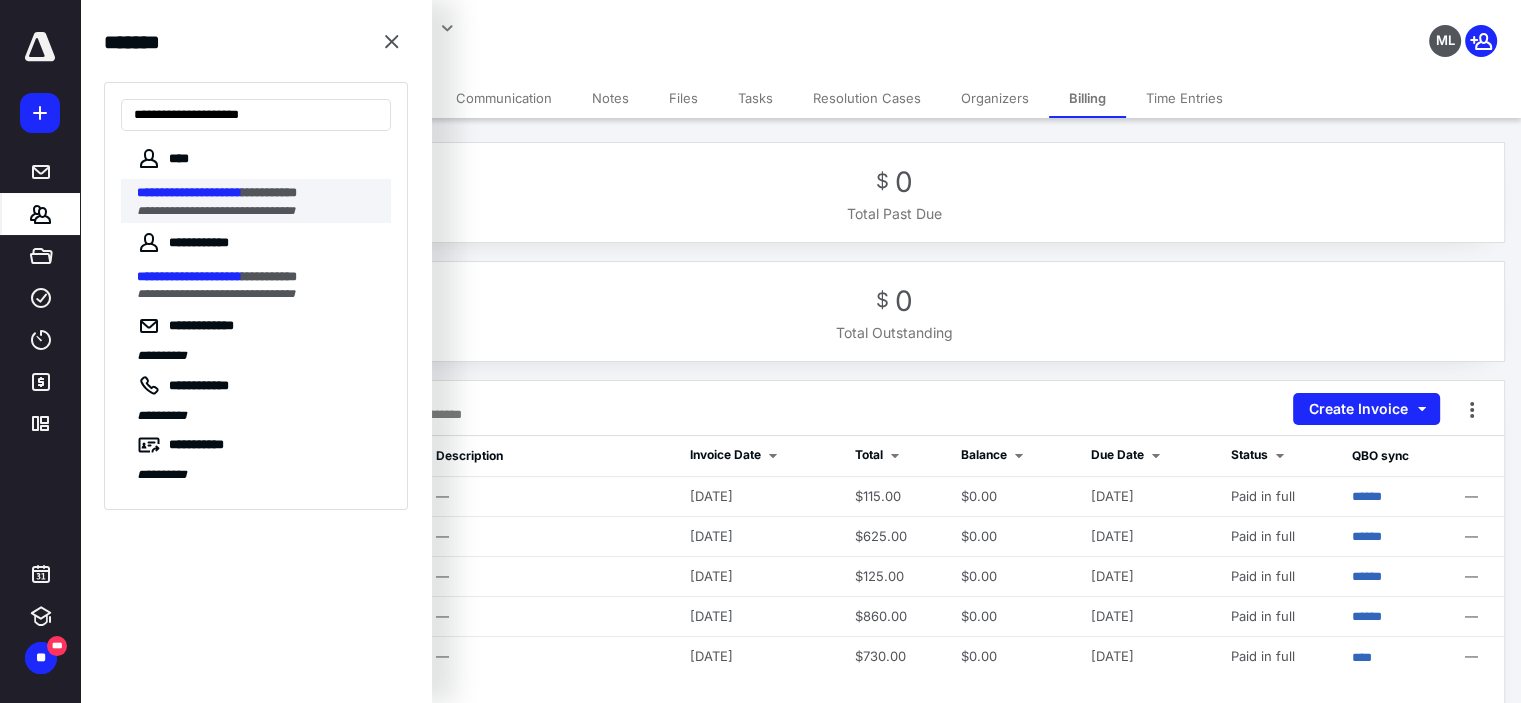 type on "**********" 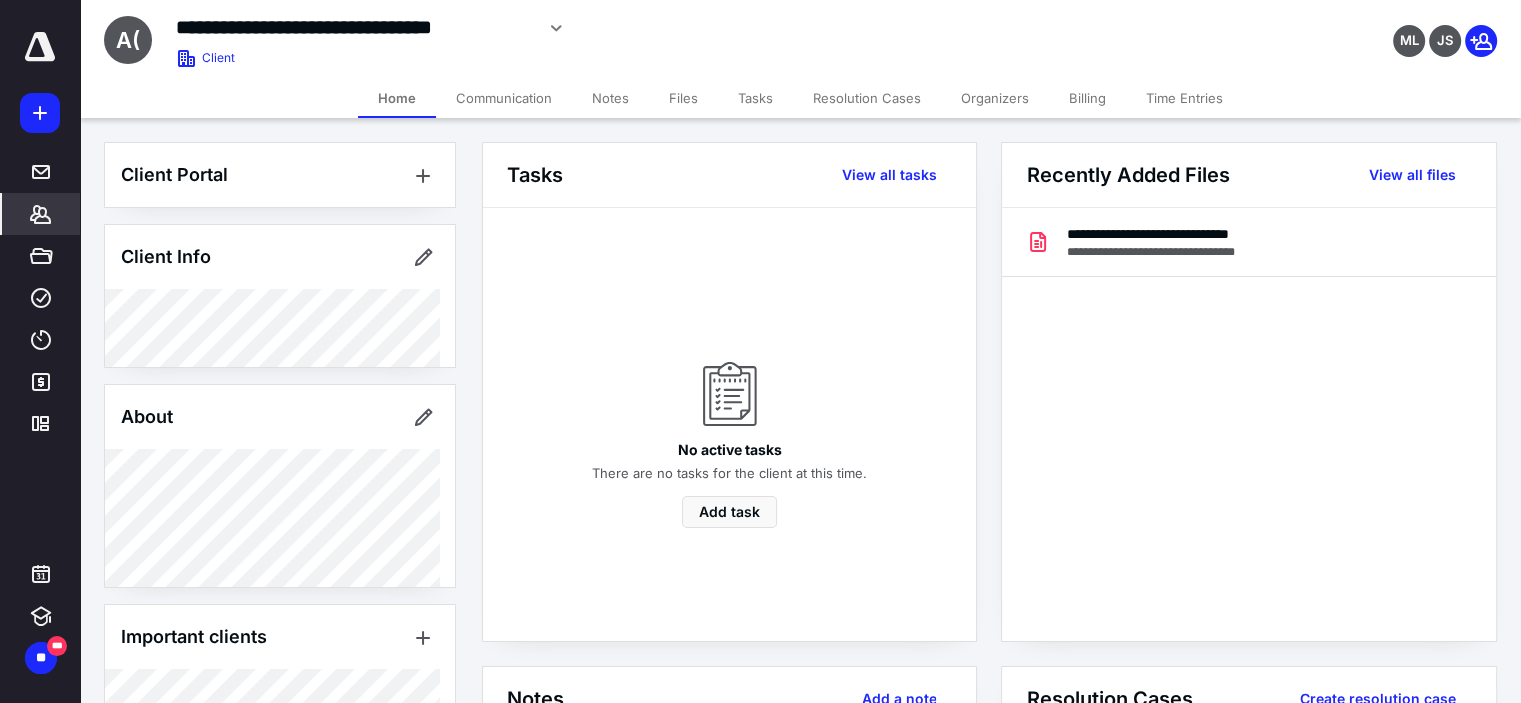 scroll, scrollTop: 267, scrollLeft: 0, axis: vertical 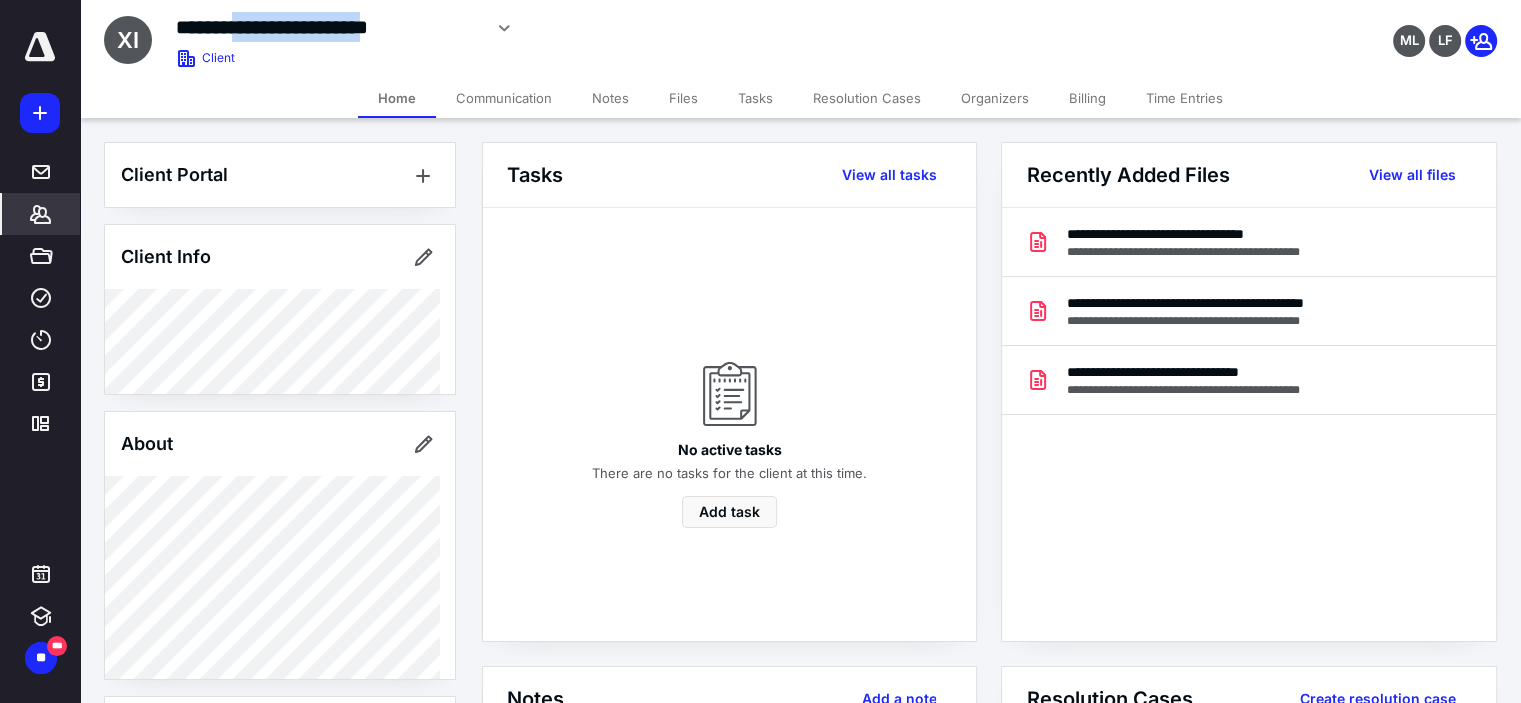 drag, startPoint x: 470, startPoint y: 23, endPoint x: 276, endPoint y: 28, distance: 194.06442 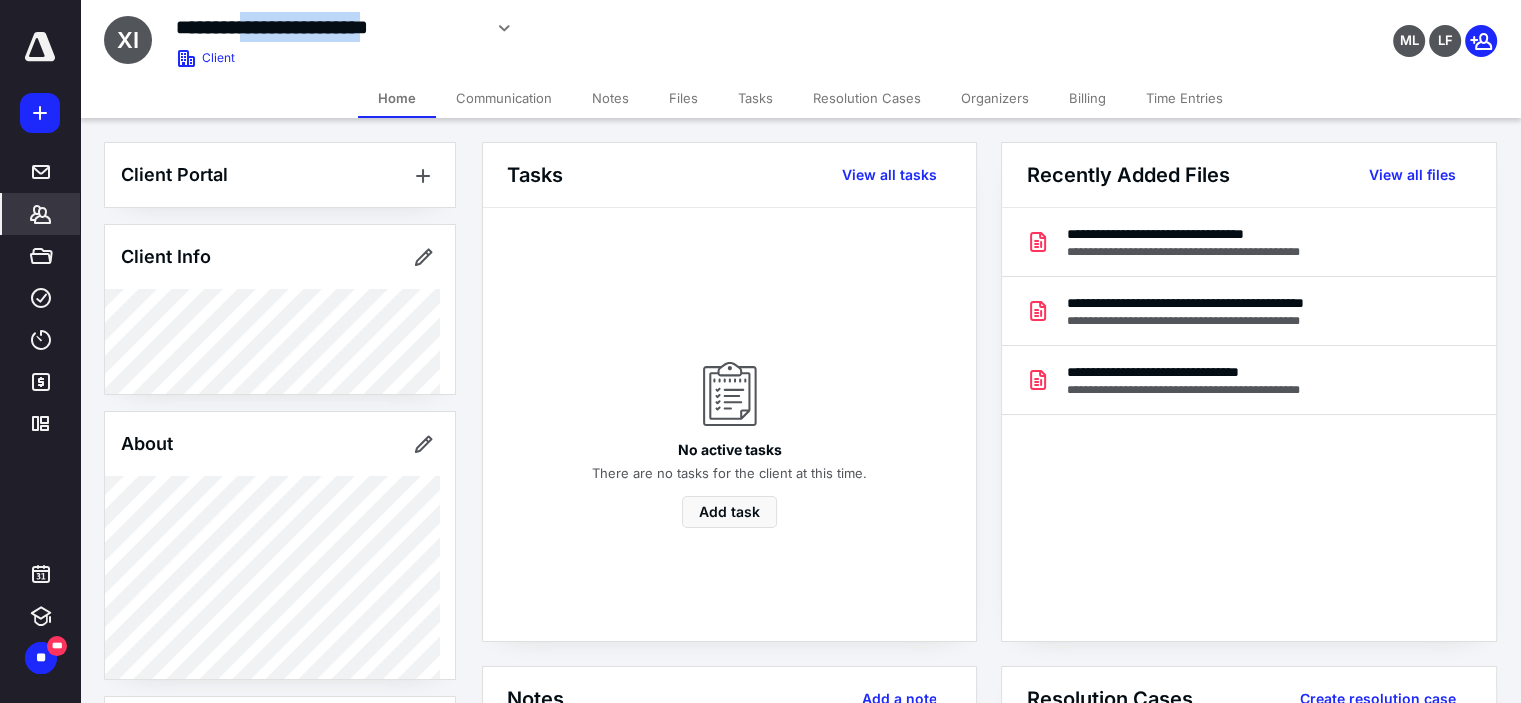 click on "**********" at bounding box center [328, 27] 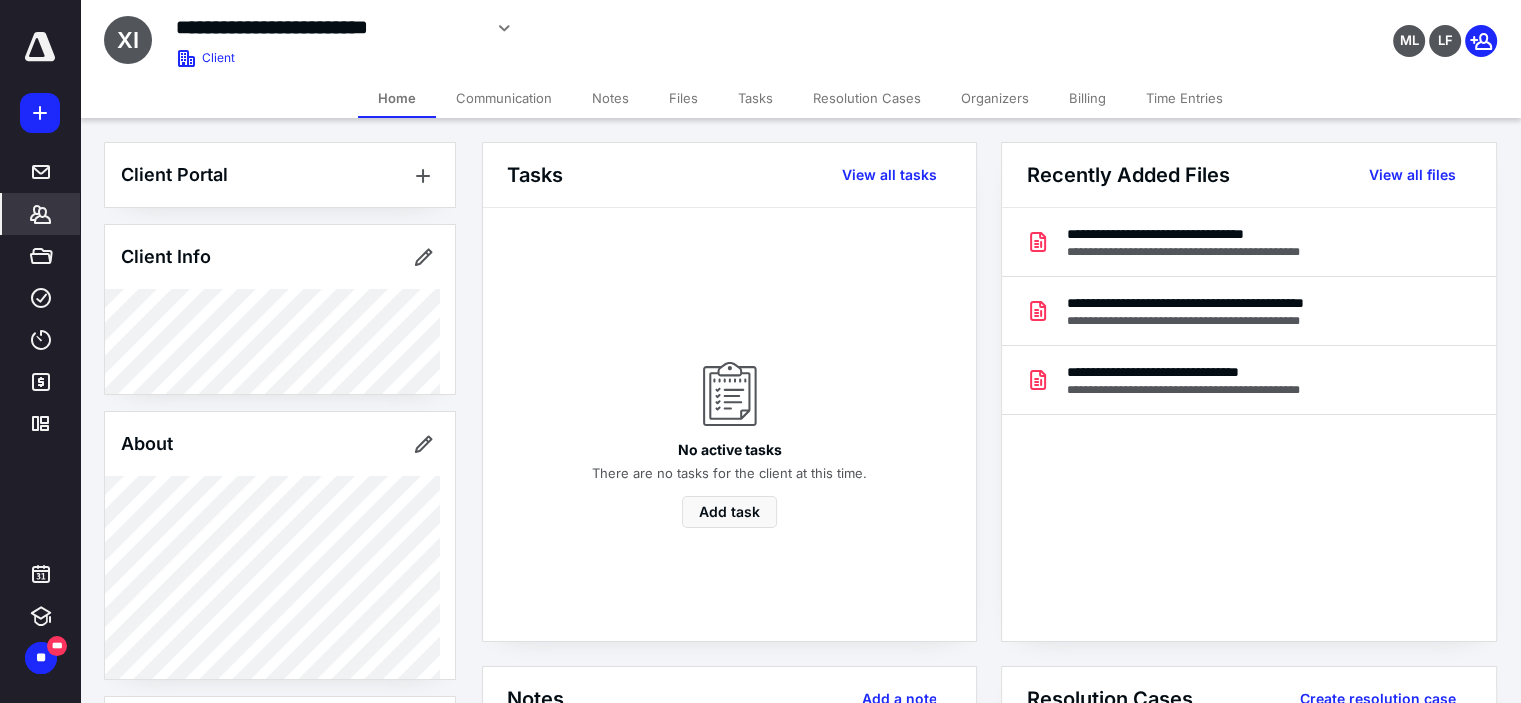 click on "**********" at bounding box center [328, 27] 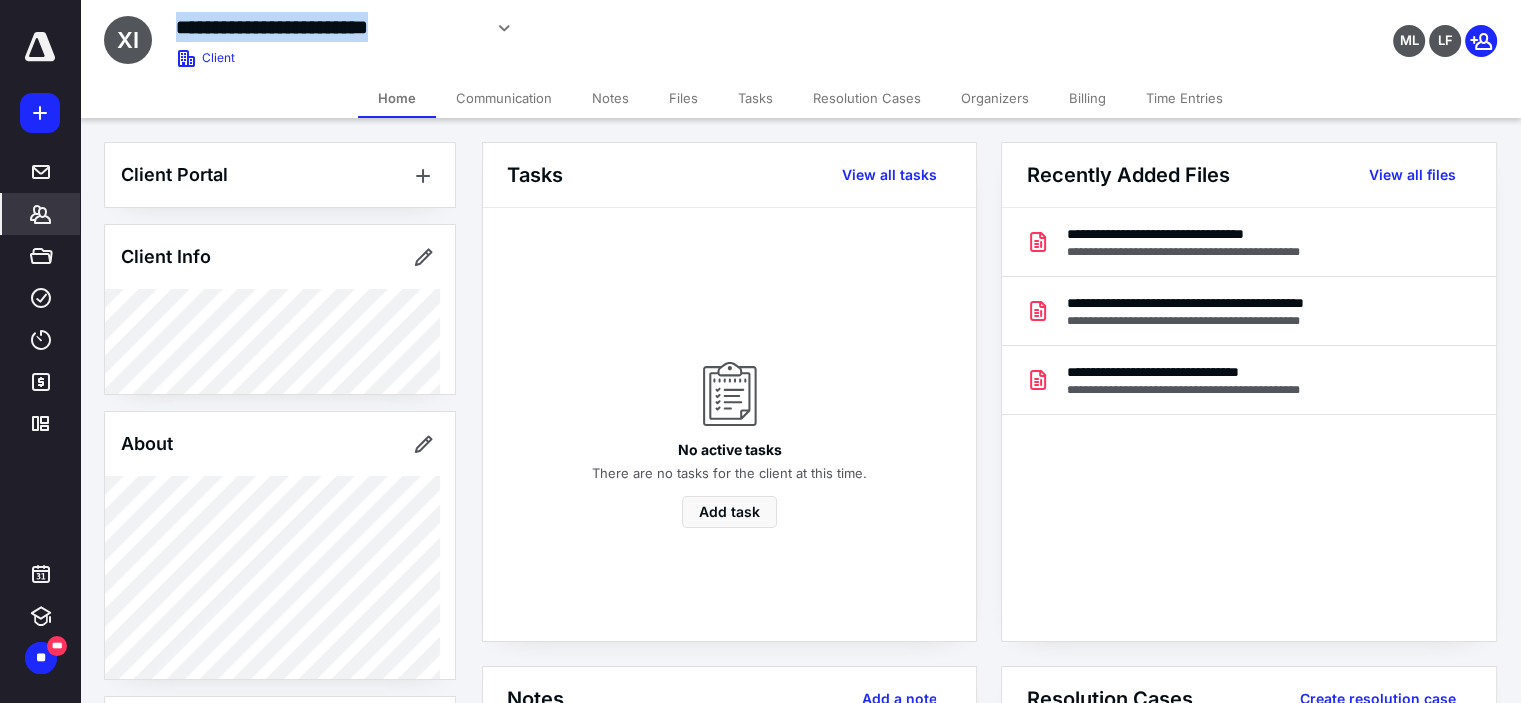click on "**********" at bounding box center [328, 27] 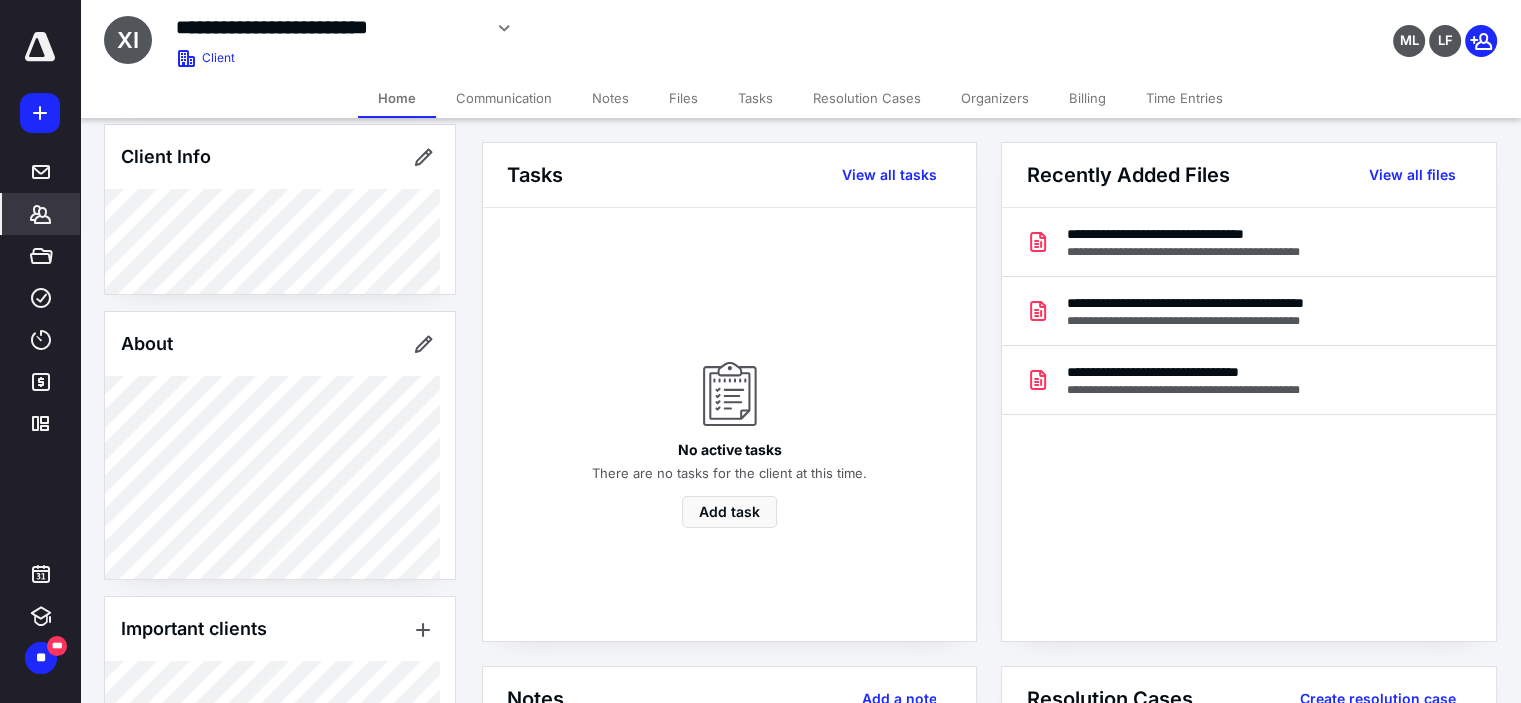 scroll, scrollTop: 359, scrollLeft: 0, axis: vertical 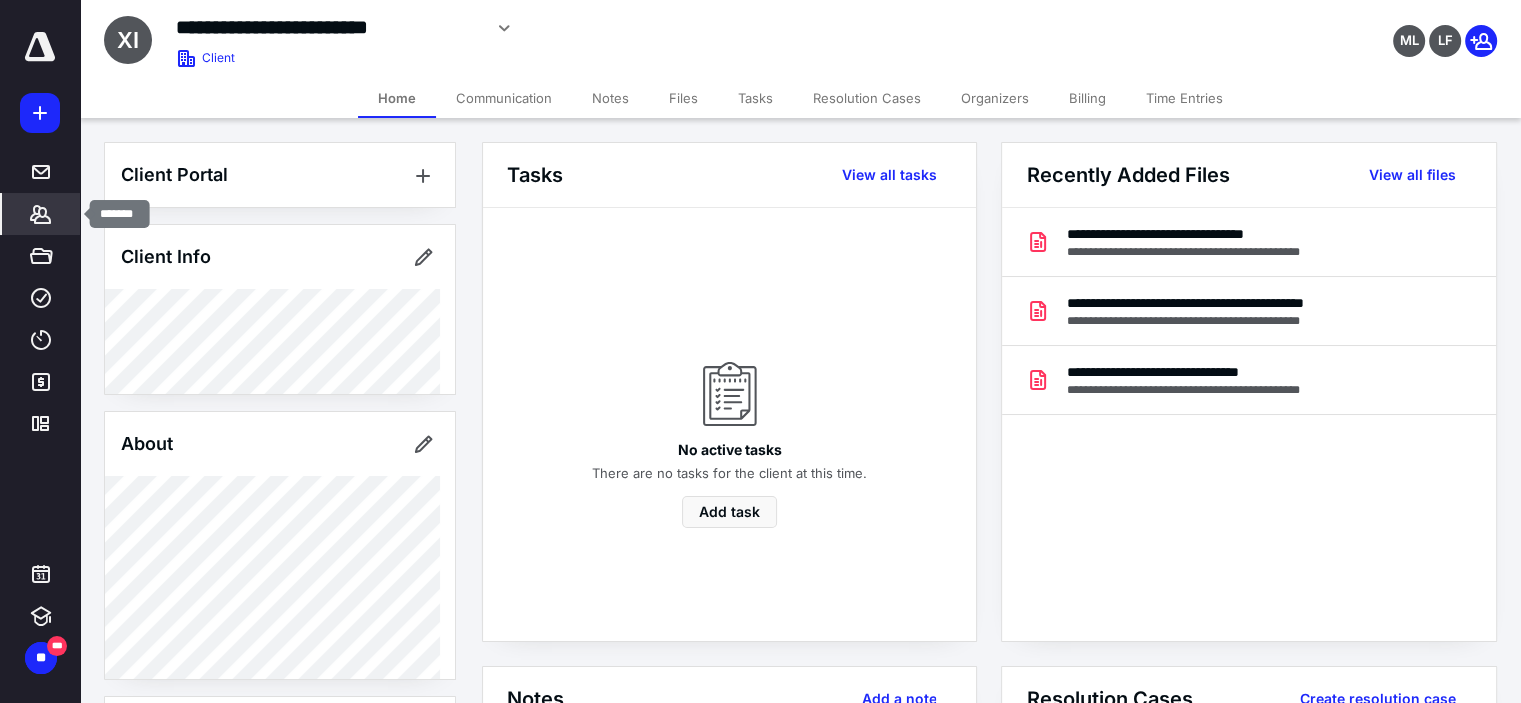 click on "*******" at bounding box center [41, 214] 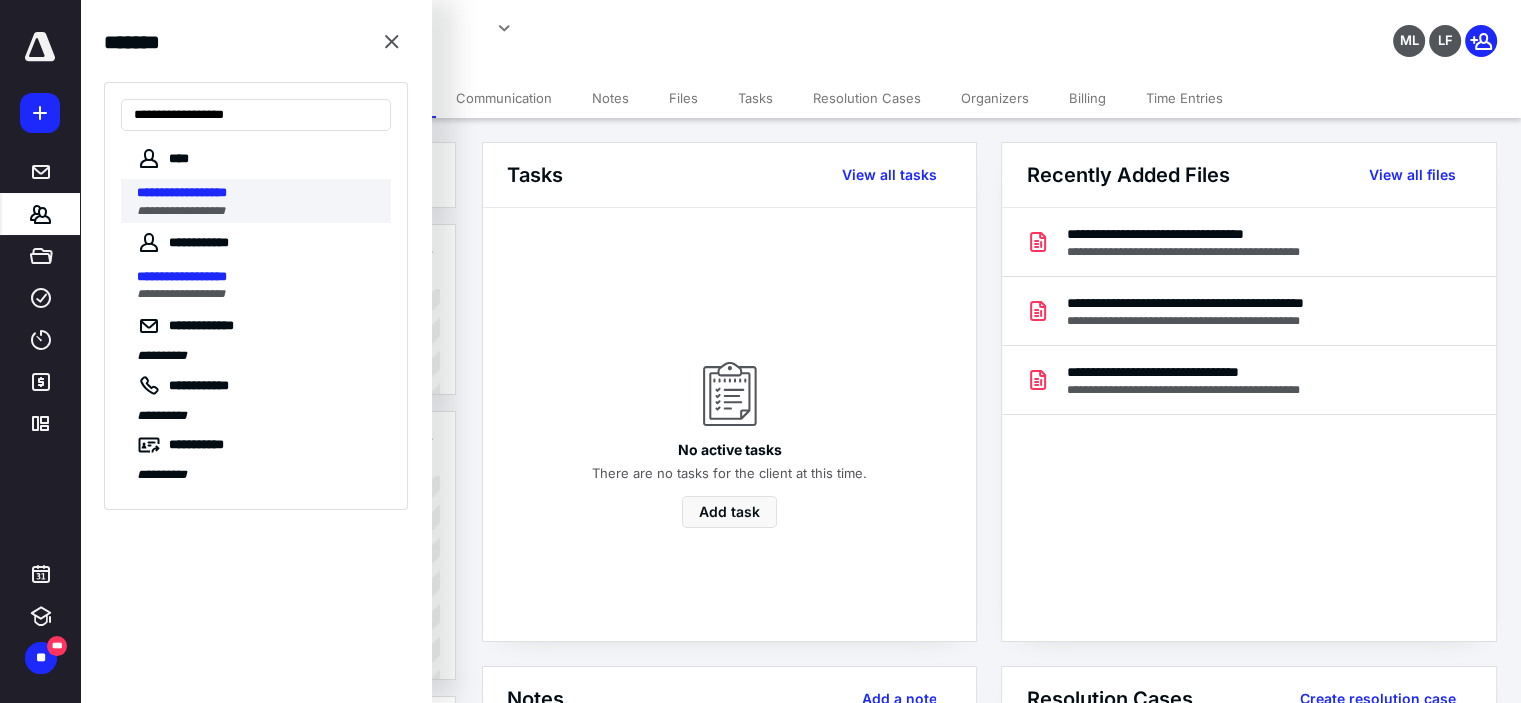 type on "**********" 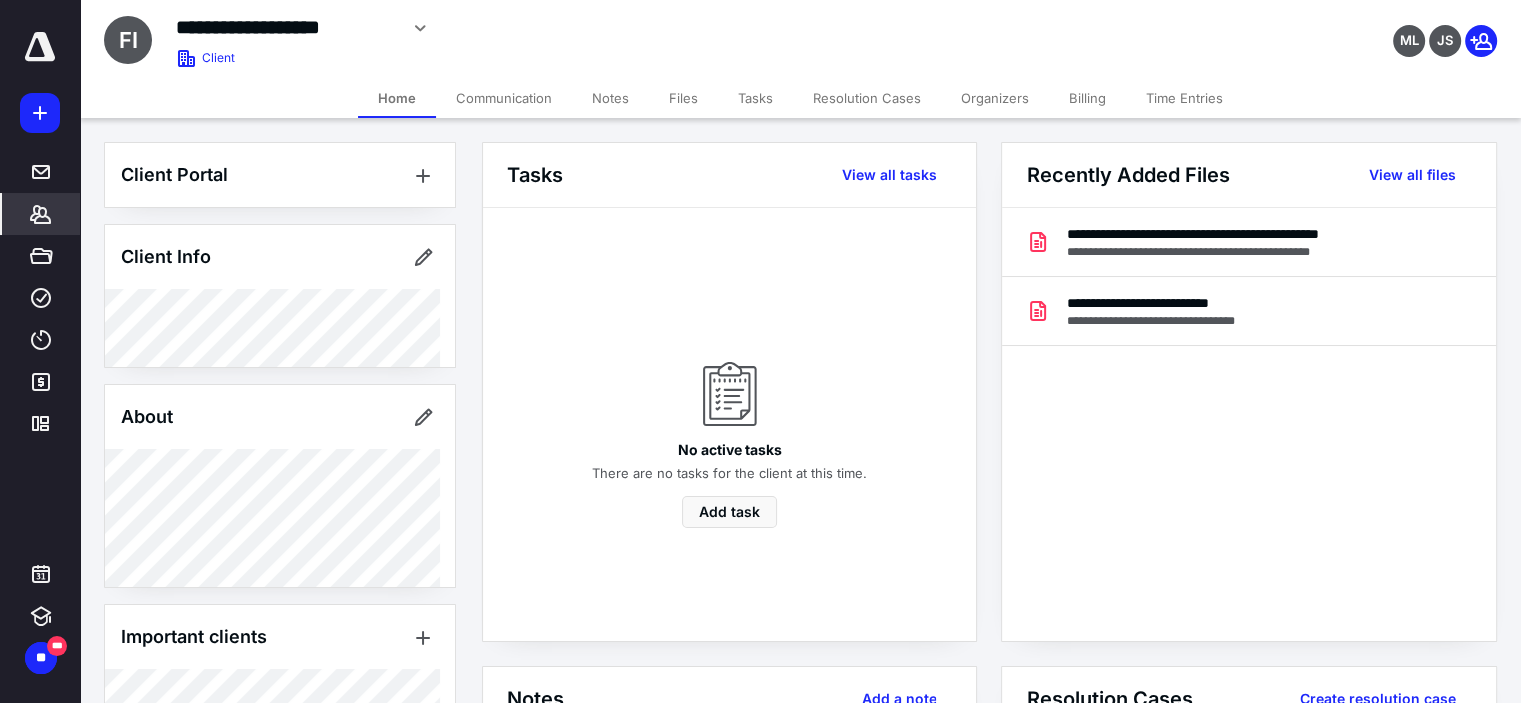 scroll, scrollTop: 200, scrollLeft: 0, axis: vertical 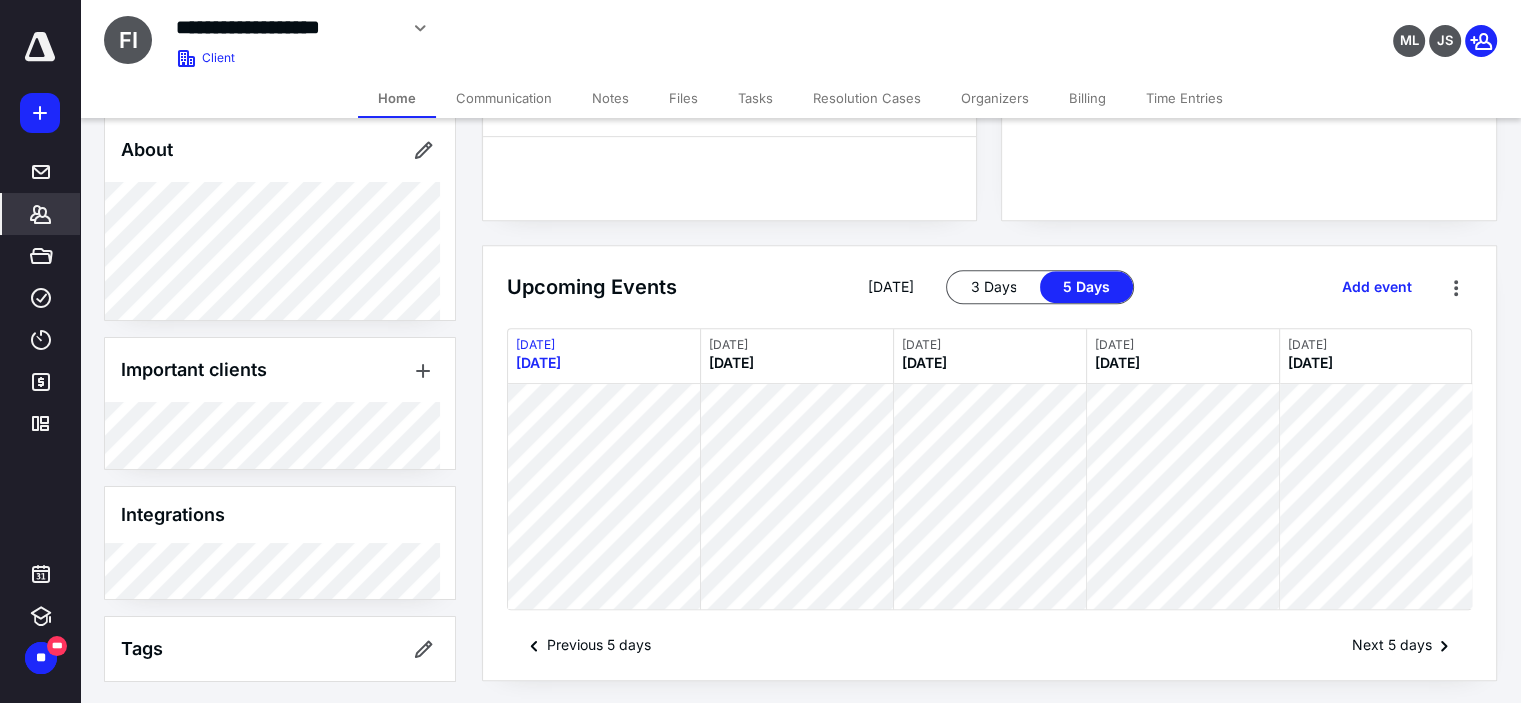 click 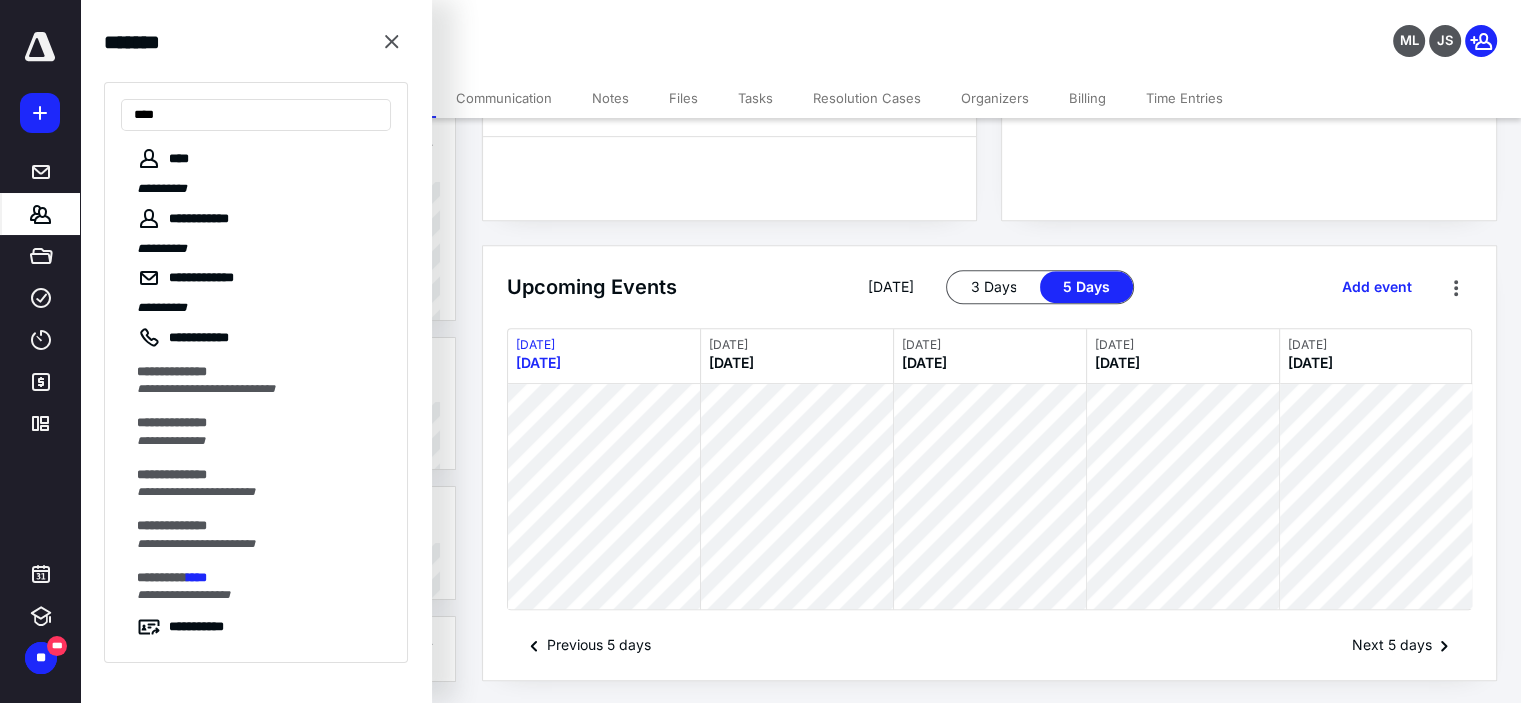 drag, startPoint x: 175, startPoint y: 122, endPoint x: 106, endPoint y: 117, distance: 69.18092 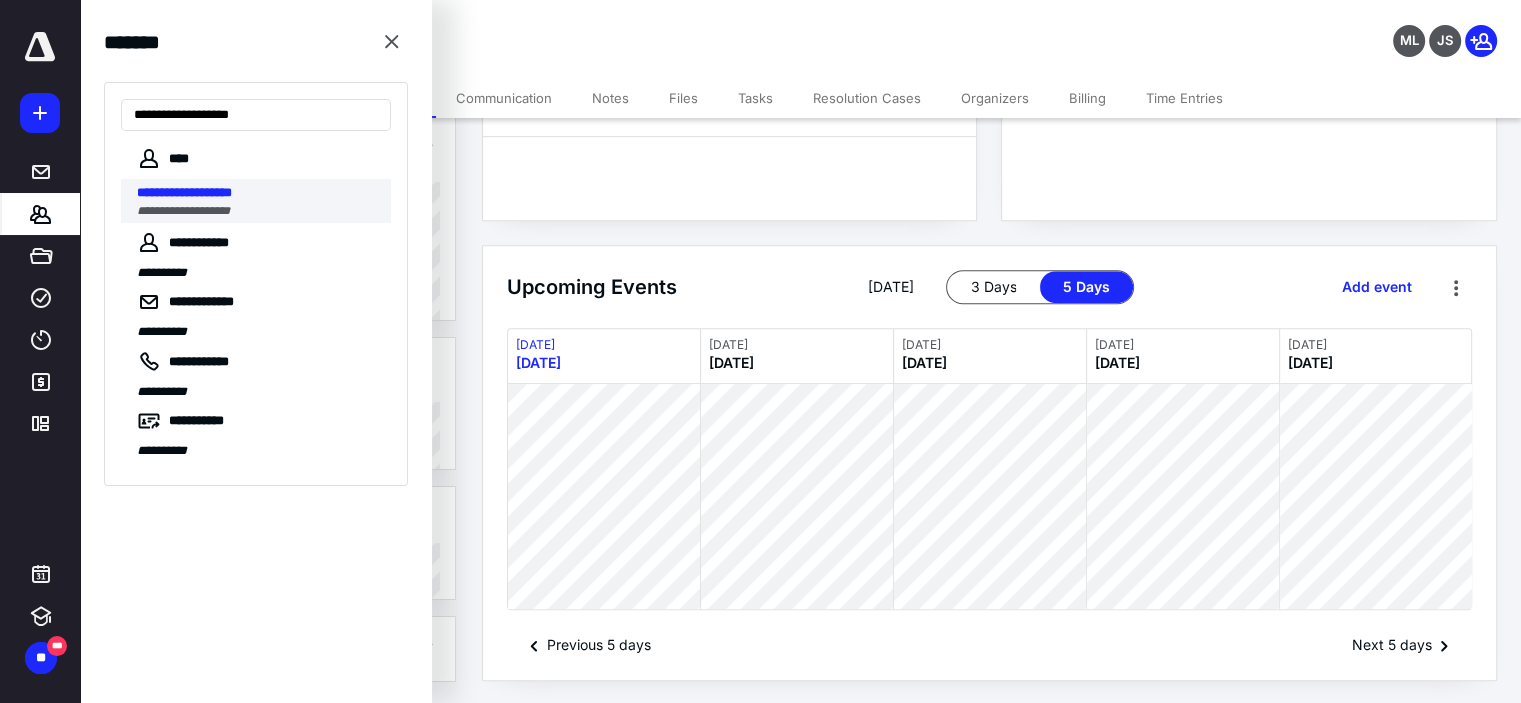 click on "**********" at bounding box center (184, 192) 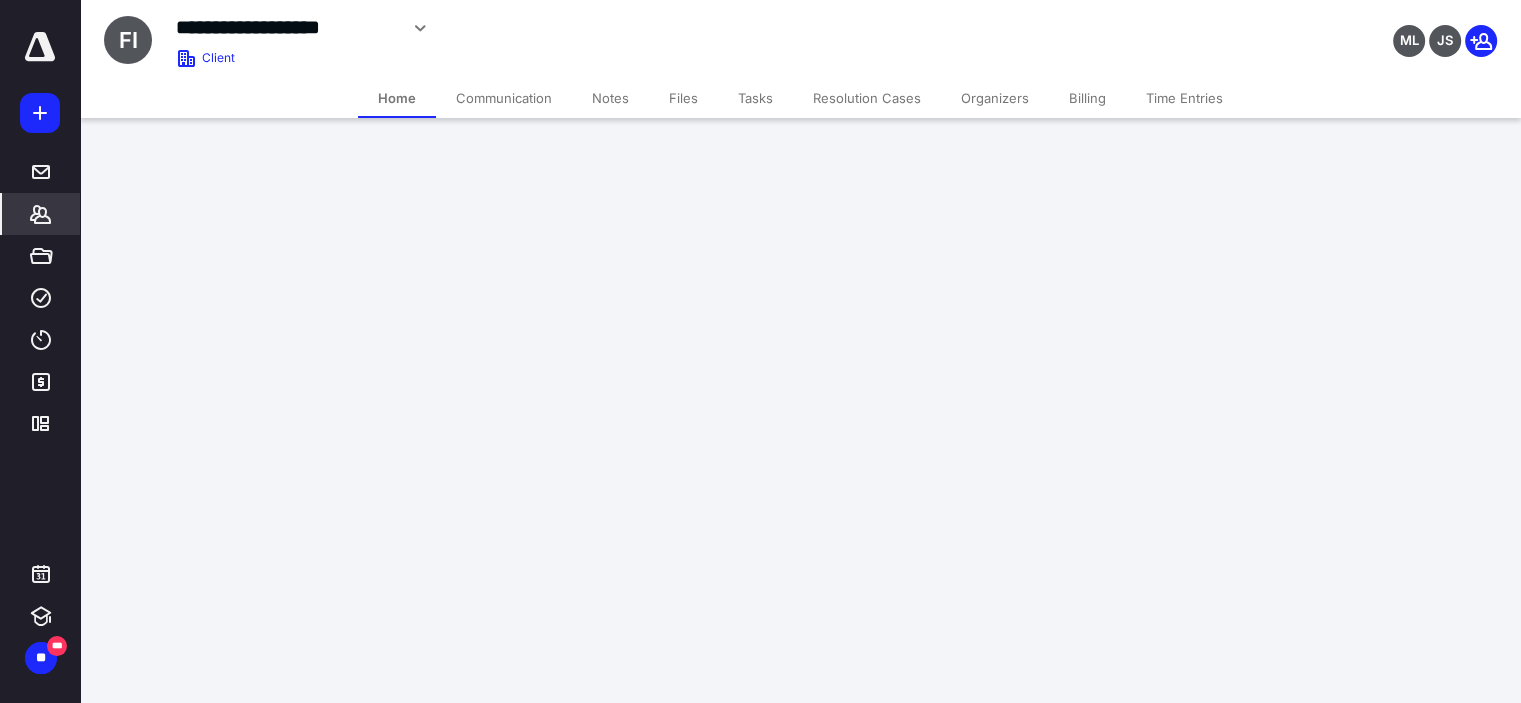 scroll, scrollTop: 0, scrollLeft: 0, axis: both 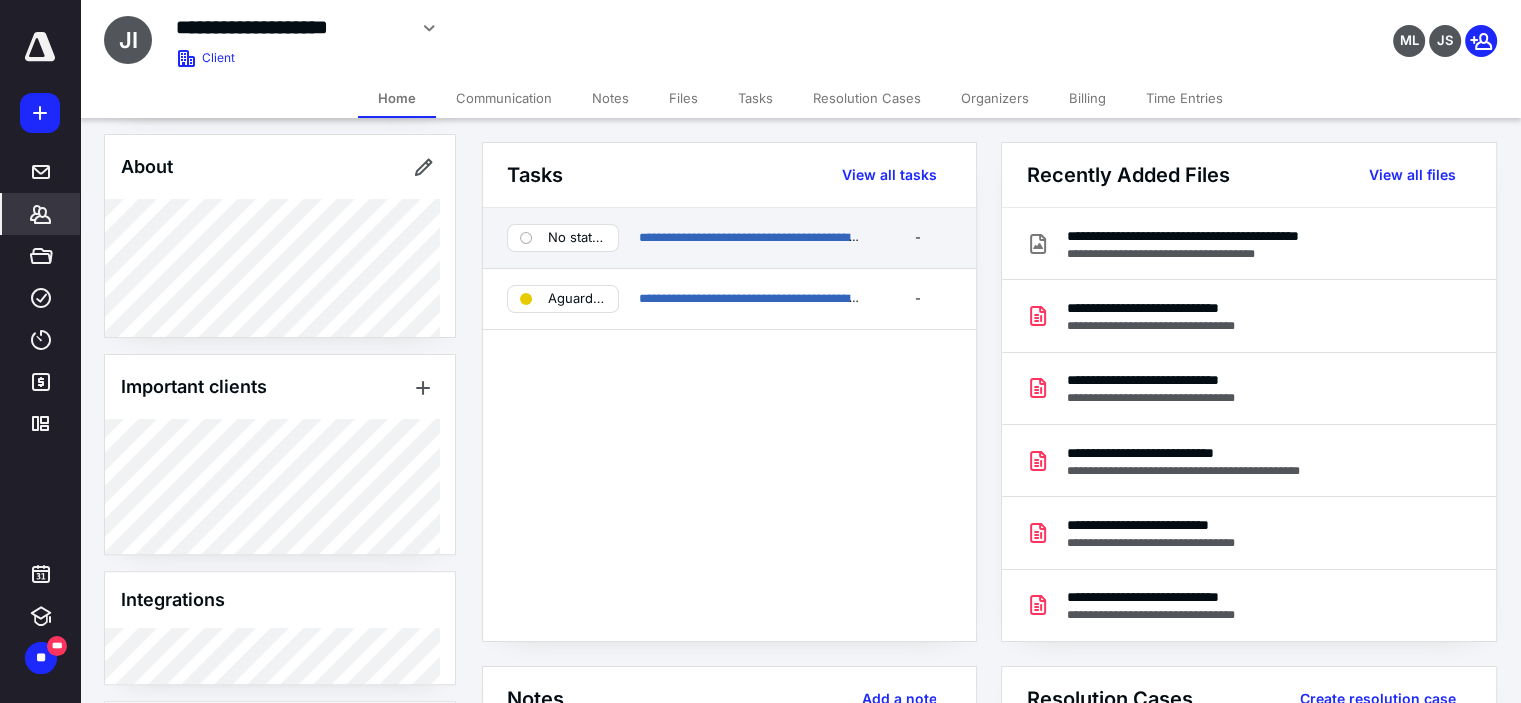 click on "**********" at bounding box center (729, 238) 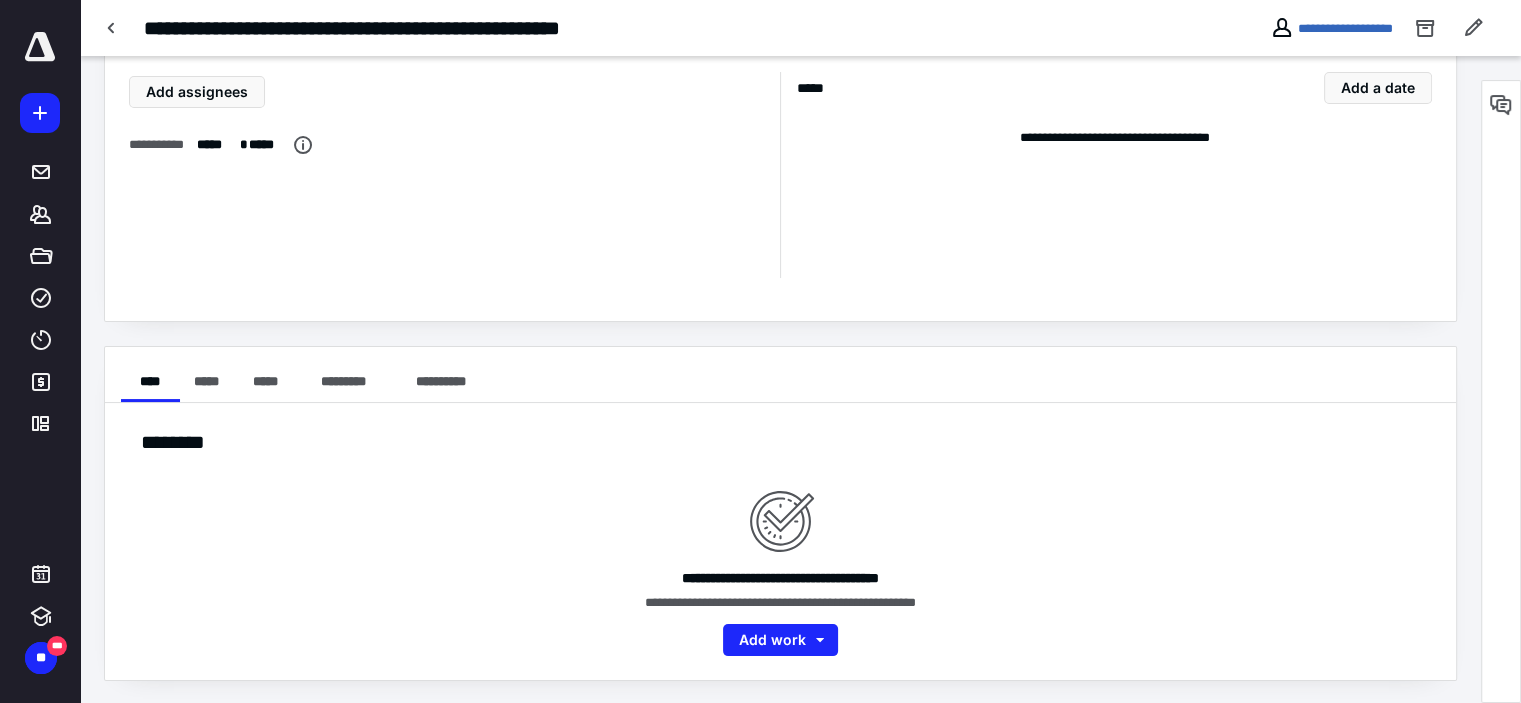 scroll, scrollTop: 0, scrollLeft: 0, axis: both 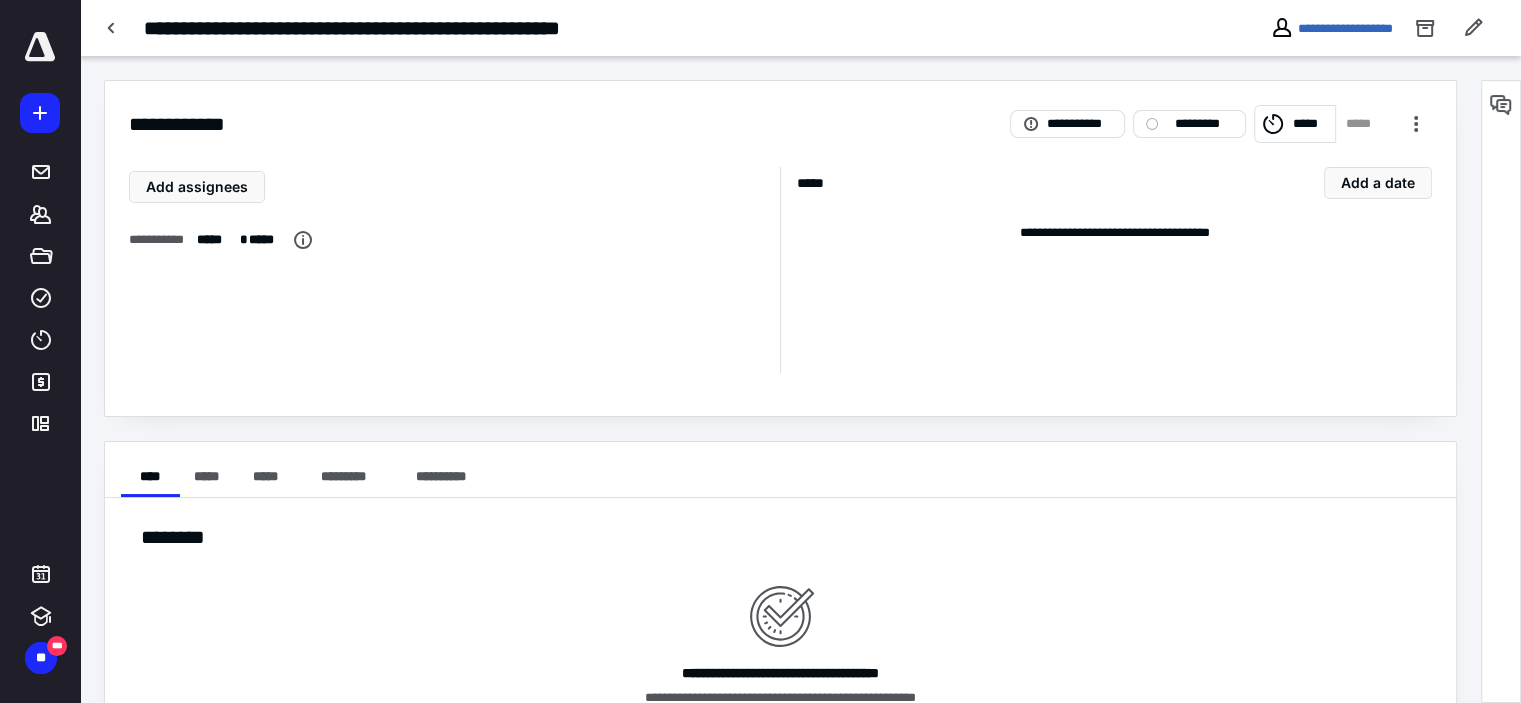 click on "**********" at bounding box center [595, 28] 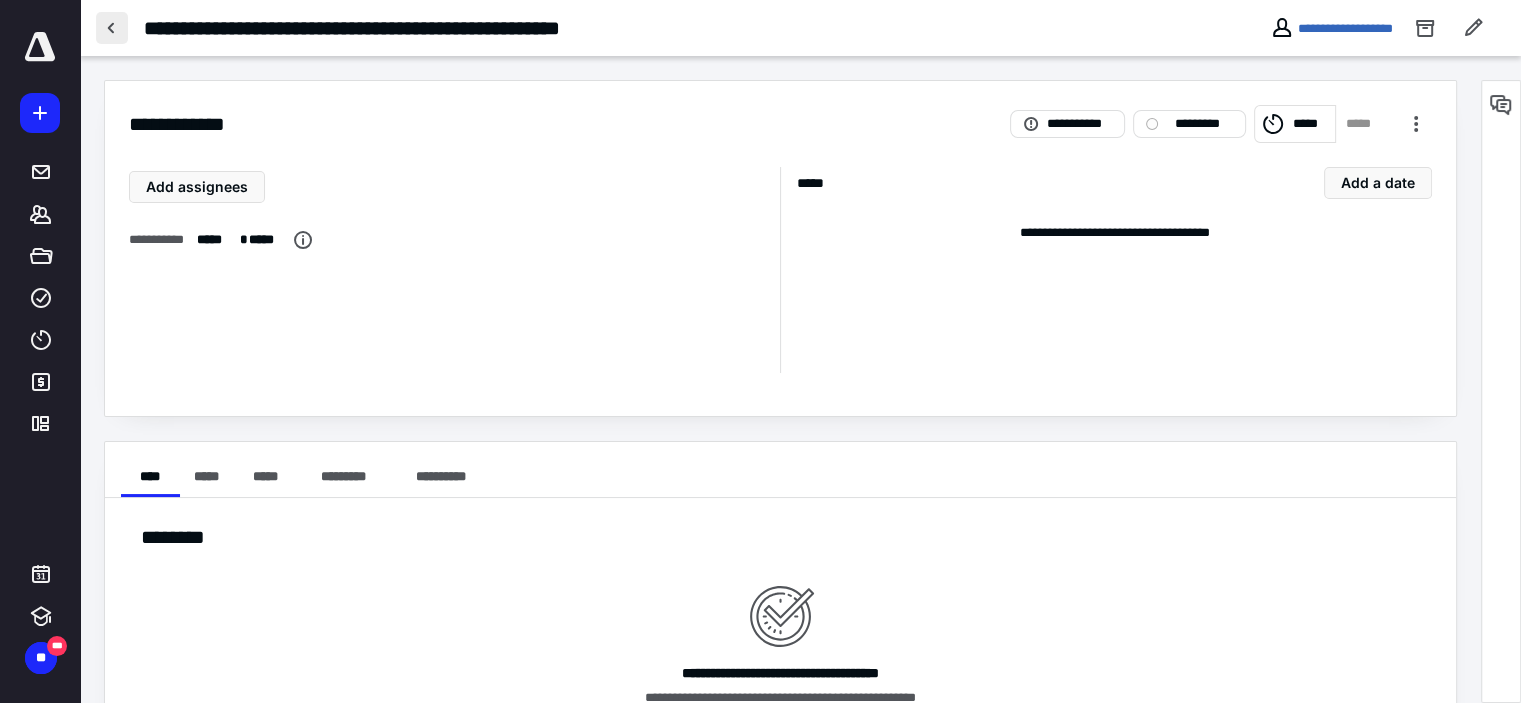 click at bounding box center (112, 28) 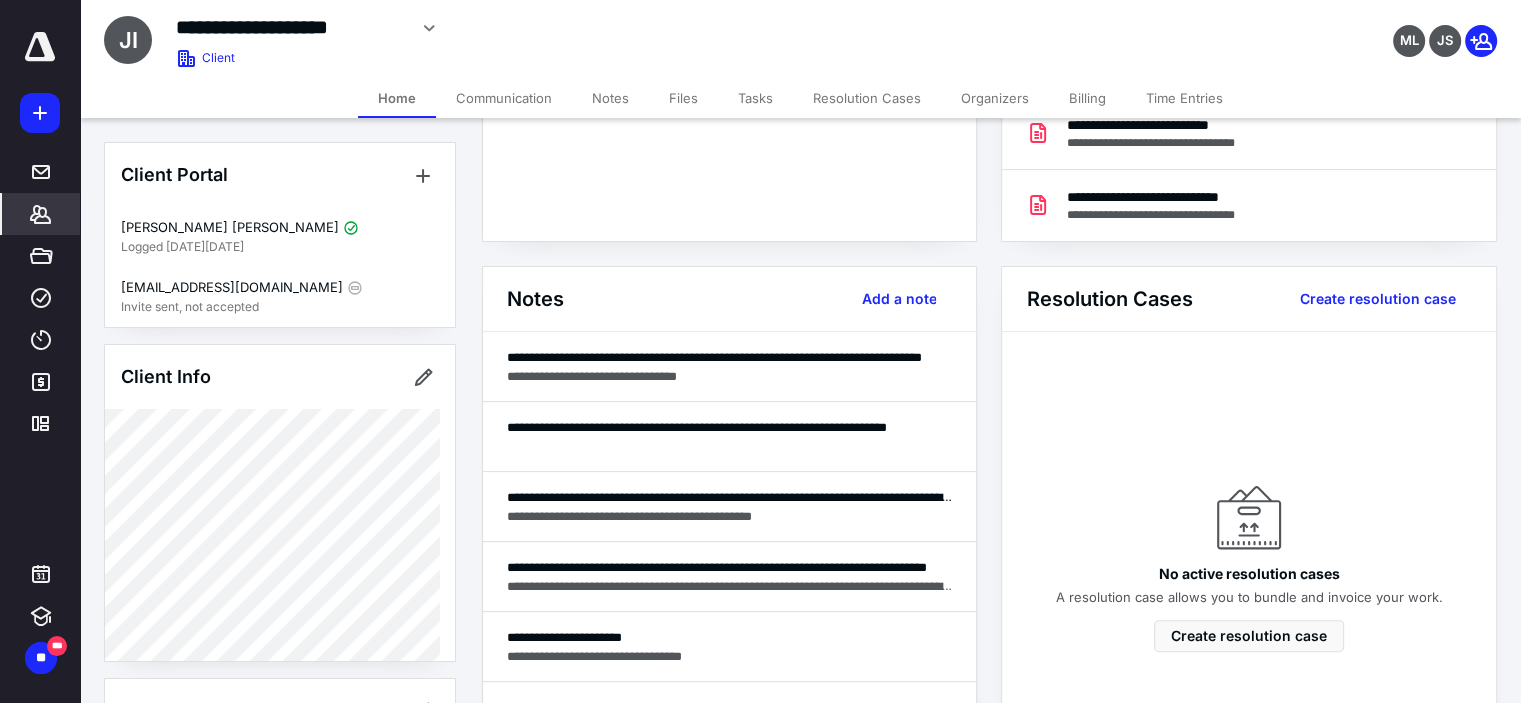 scroll, scrollTop: 0, scrollLeft: 0, axis: both 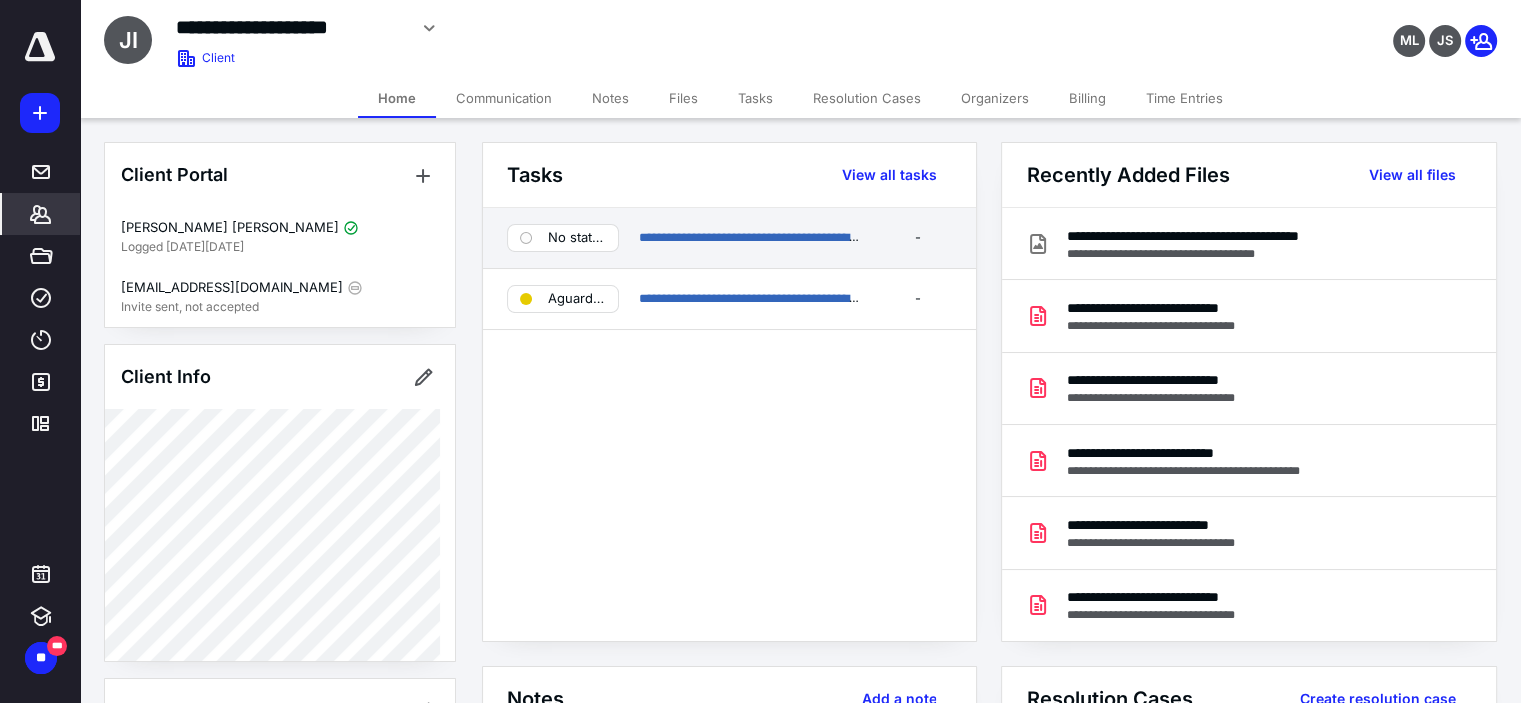 click on "**********" at bounding box center (729, 238) 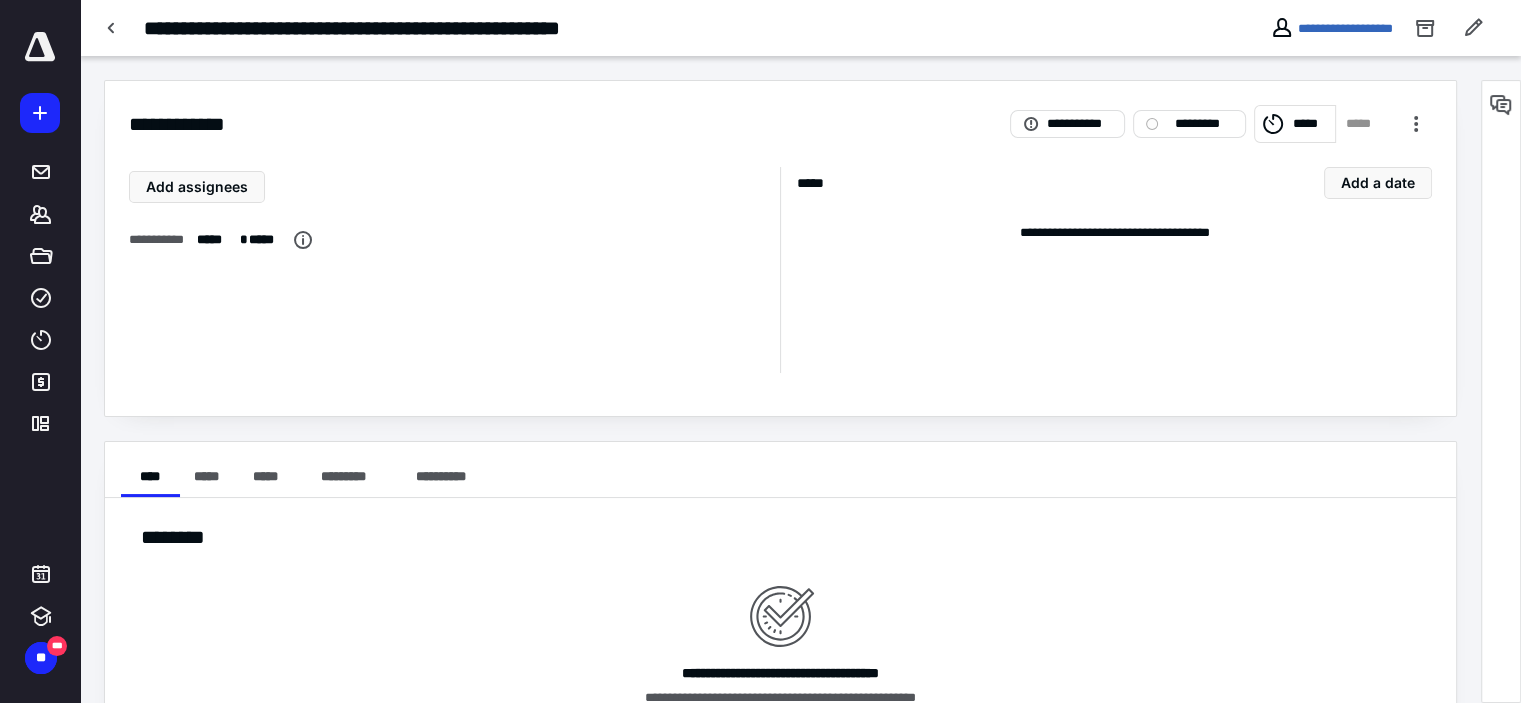 scroll, scrollTop: 95, scrollLeft: 0, axis: vertical 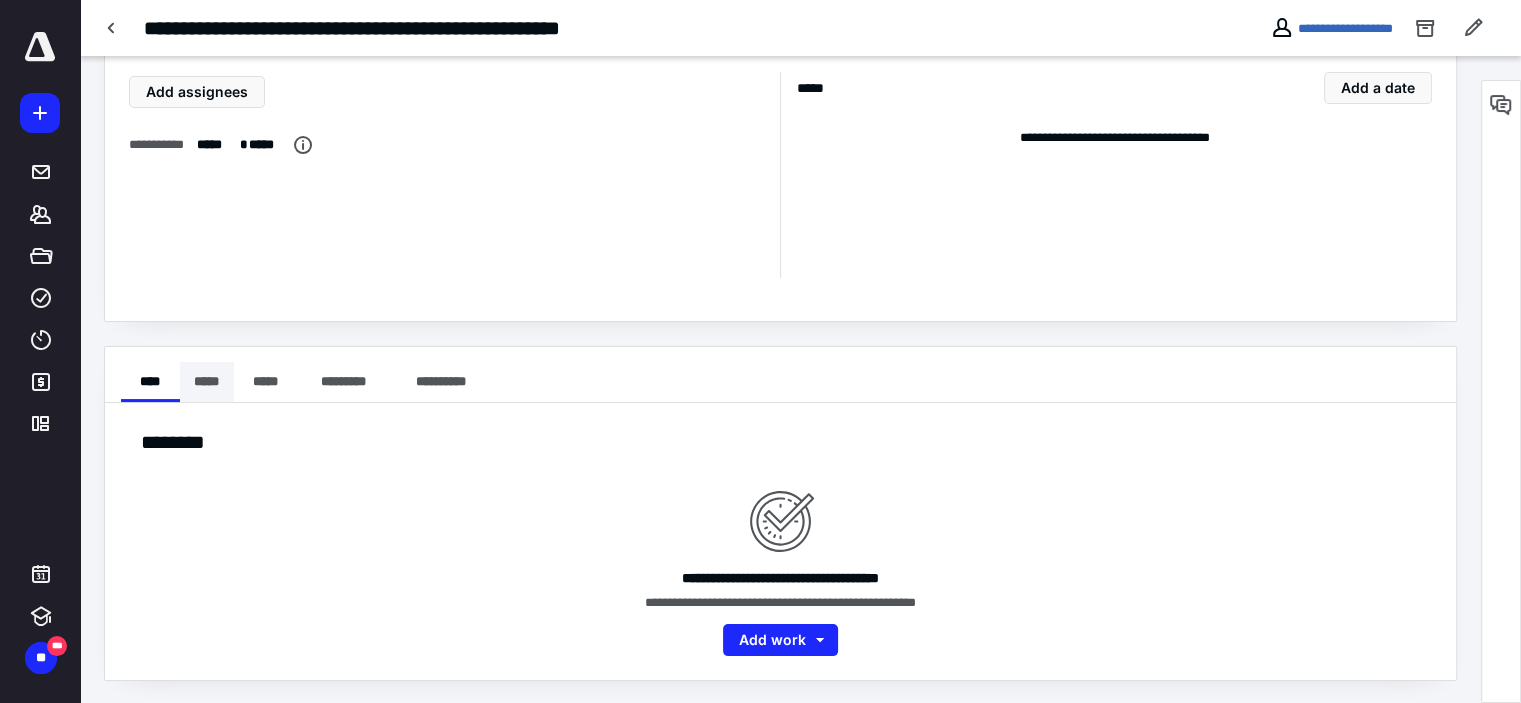 click on "*****" at bounding box center (207, 382) 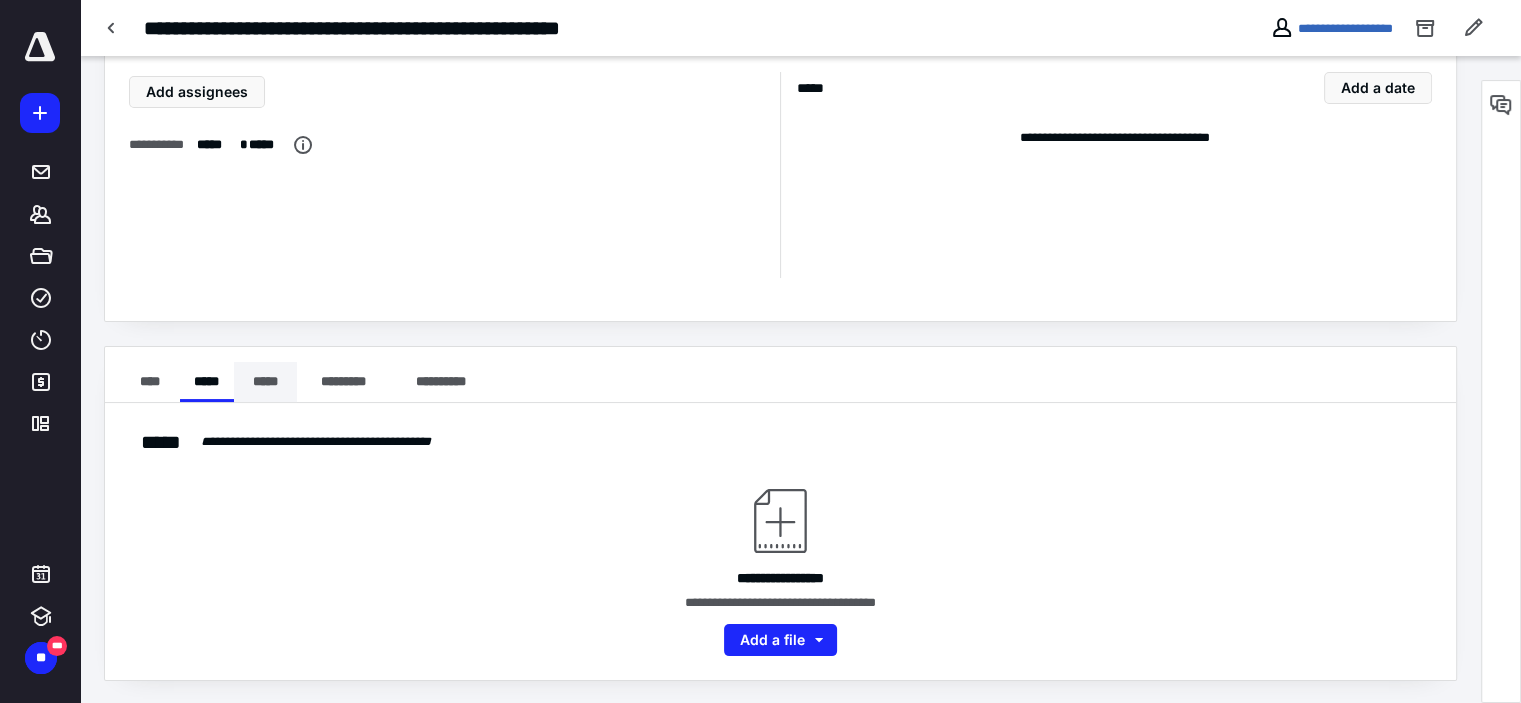 drag, startPoint x: 242, startPoint y: 384, endPoint x: 258, endPoint y: 383, distance: 16.03122 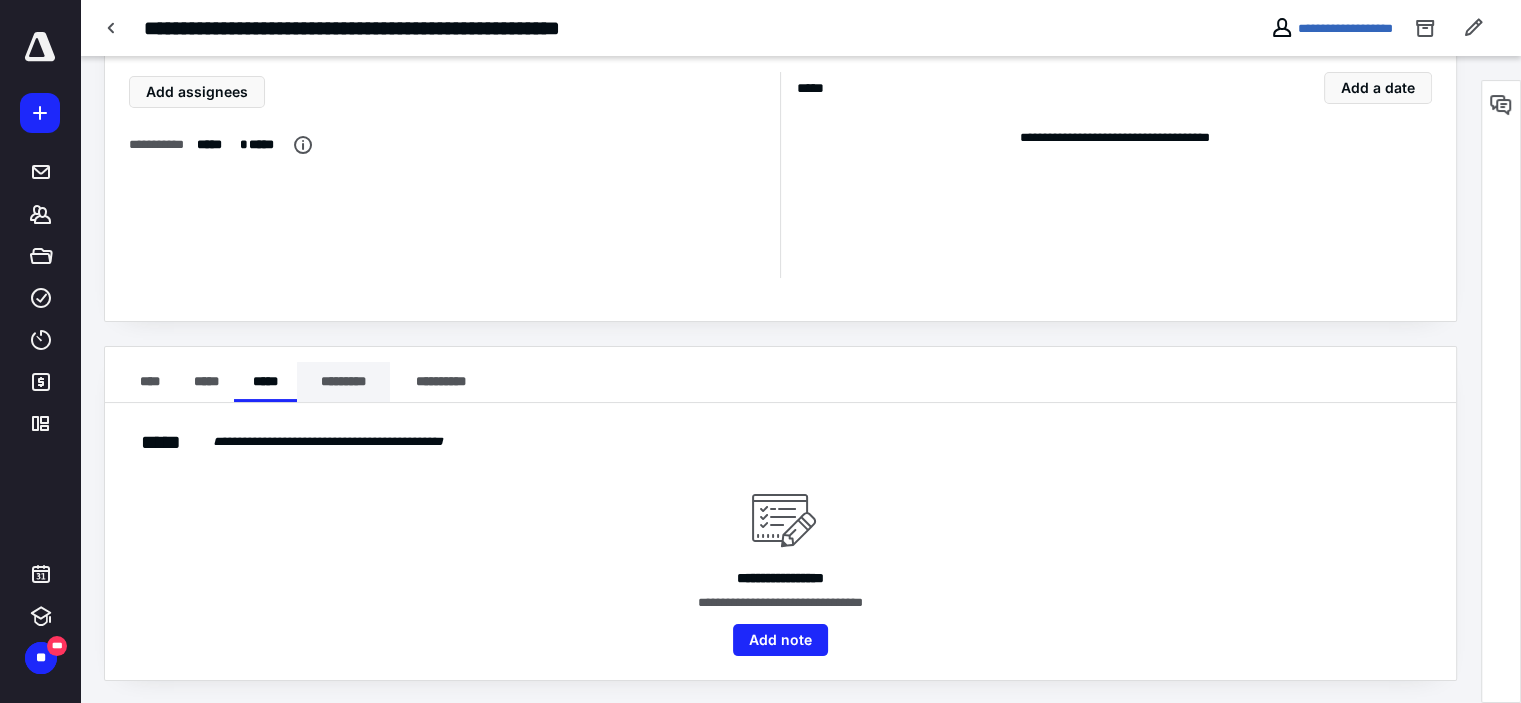 click on "*********" at bounding box center [344, 382] 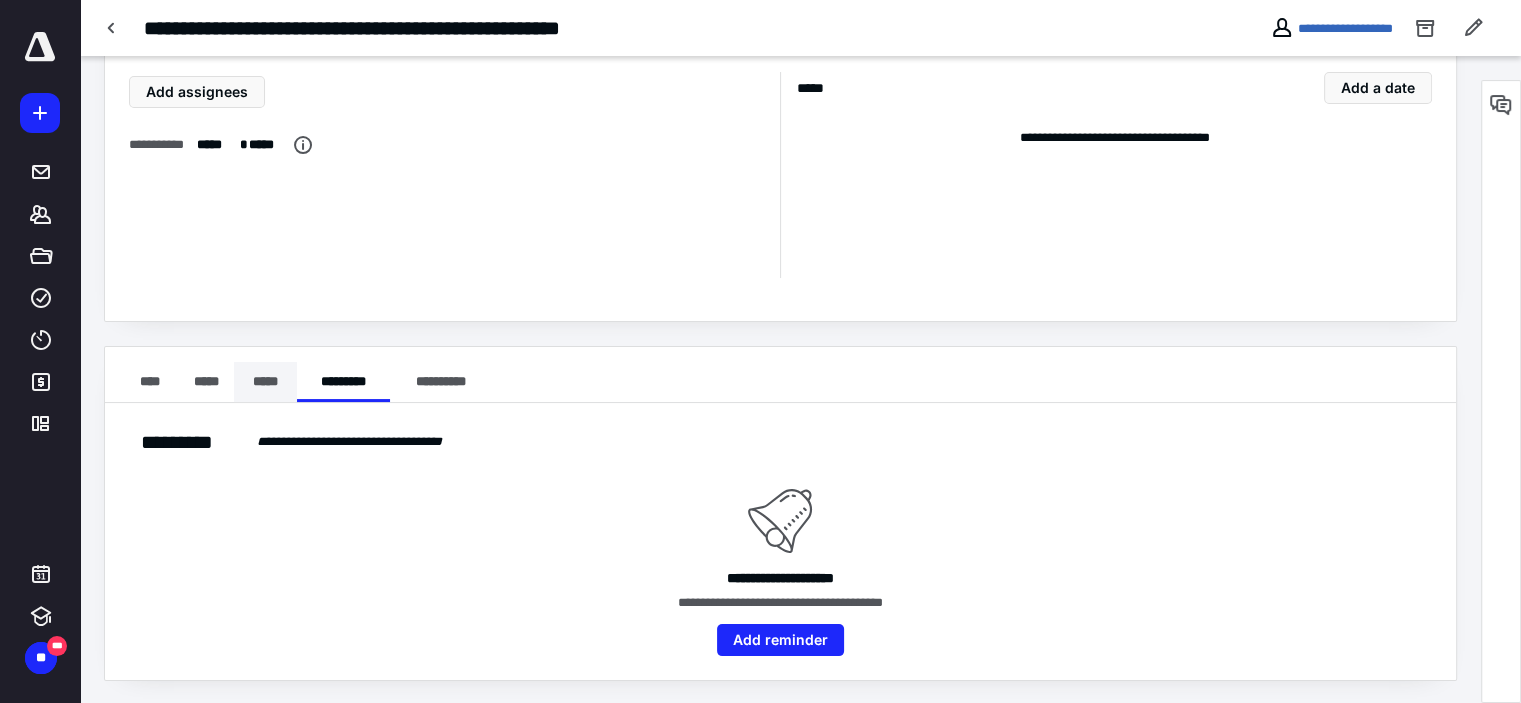 click on "*****" at bounding box center (265, 382) 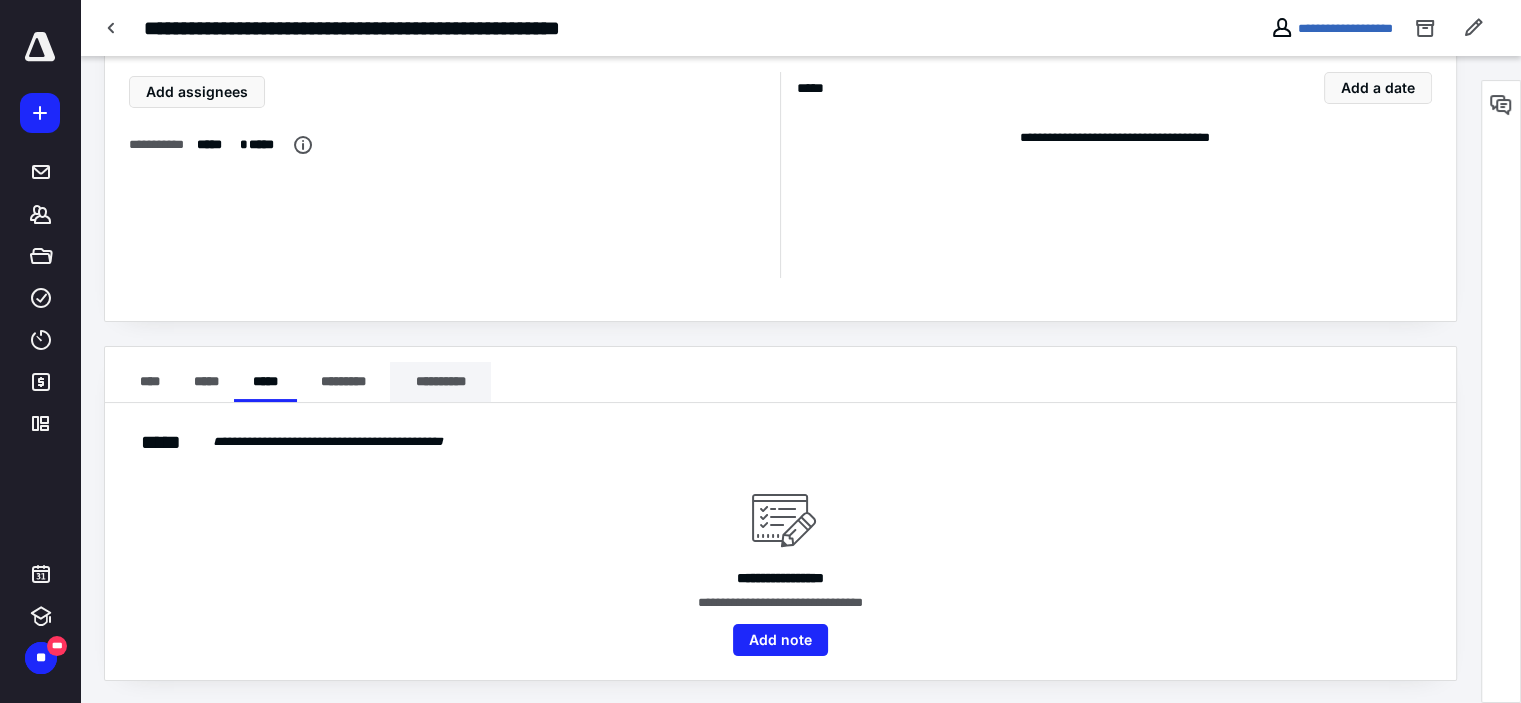 click on "**********" at bounding box center [440, 382] 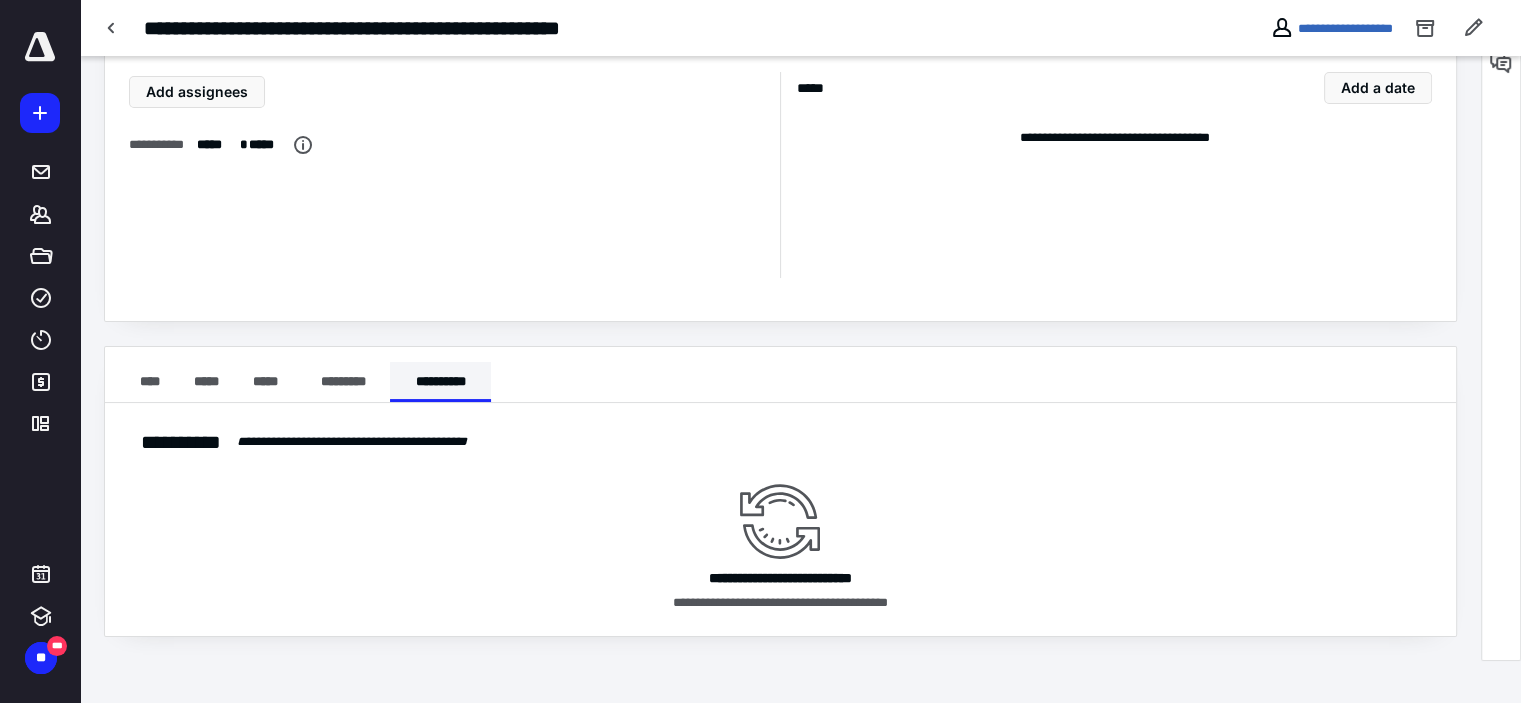 scroll, scrollTop: 51, scrollLeft: 0, axis: vertical 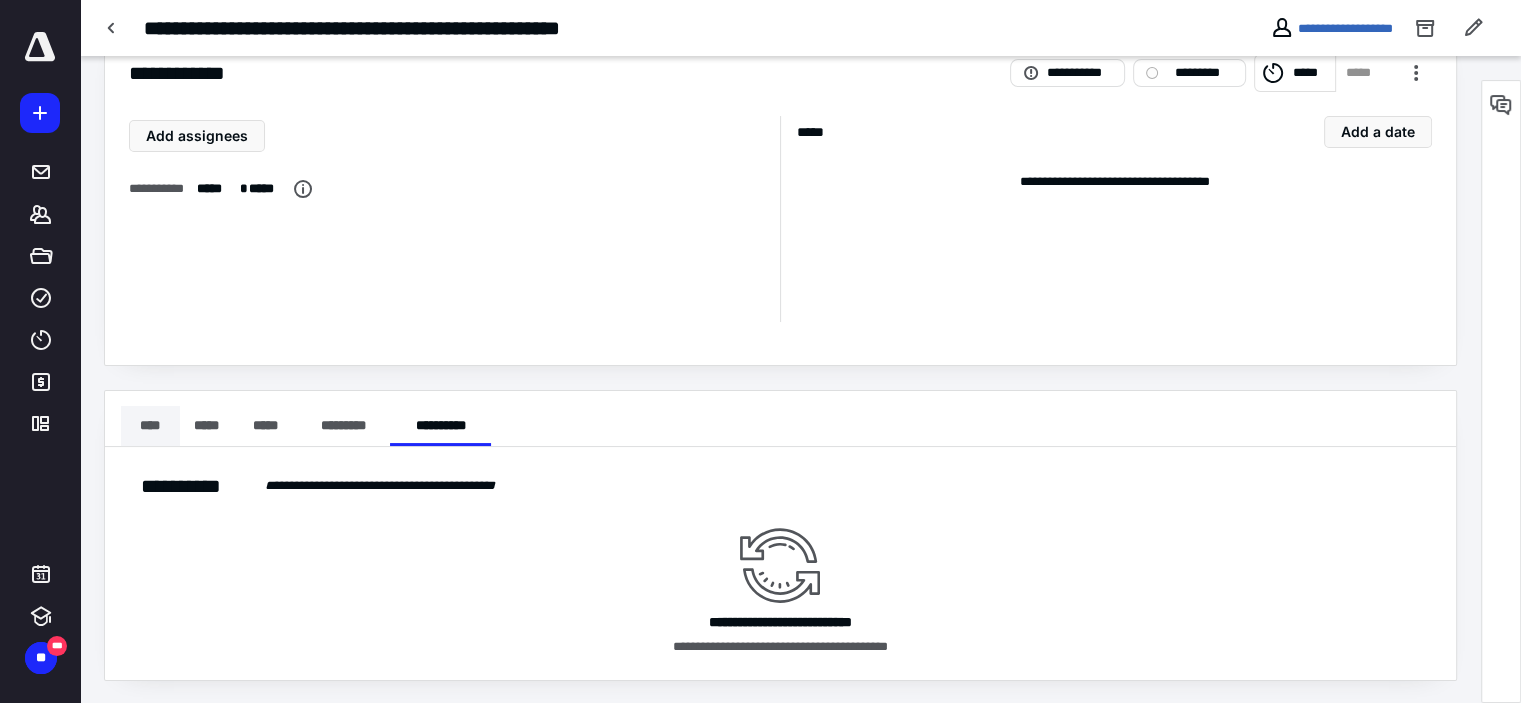 click on "****" at bounding box center [150, 426] 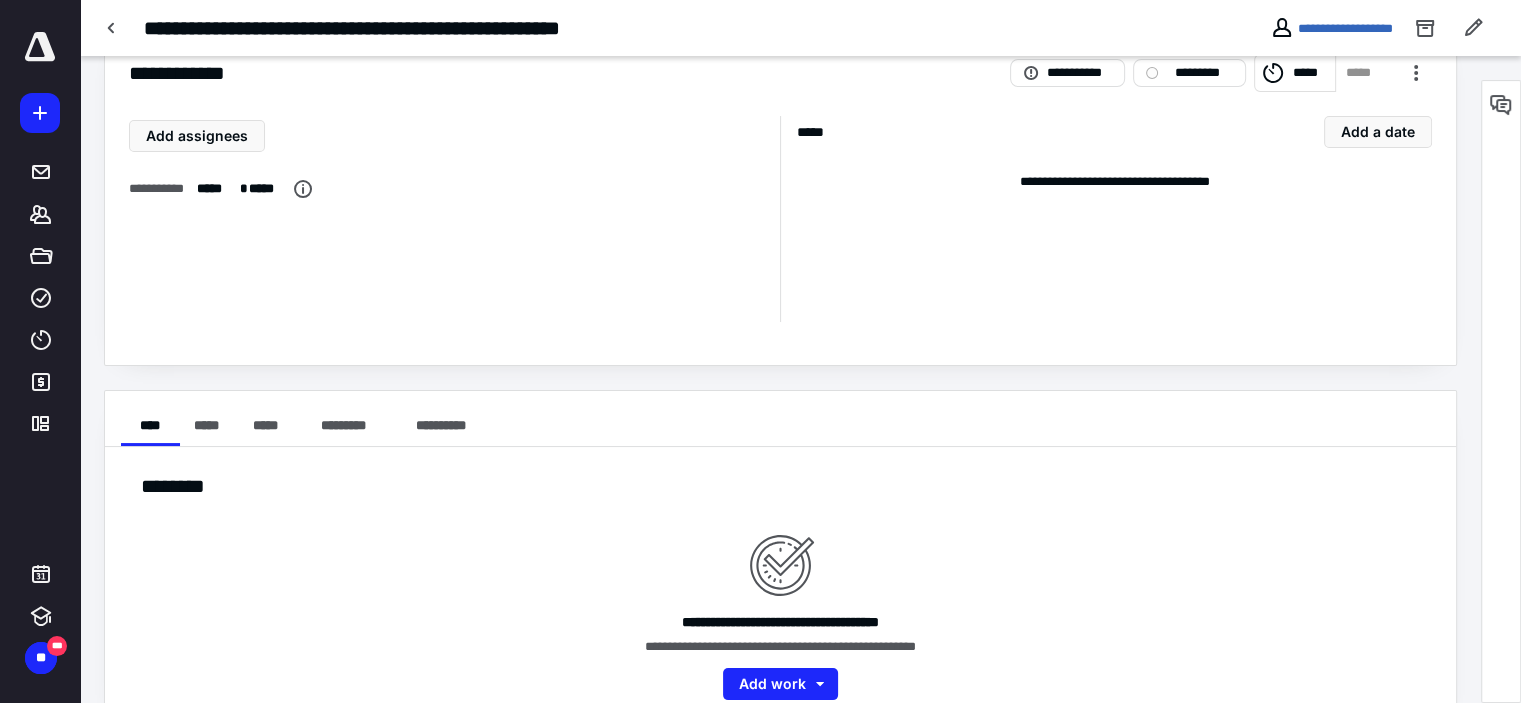 scroll, scrollTop: 0, scrollLeft: 0, axis: both 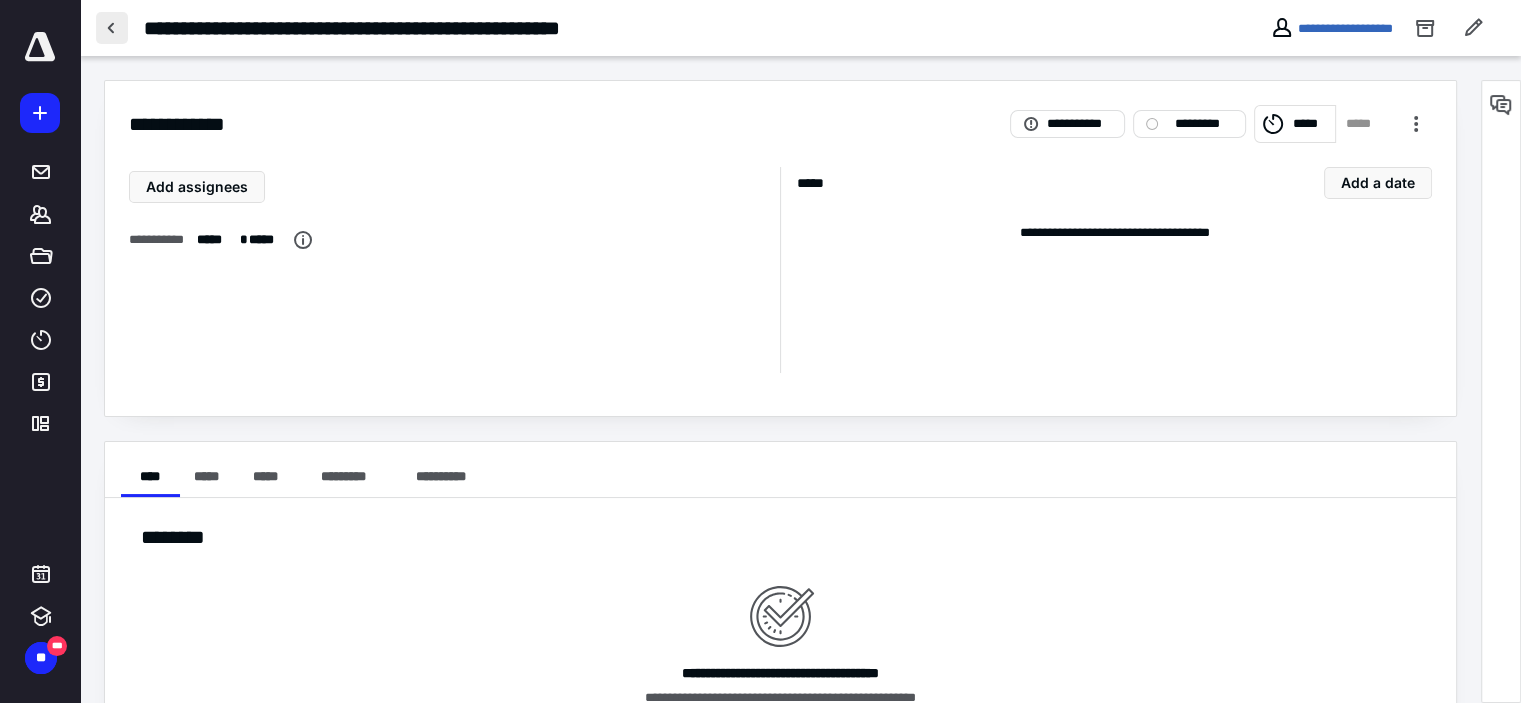 click at bounding box center [112, 28] 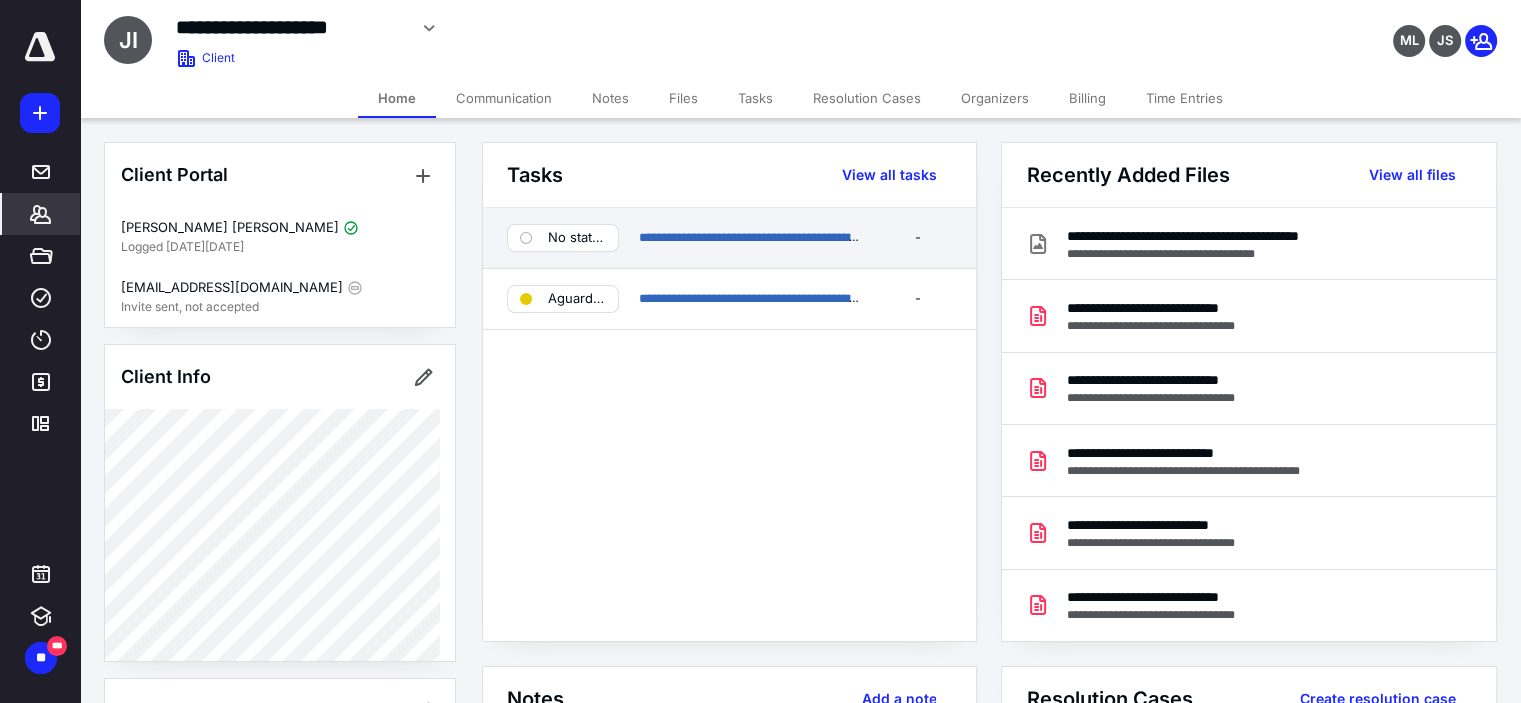 click on "**********" at bounding box center (729, 238) 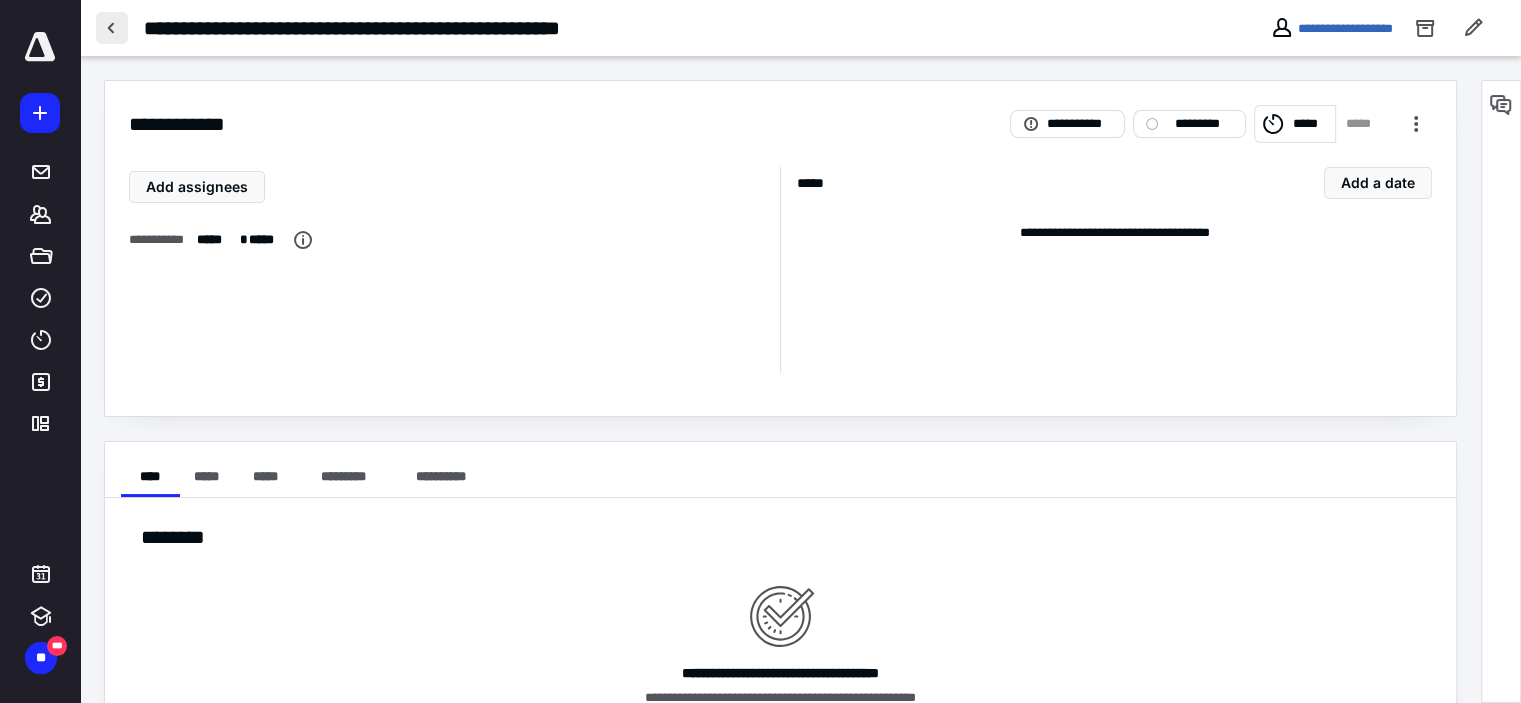 click at bounding box center [112, 28] 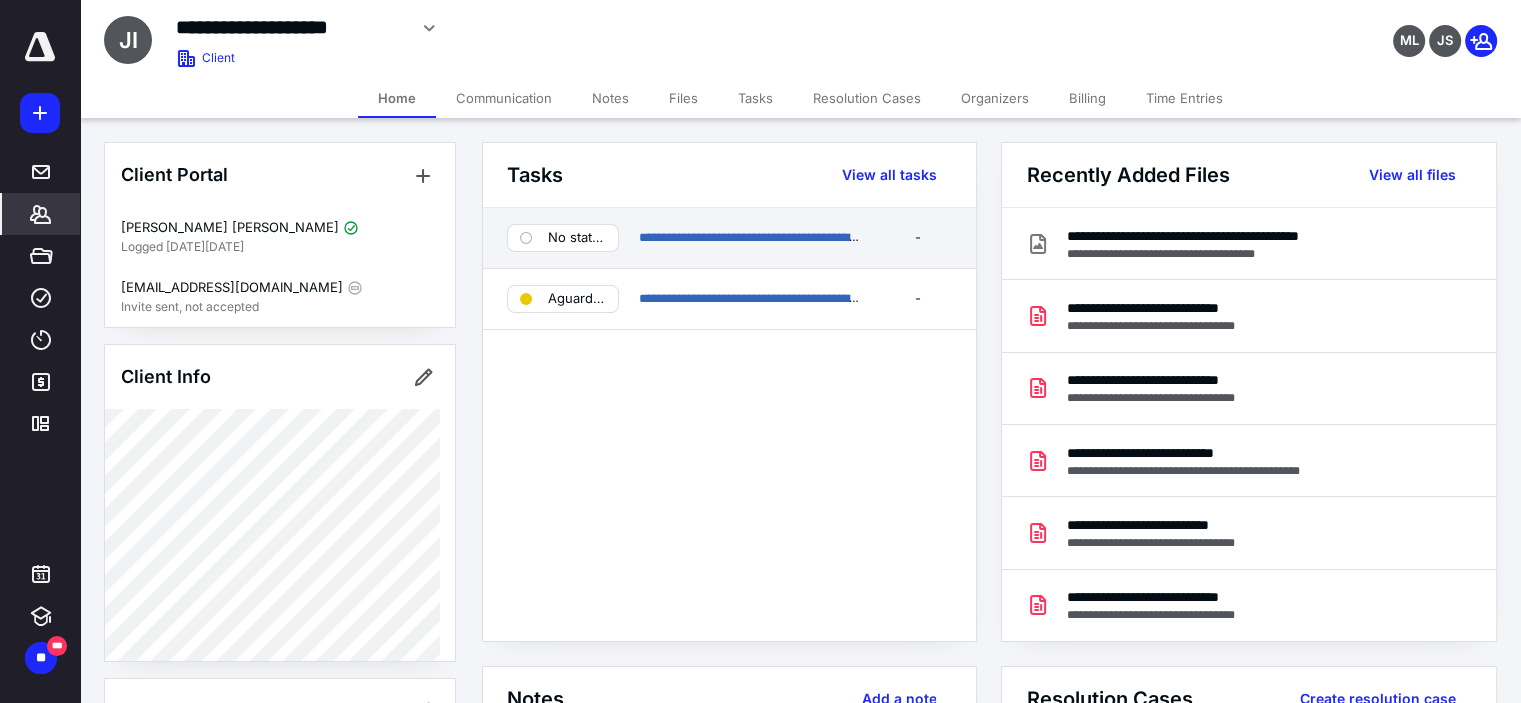 click on "**********" at bounding box center [729, 238] 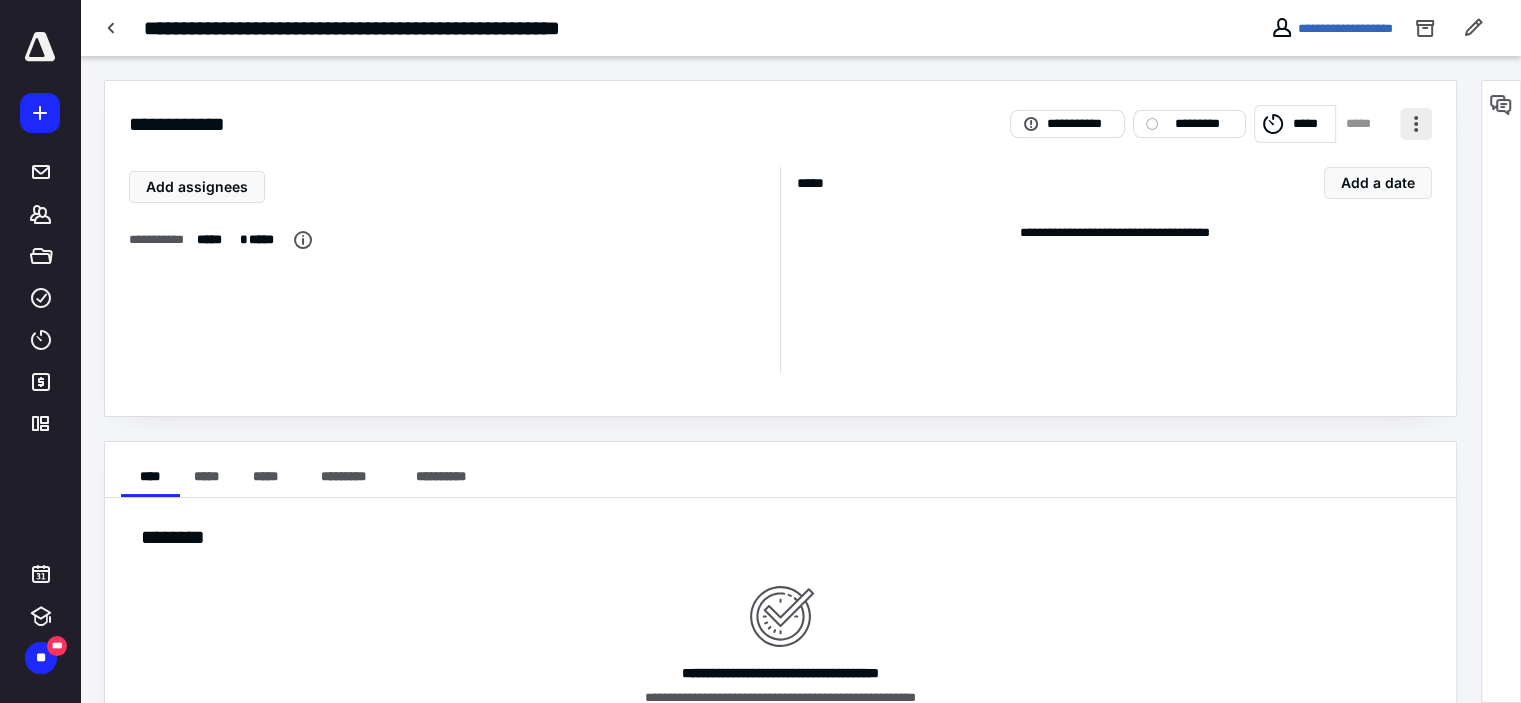 click at bounding box center (1416, 124) 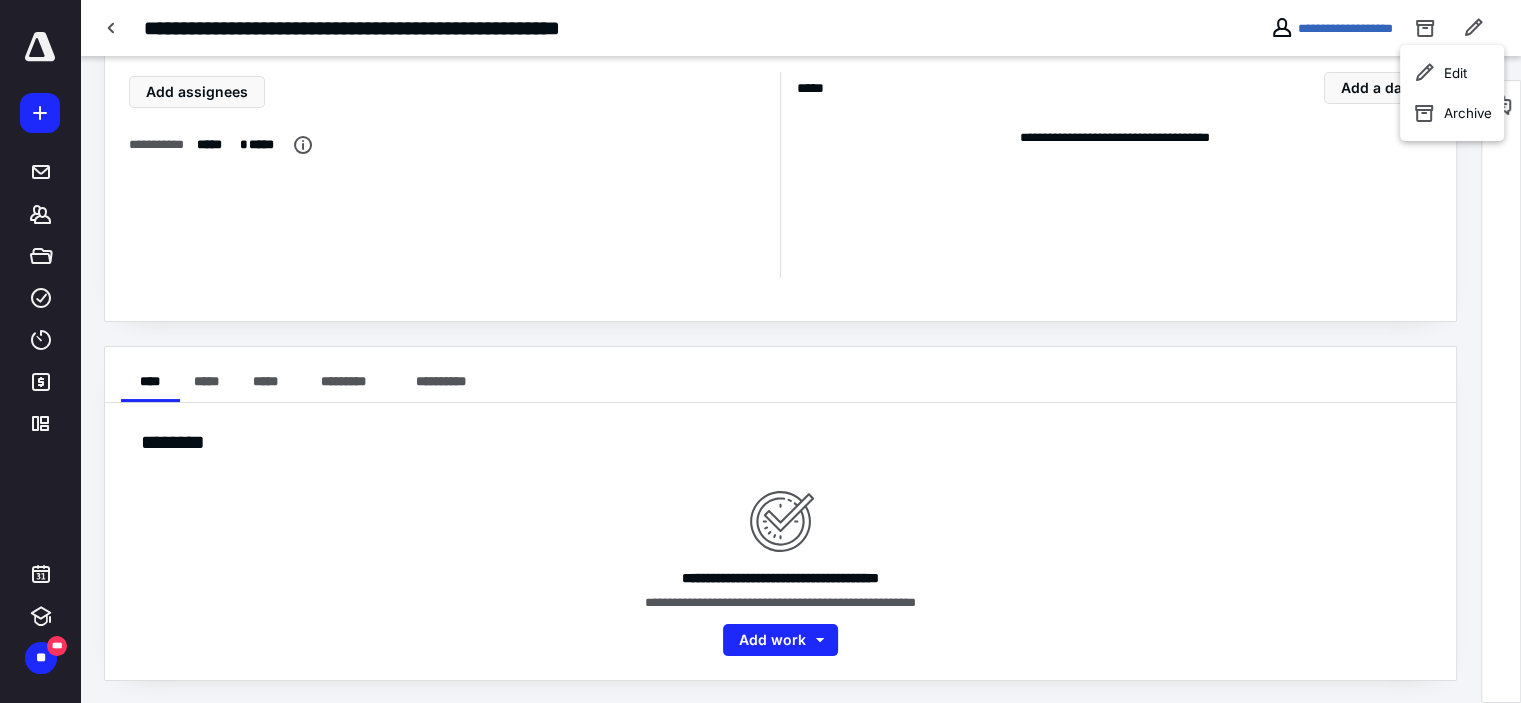 scroll, scrollTop: 0, scrollLeft: 0, axis: both 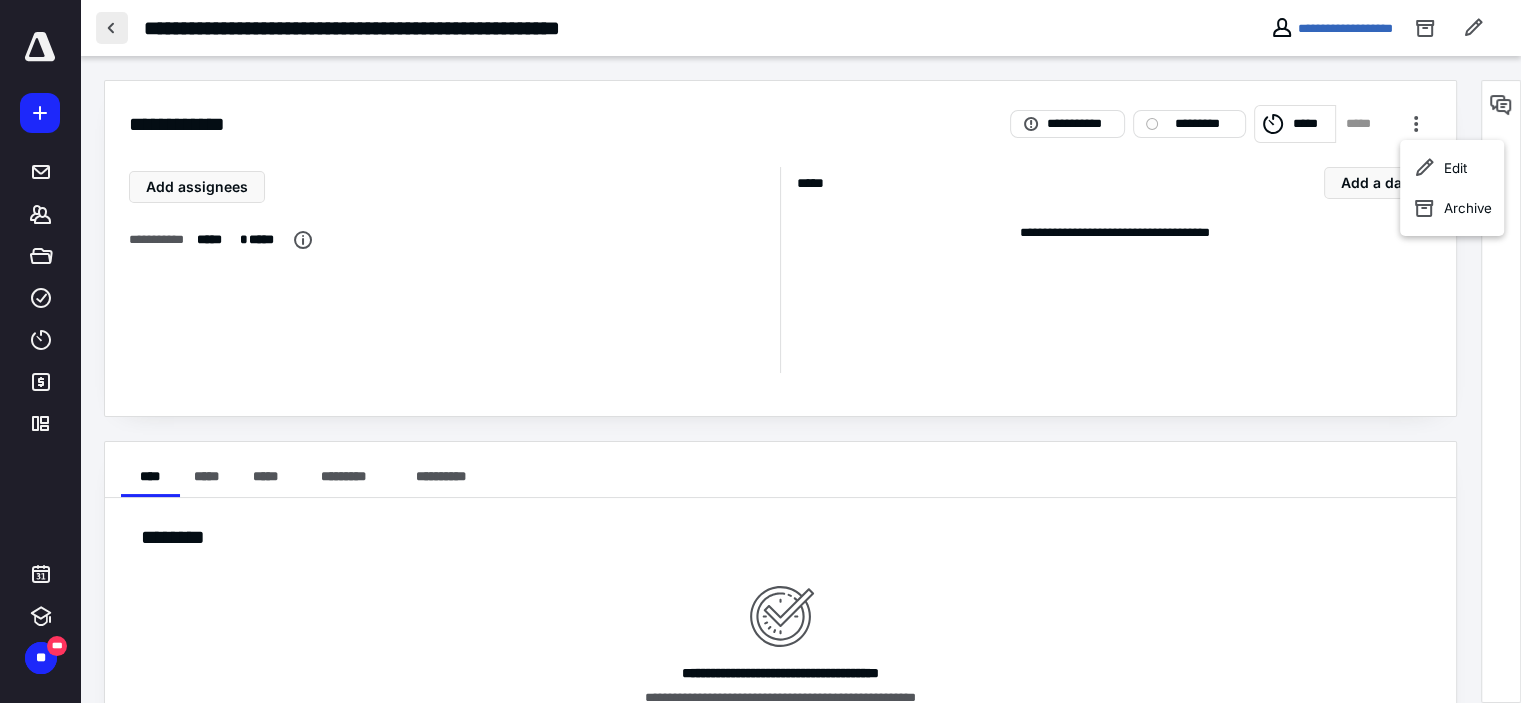 click at bounding box center [112, 28] 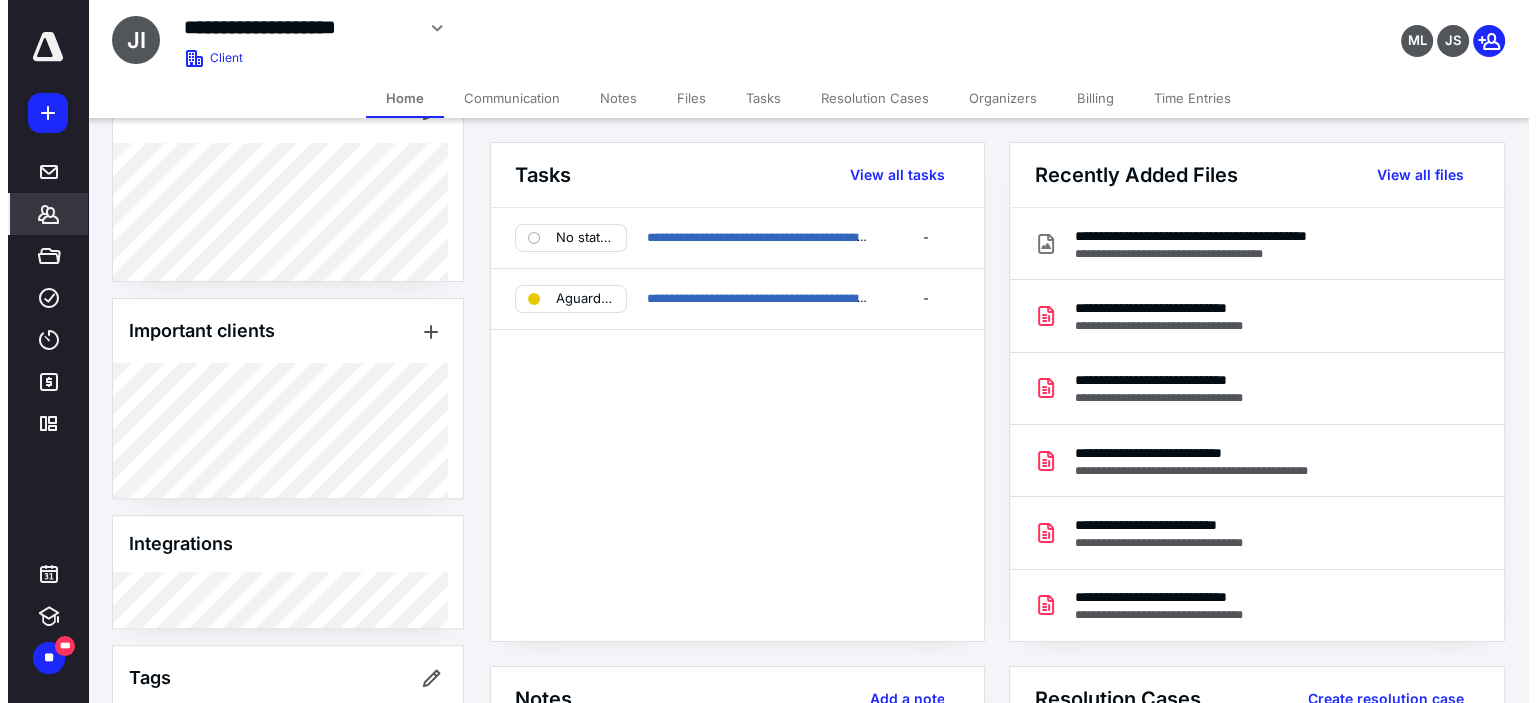scroll, scrollTop: 644, scrollLeft: 0, axis: vertical 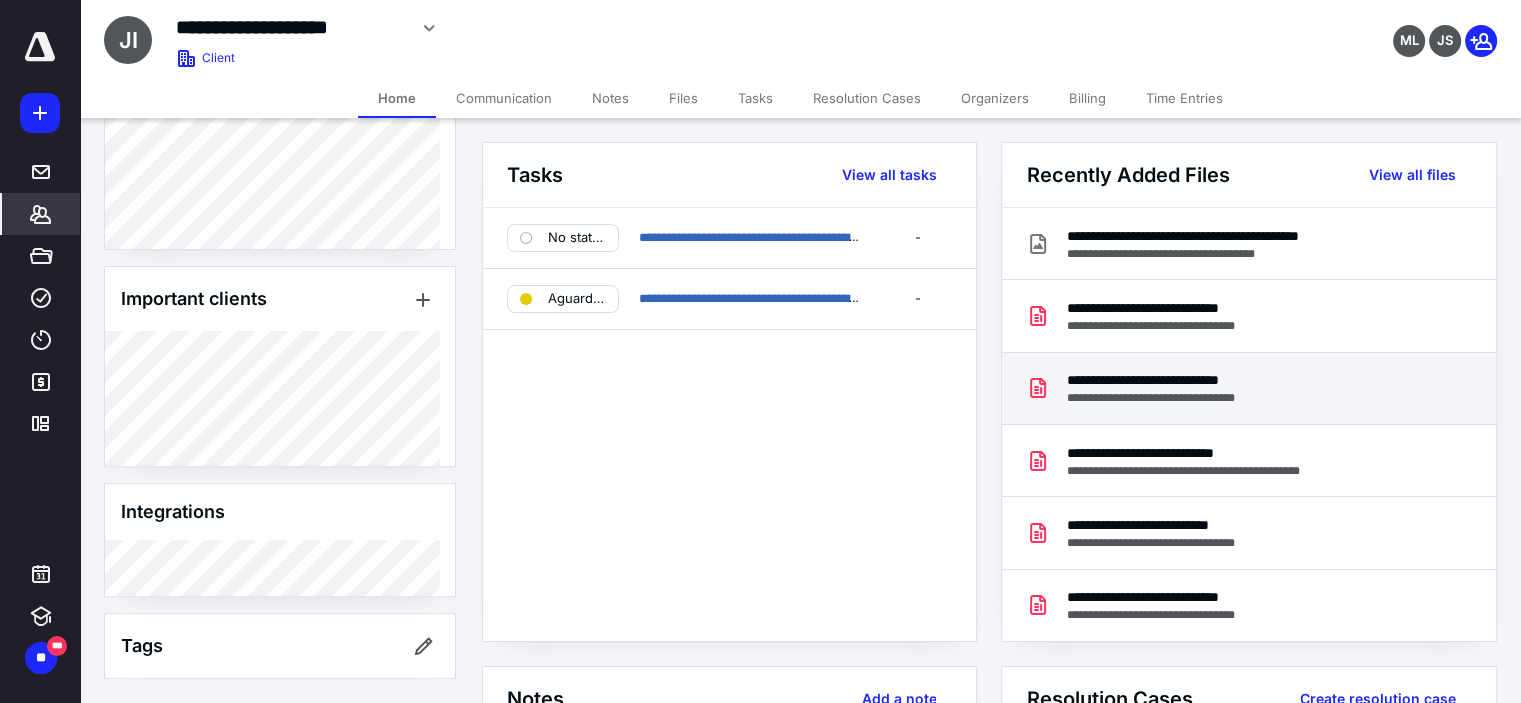 click on "**********" at bounding box center (1182, 398) 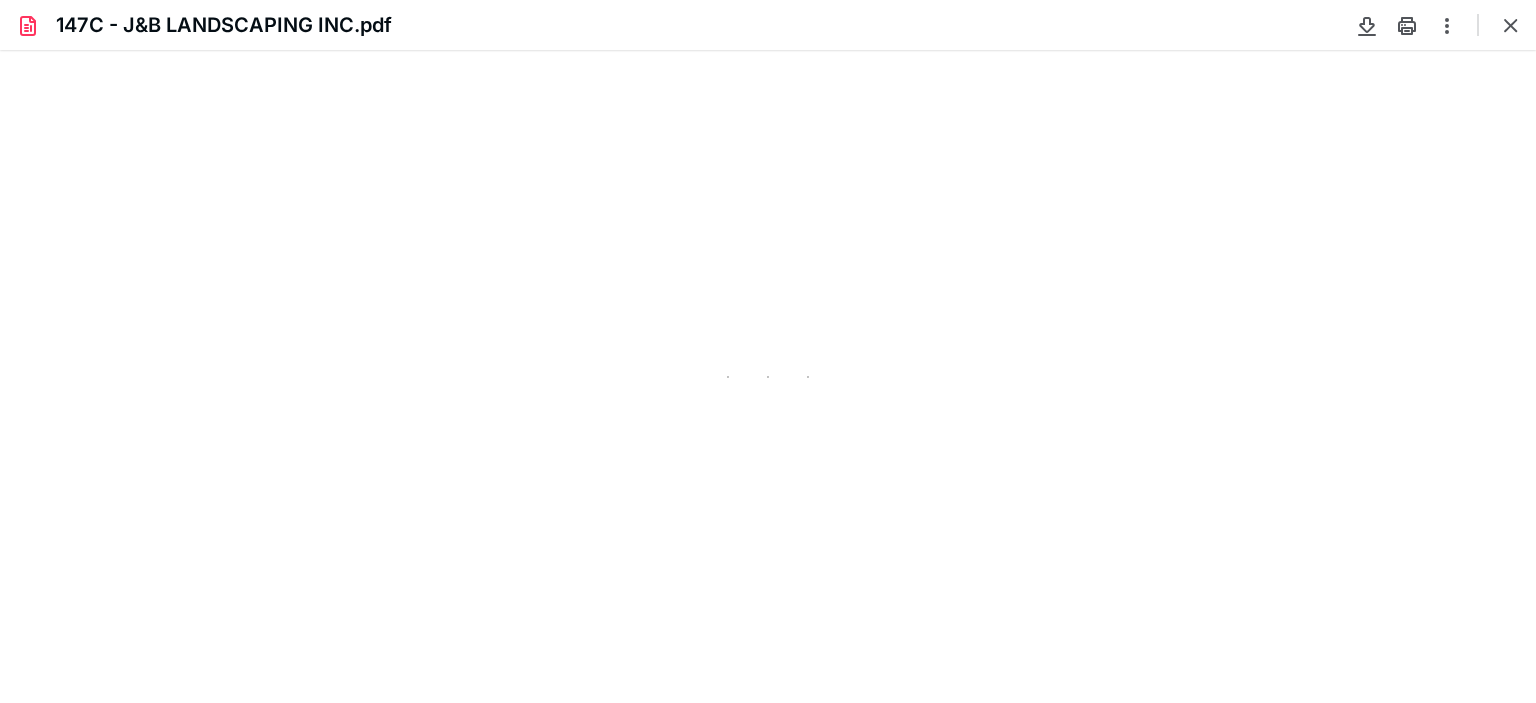 scroll, scrollTop: 0, scrollLeft: 0, axis: both 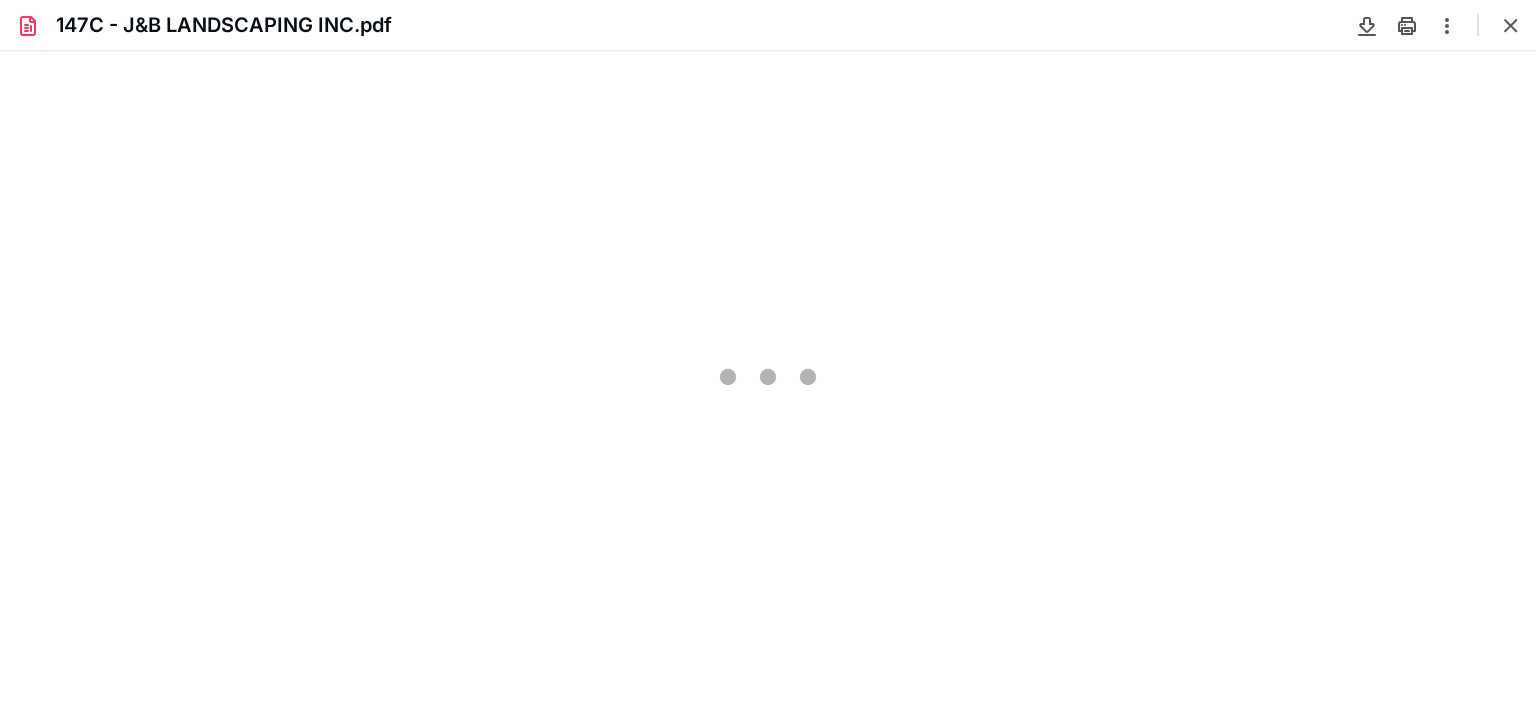 type on "74" 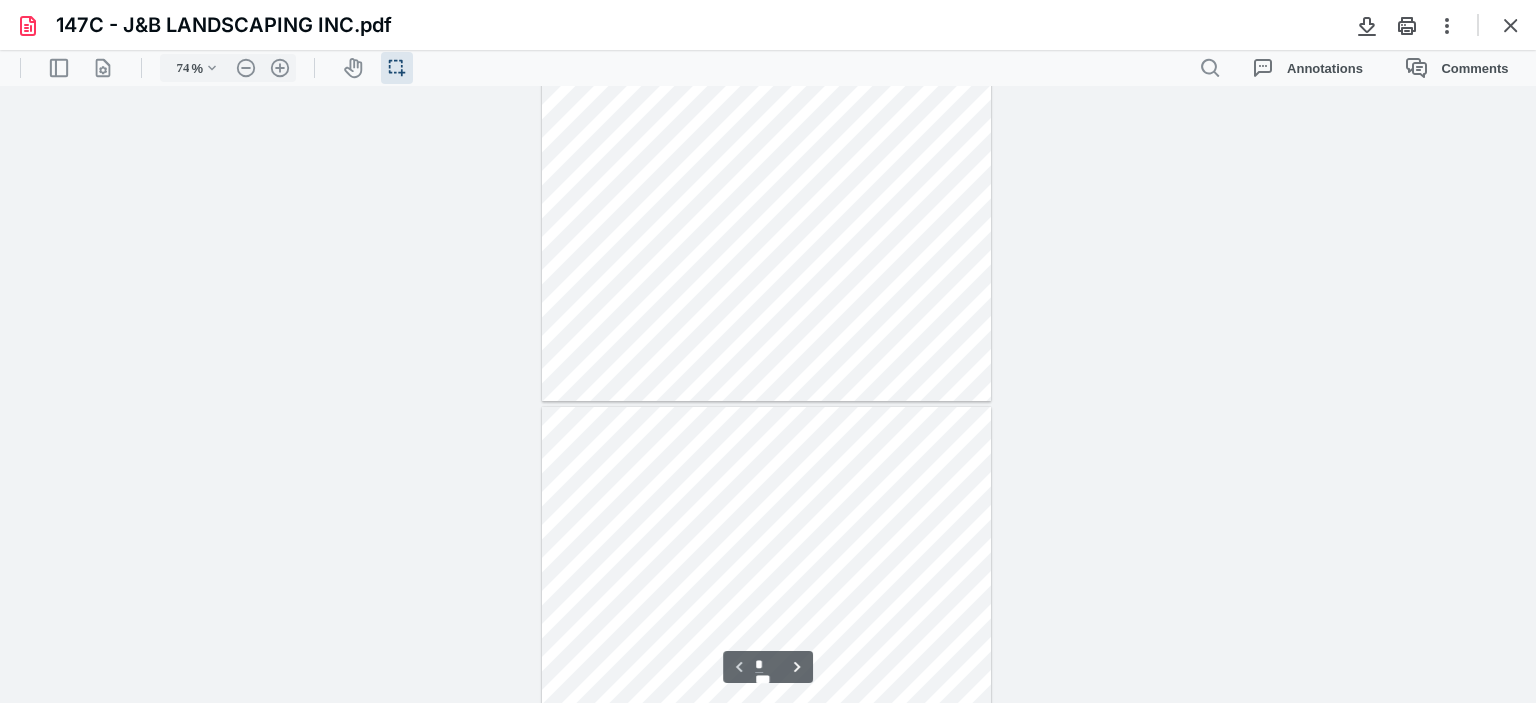type on "*" 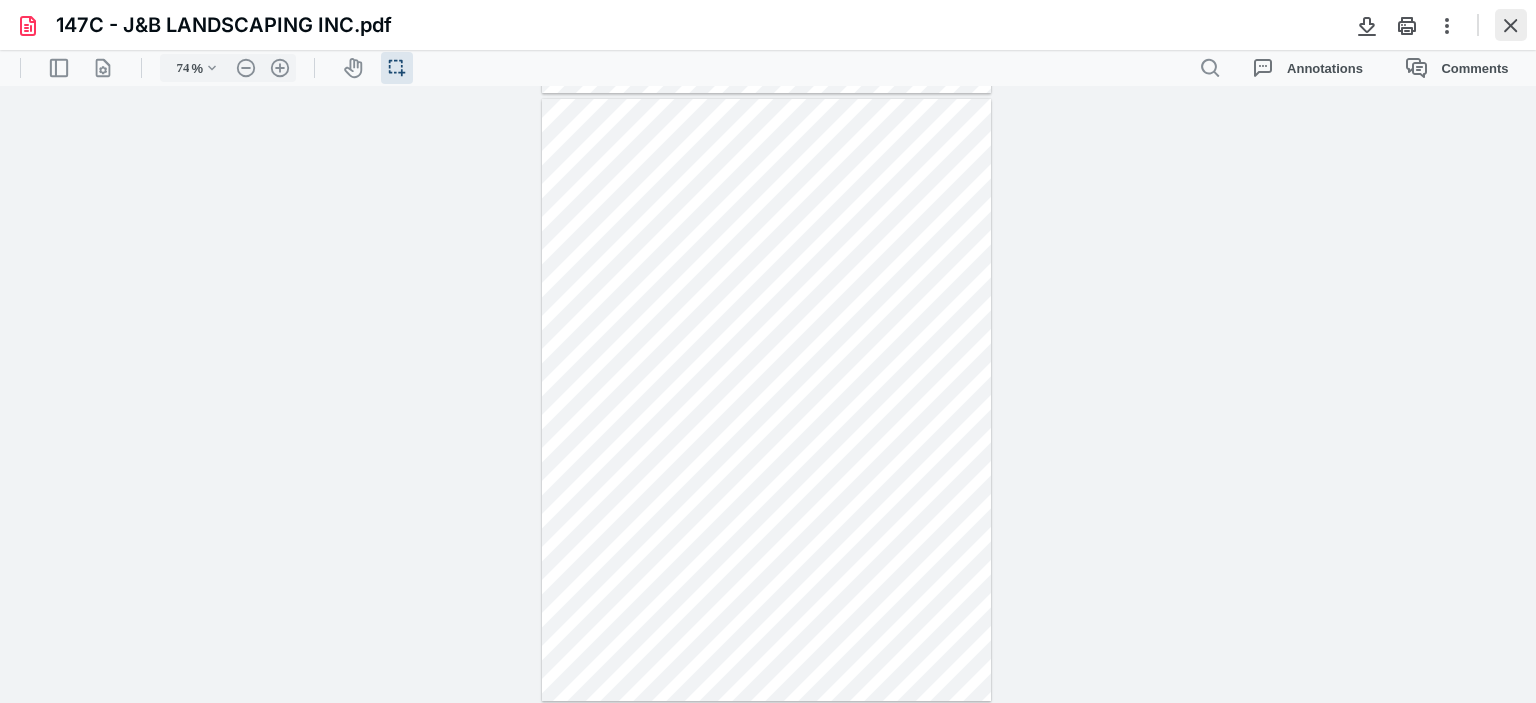 click at bounding box center [1511, 25] 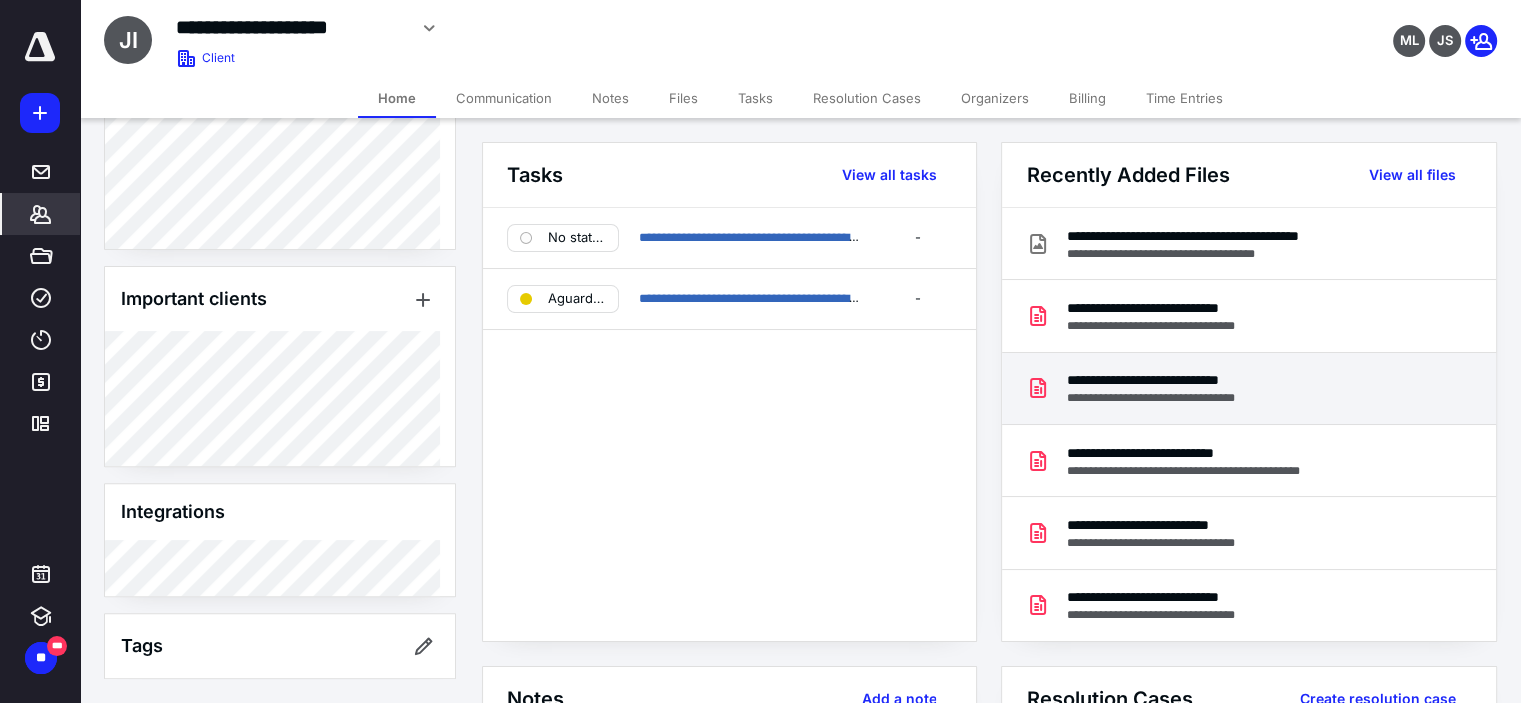 click on "**********" at bounding box center (1182, 380) 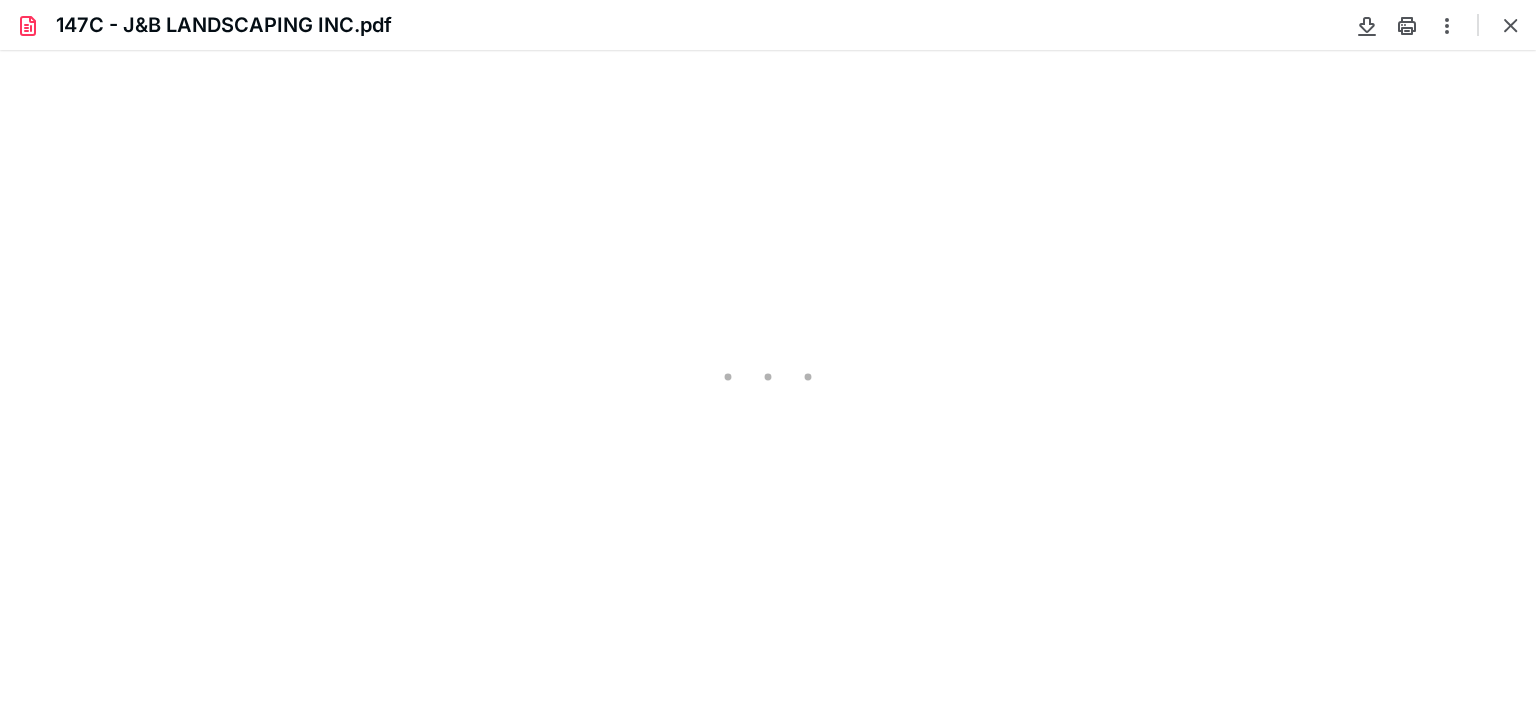 scroll, scrollTop: 0, scrollLeft: 0, axis: both 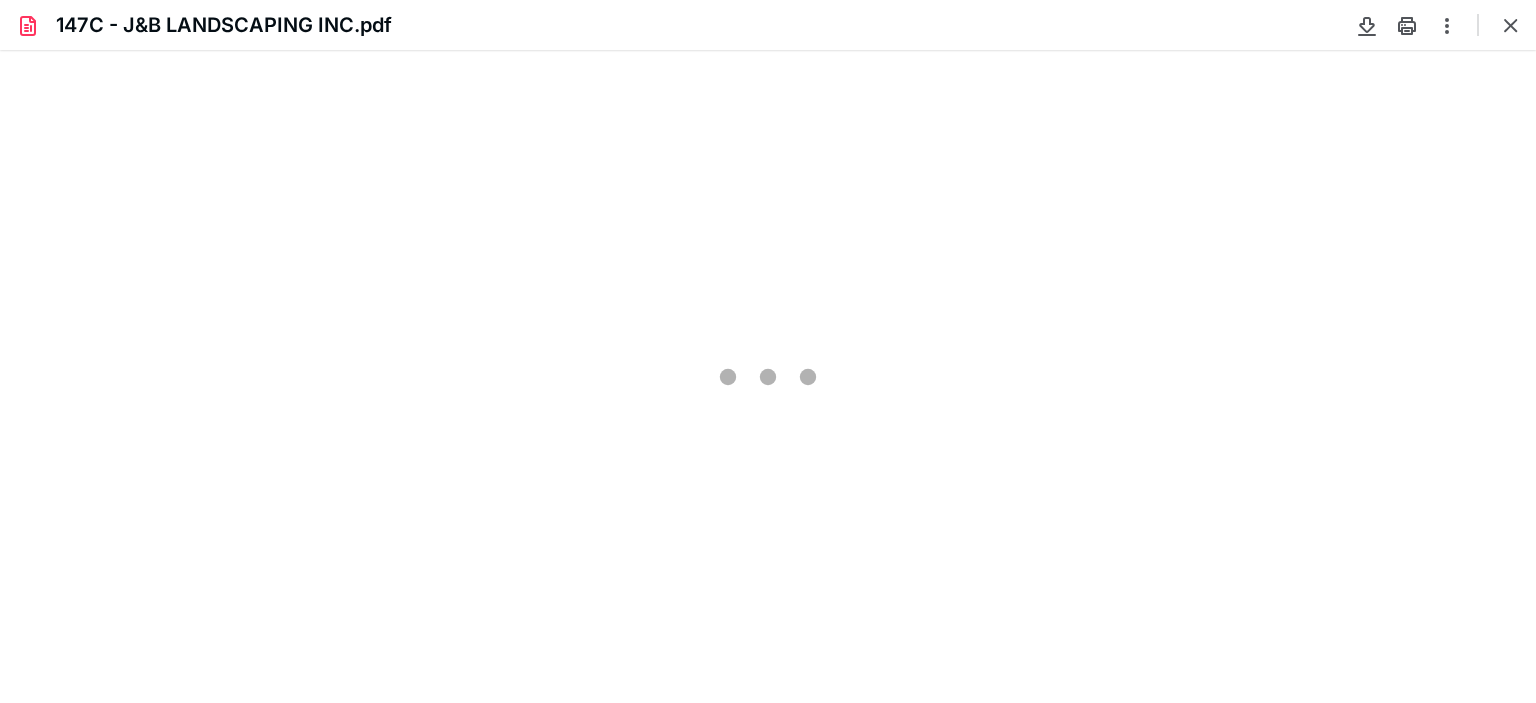 type on "74" 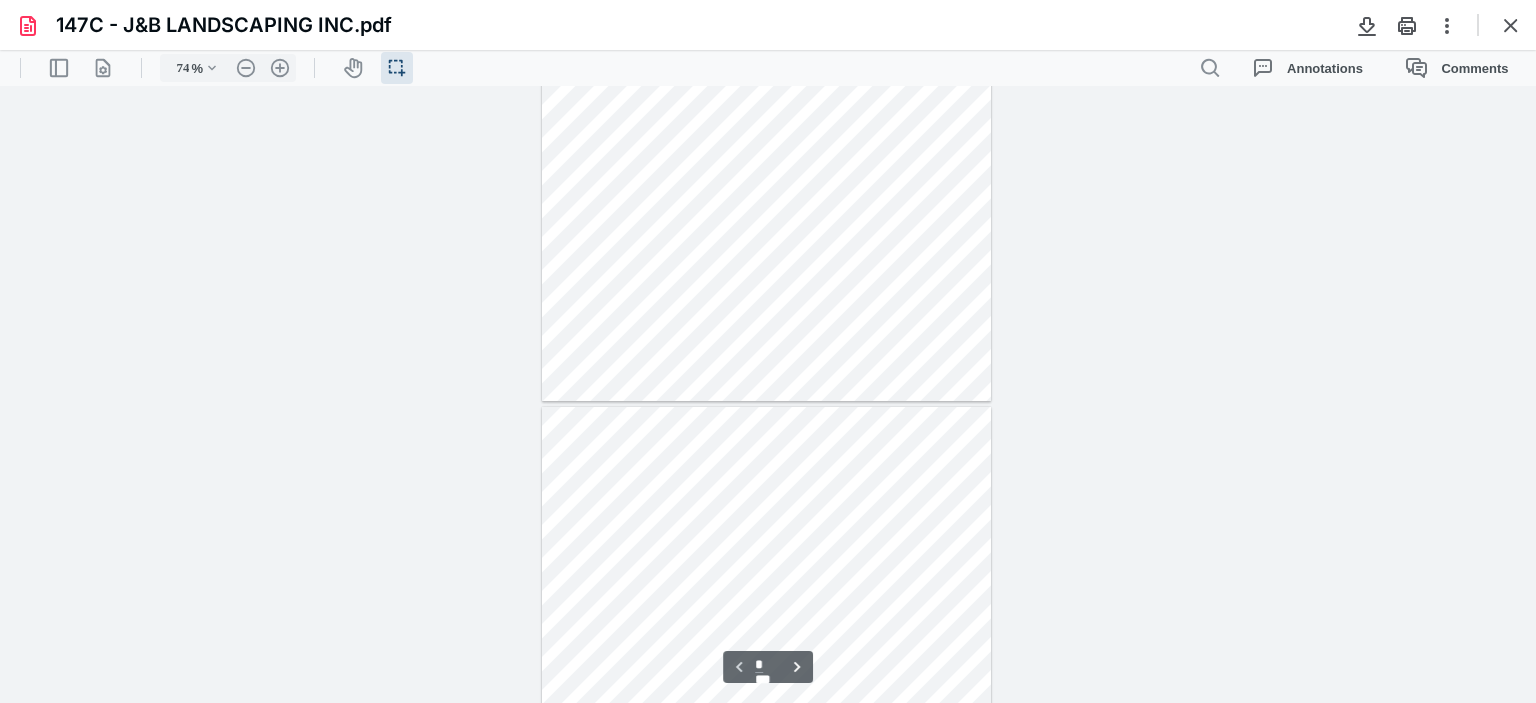 type on "*" 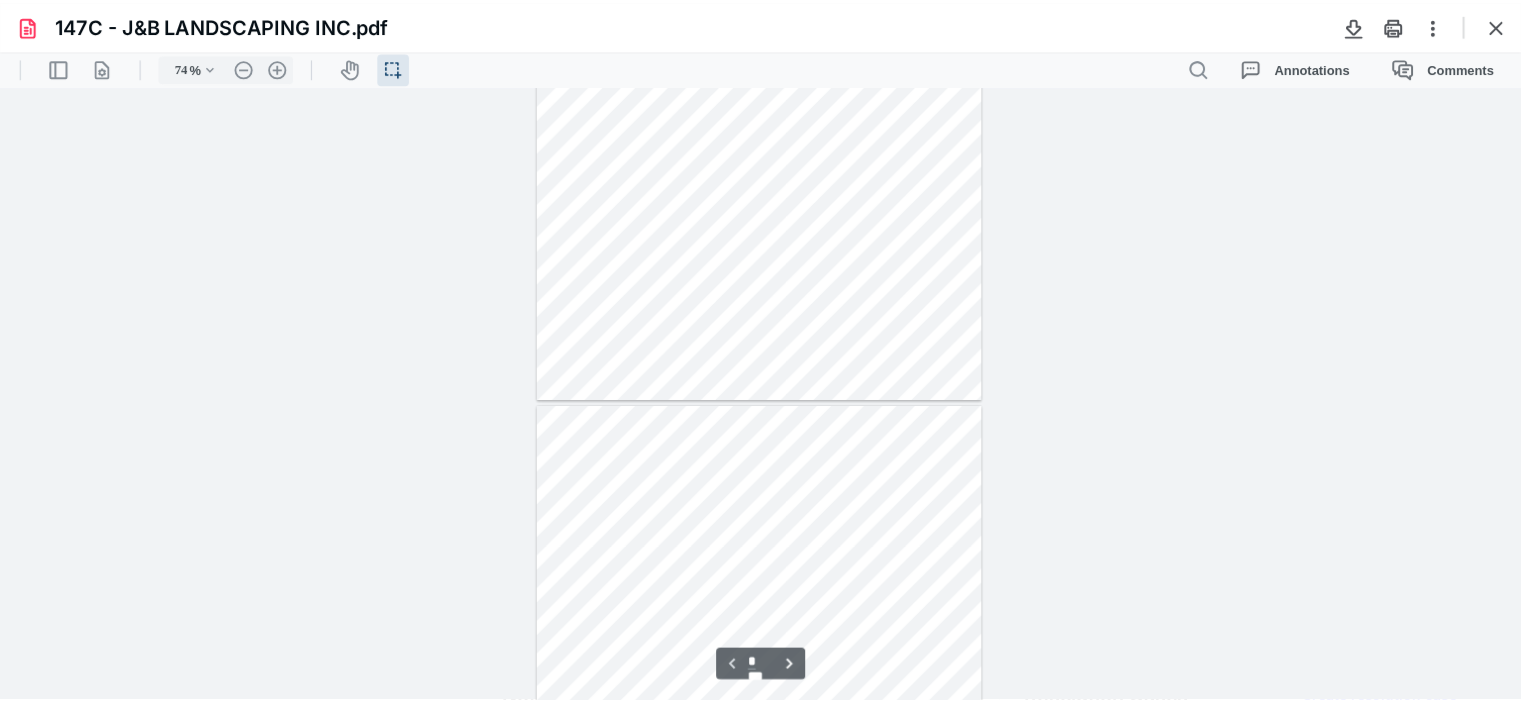 scroll, scrollTop: 400, scrollLeft: 0, axis: vertical 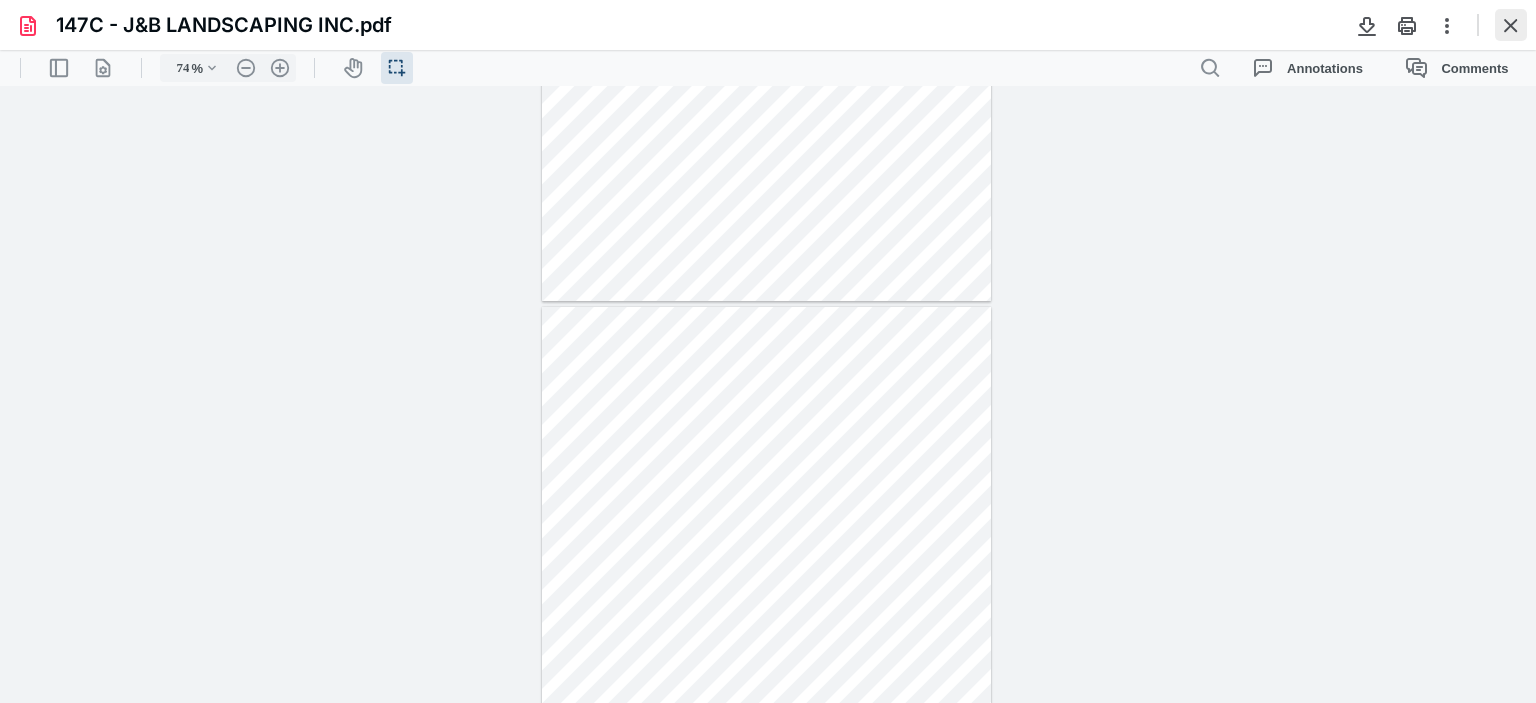 click at bounding box center (1511, 25) 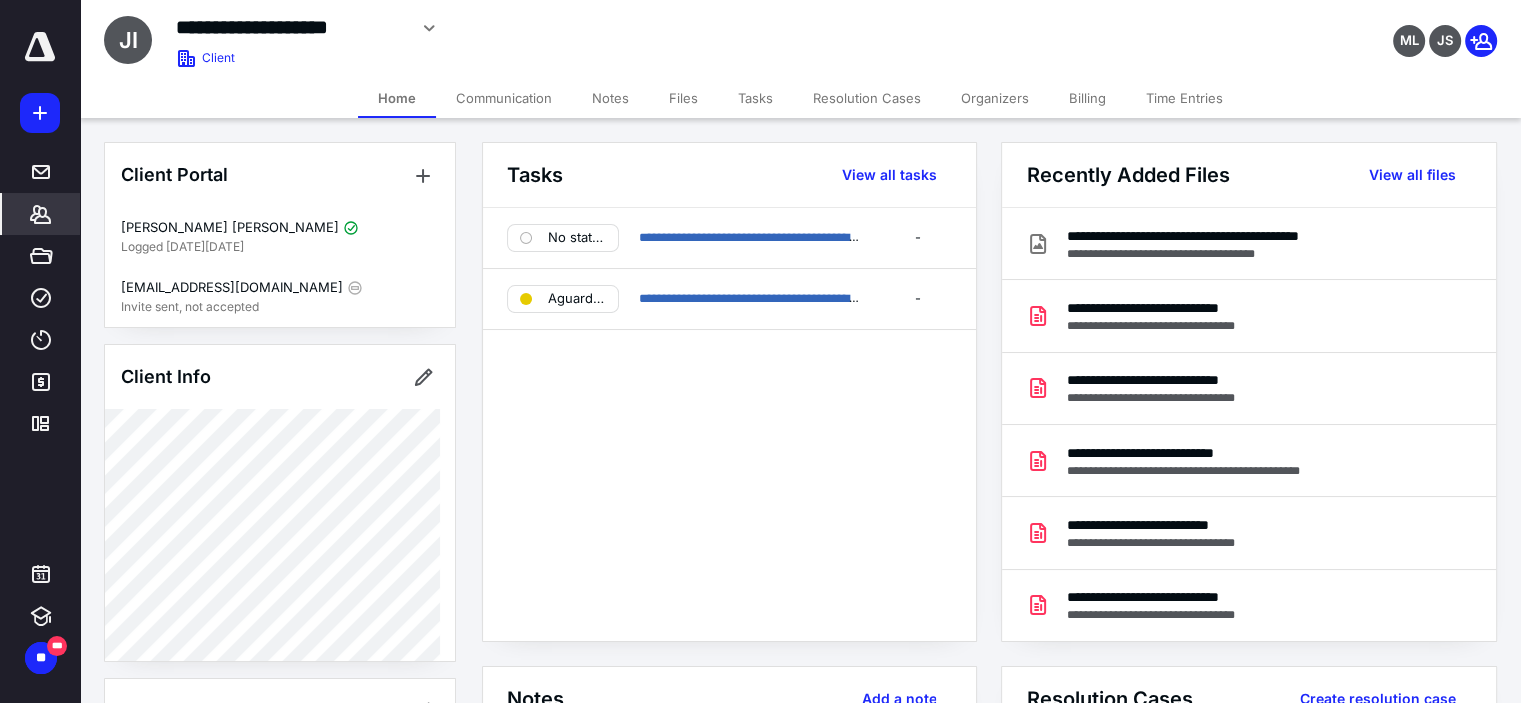 scroll, scrollTop: 100, scrollLeft: 0, axis: vertical 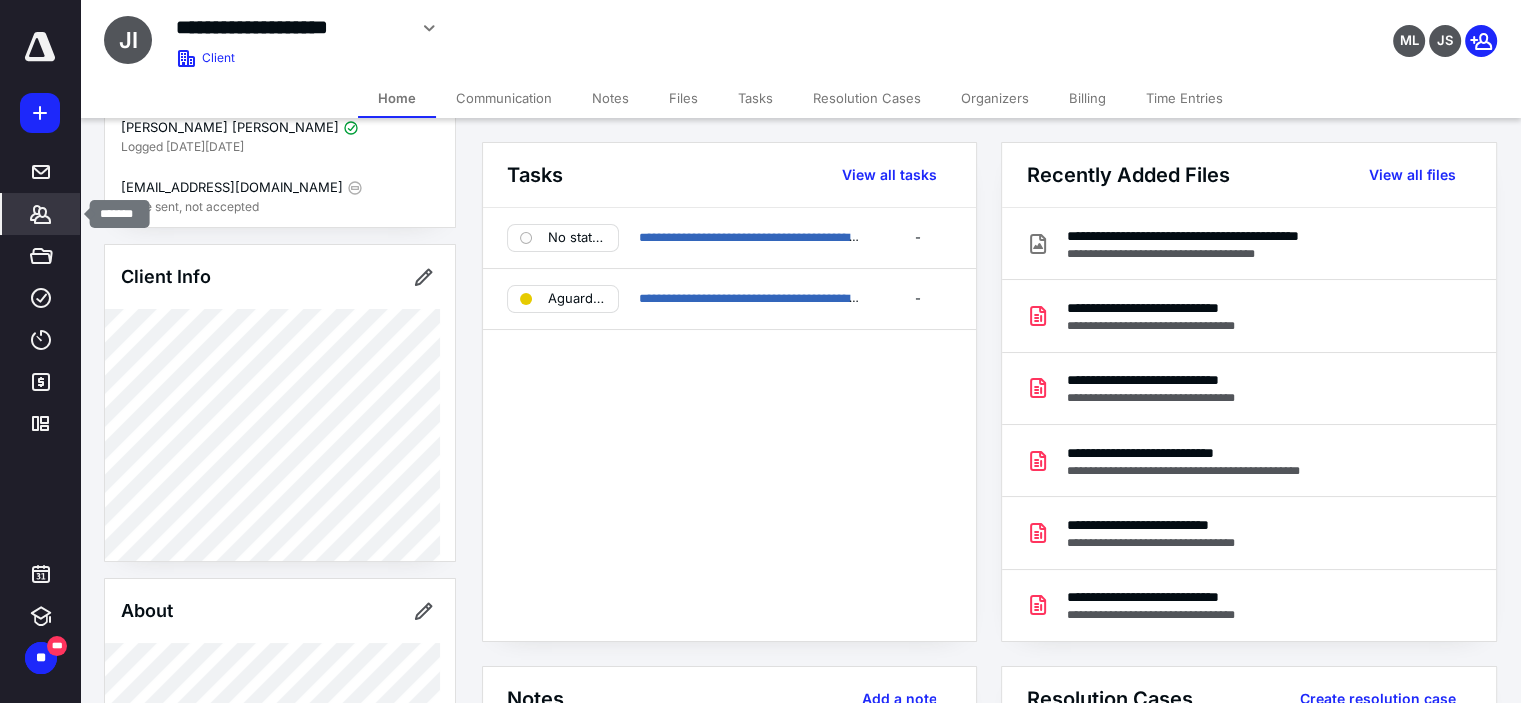 click on "*******" at bounding box center (41, 214) 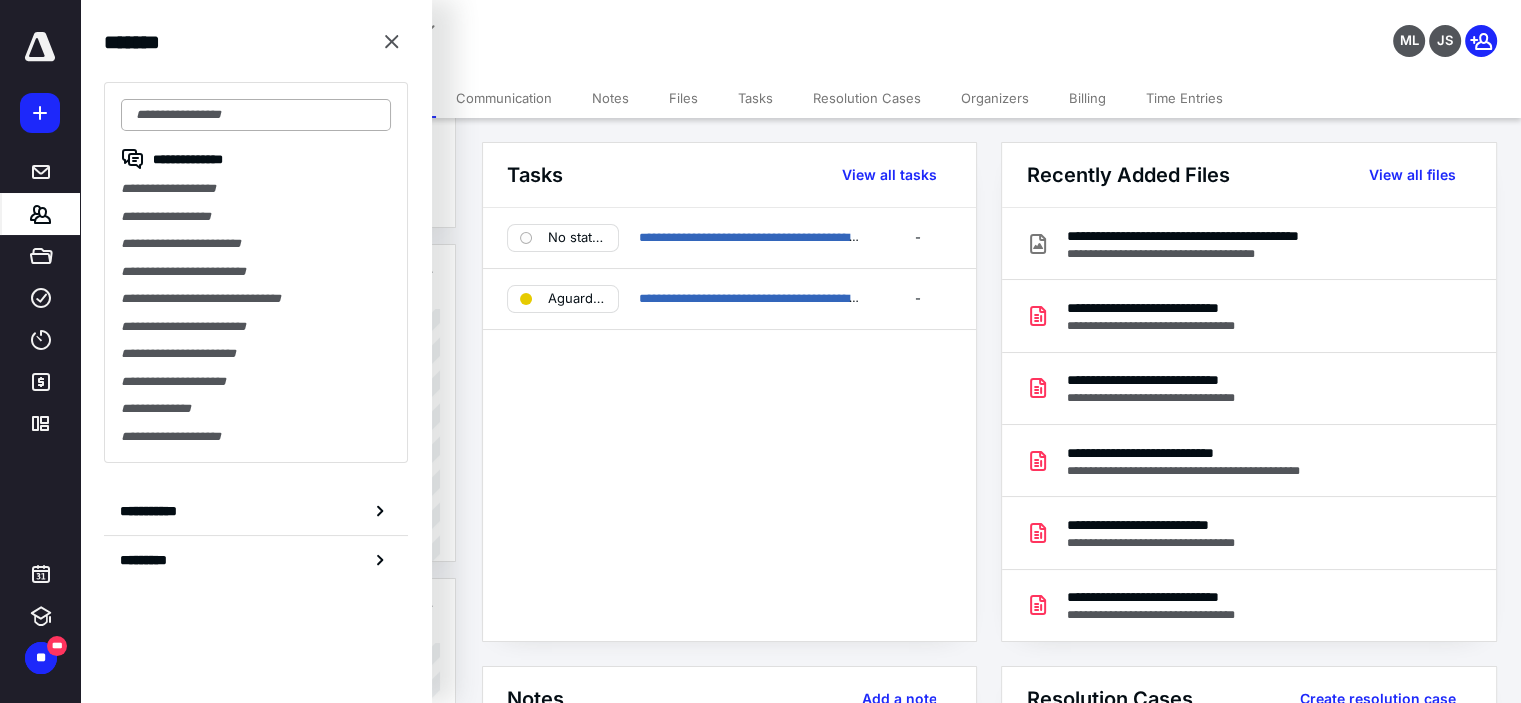 click at bounding box center (256, 115) 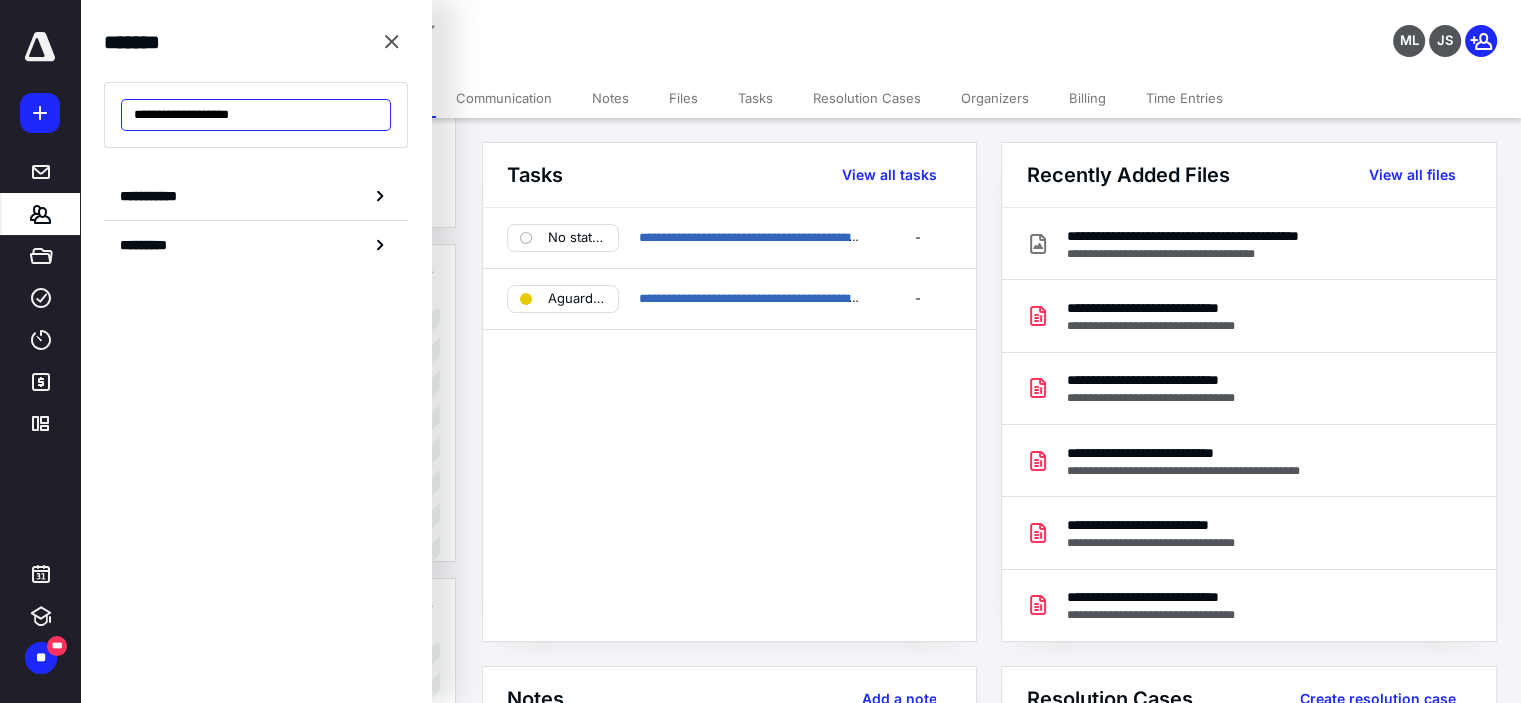 click on "**********" at bounding box center (256, 115) 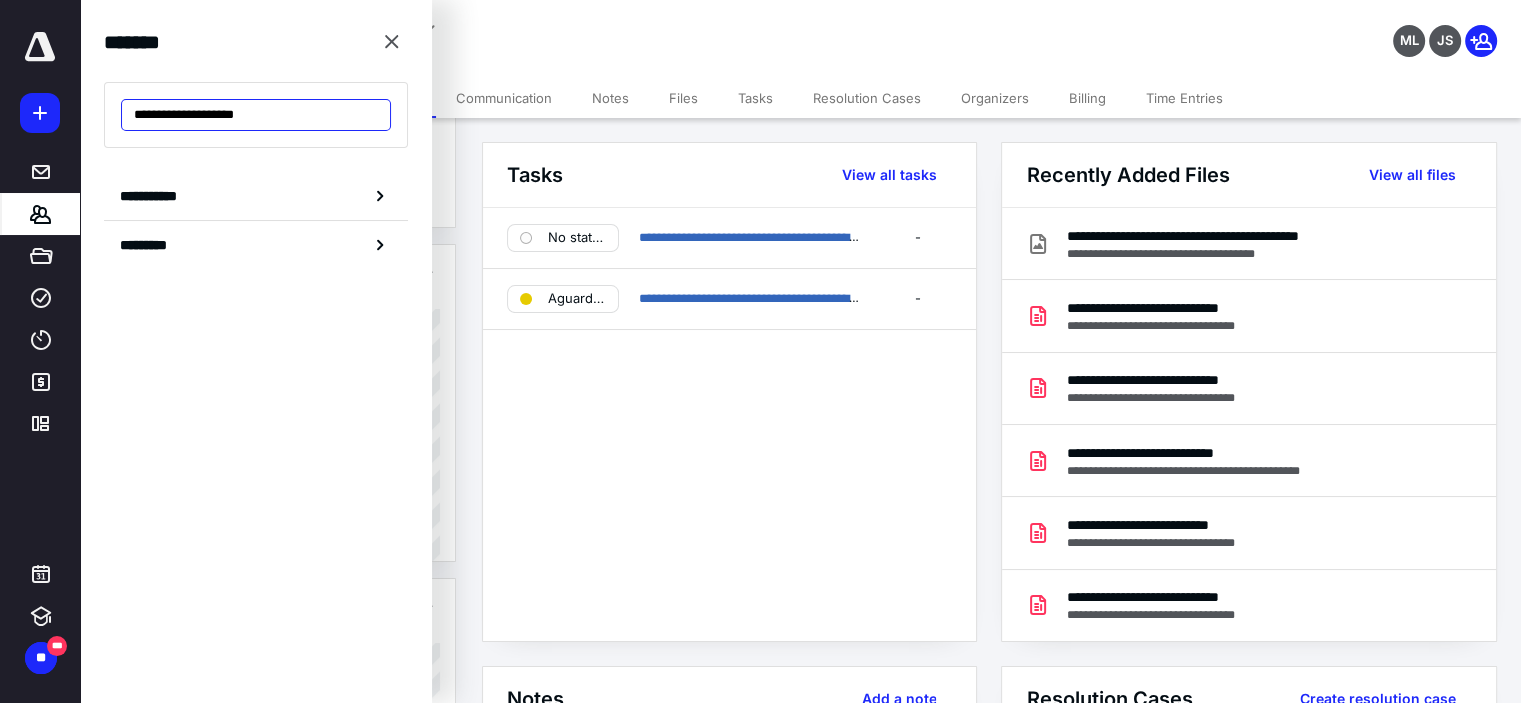 click on "**********" at bounding box center (256, 115) 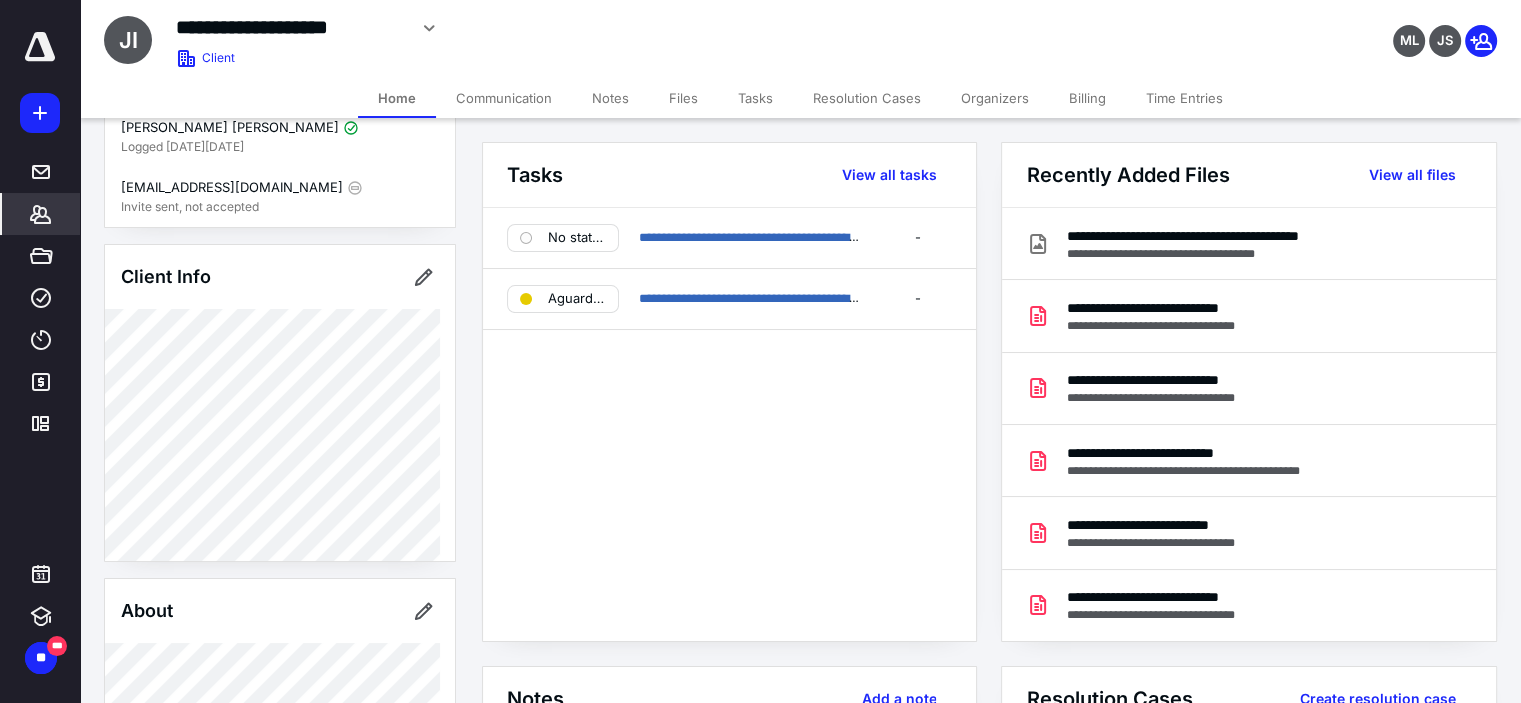 click 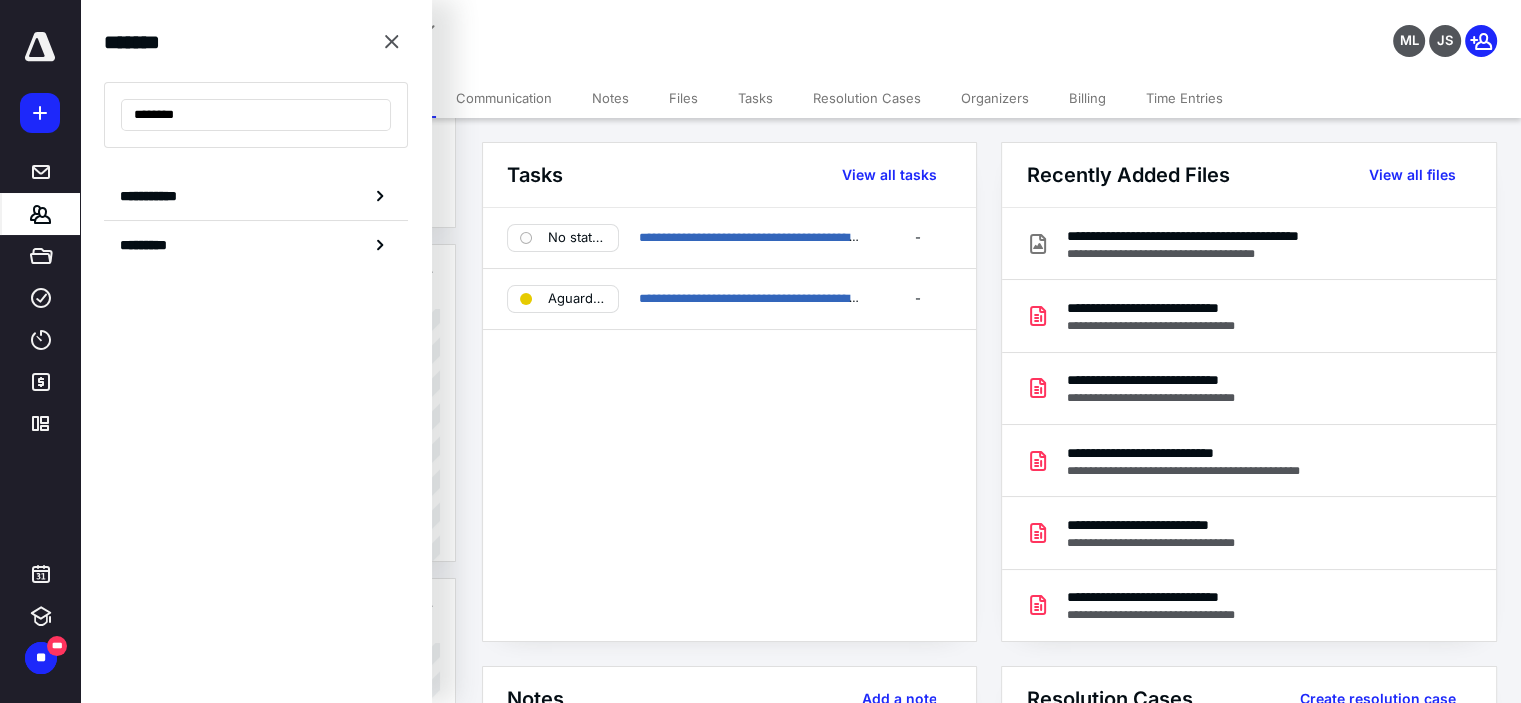 type on "********" 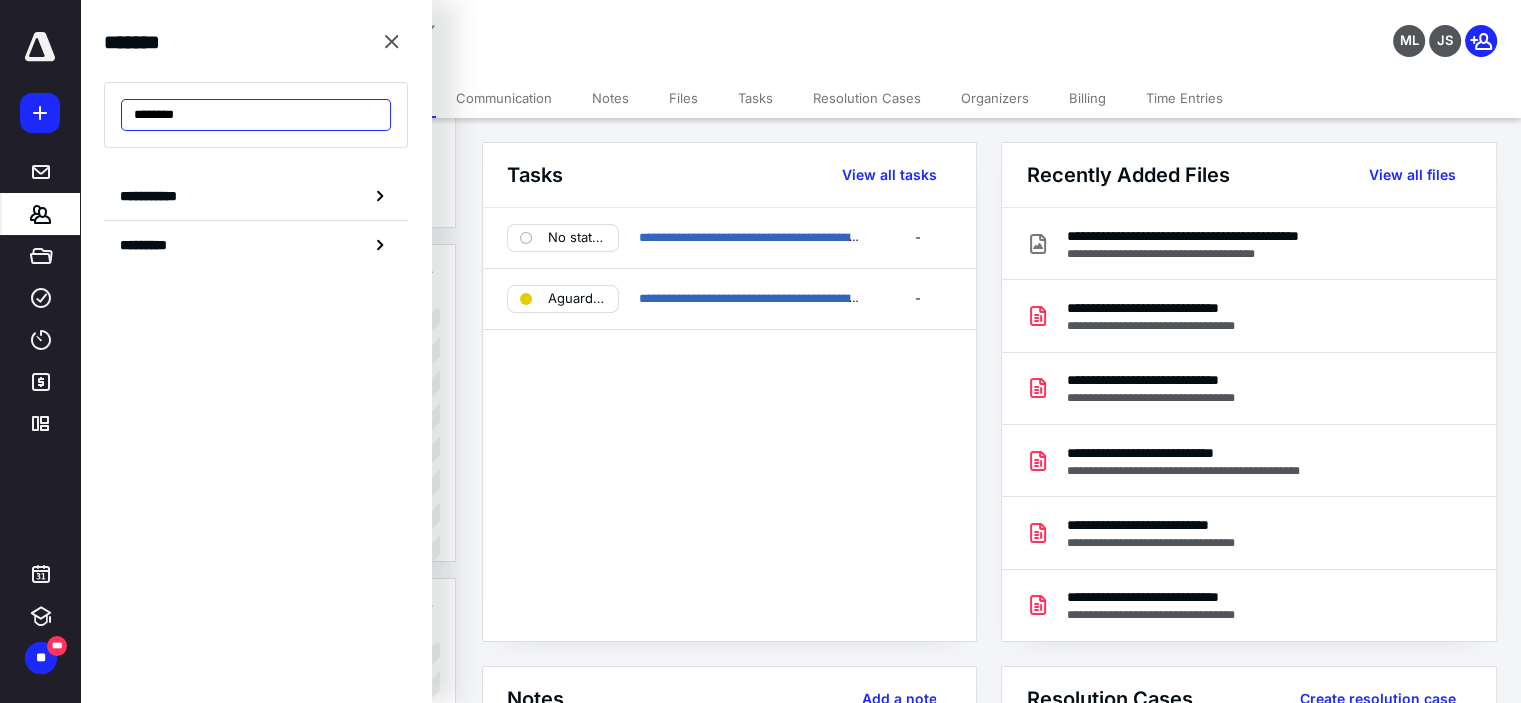 drag, startPoint x: 180, startPoint y: 112, endPoint x: 0, endPoint y: 117, distance: 180.06943 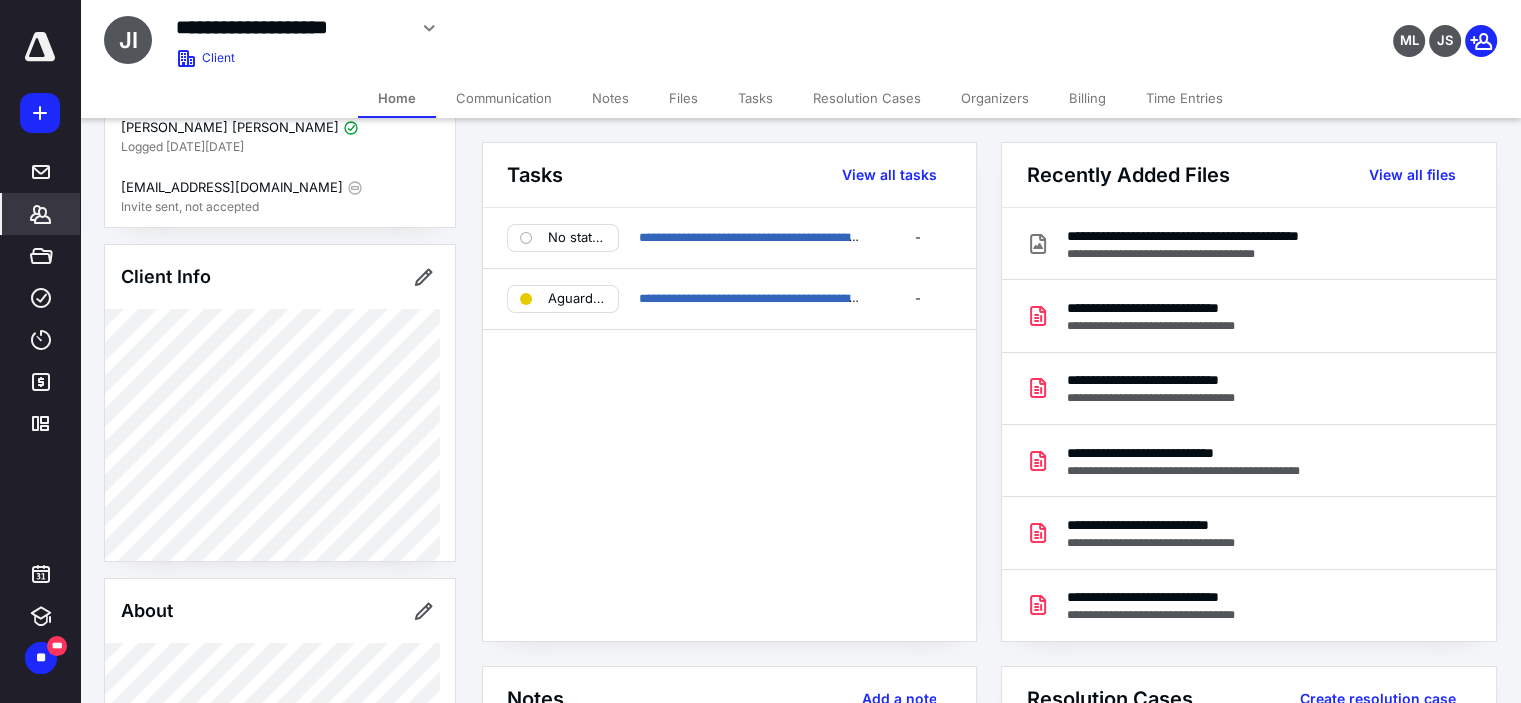 click on "*******" at bounding box center (41, 214) 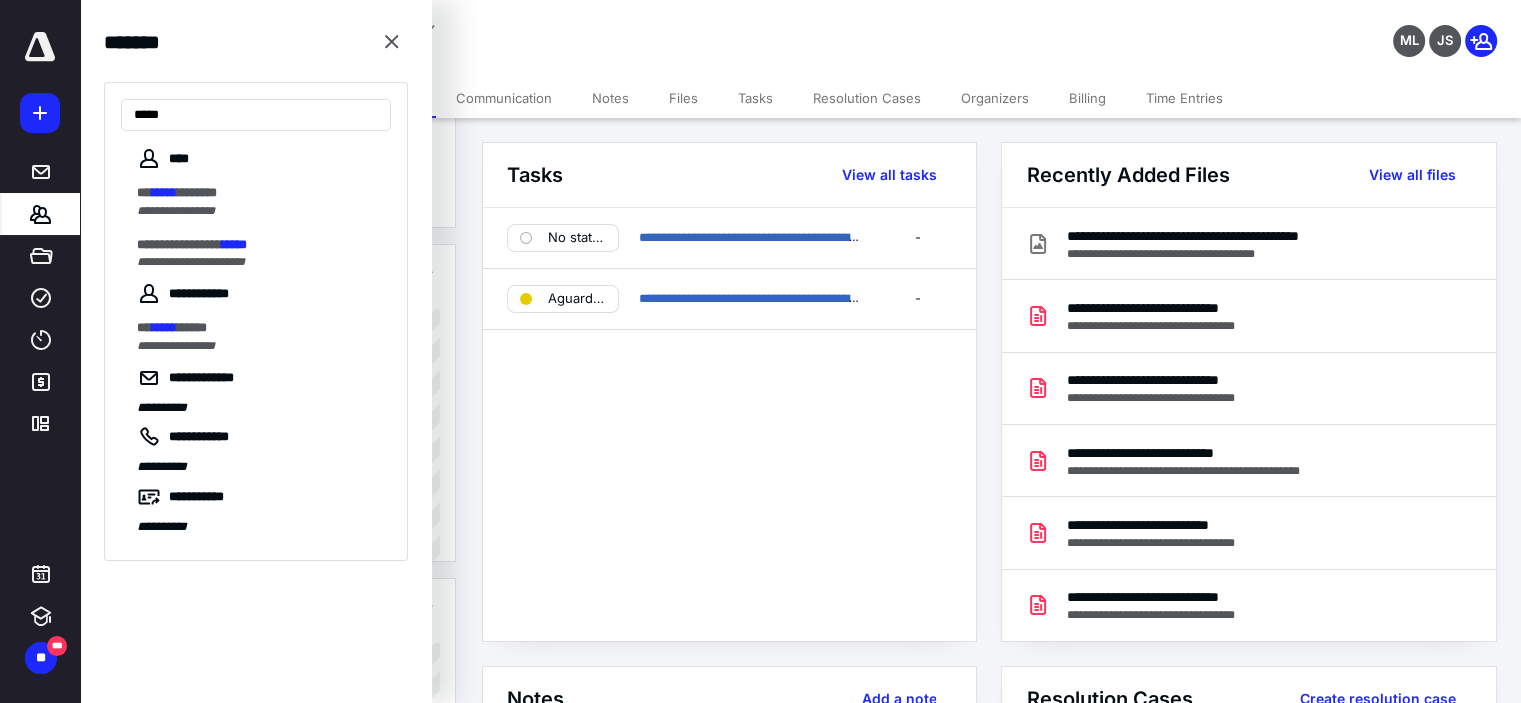 type on "*****" 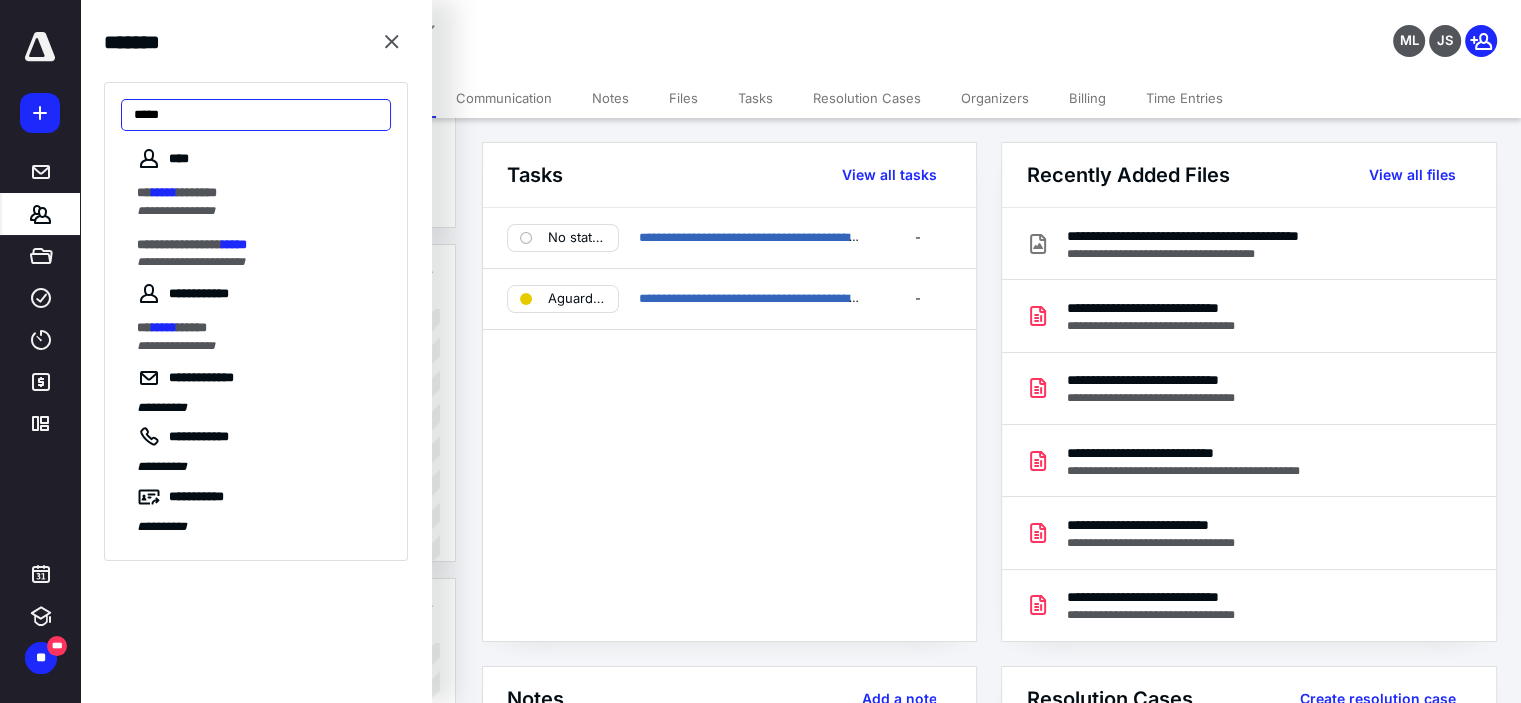 drag, startPoint x: 166, startPoint y: 113, endPoint x: 0, endPoint y: 107, distance: 166.1084 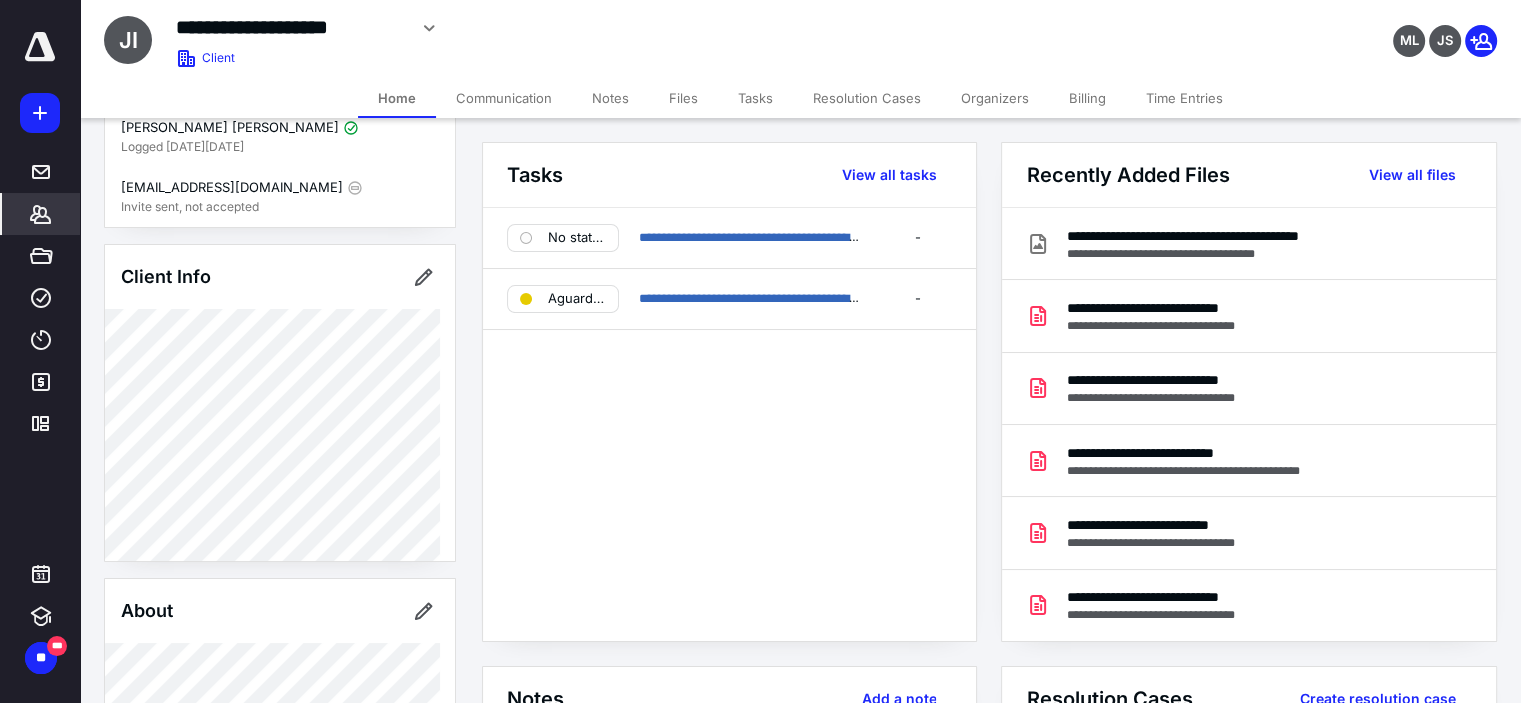 click on "*******" at bounding box center (41, 214) 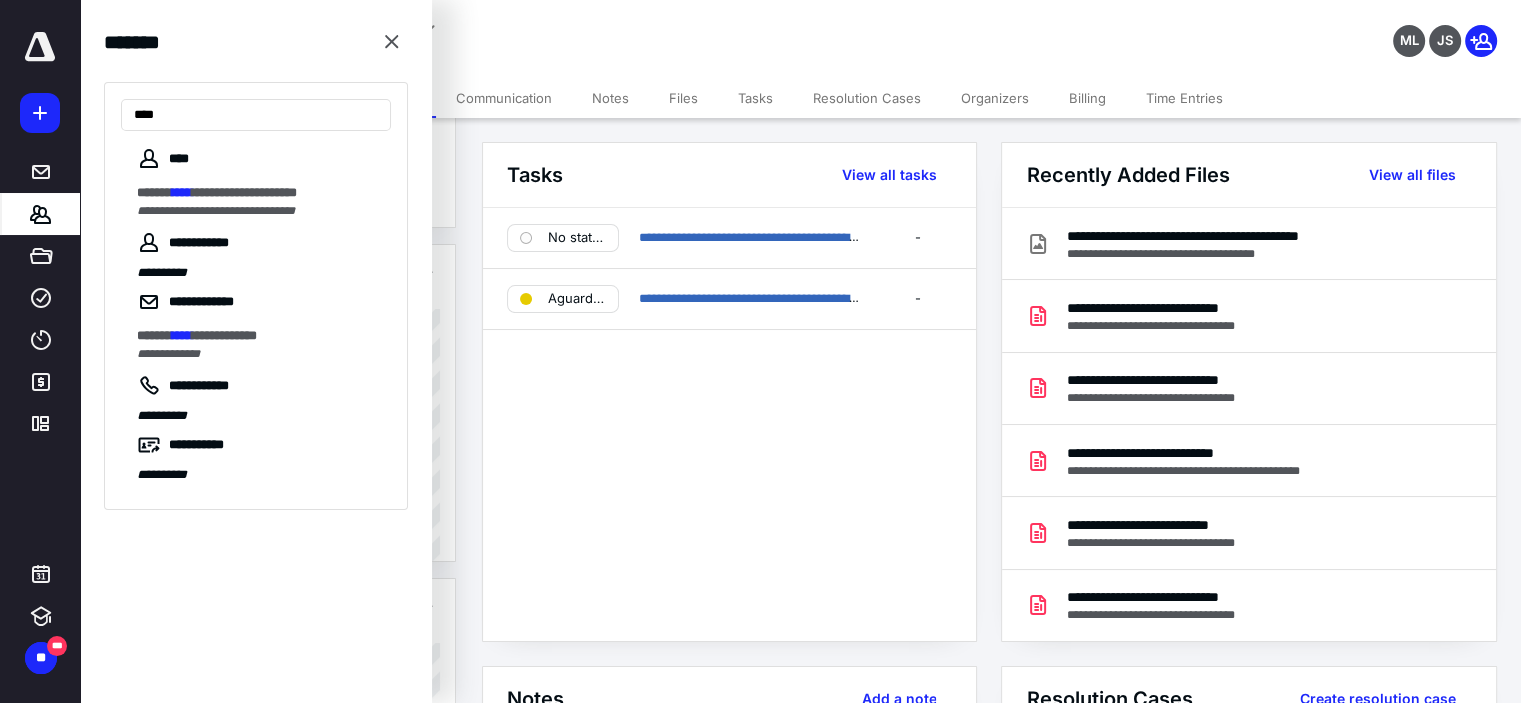 type on "****" 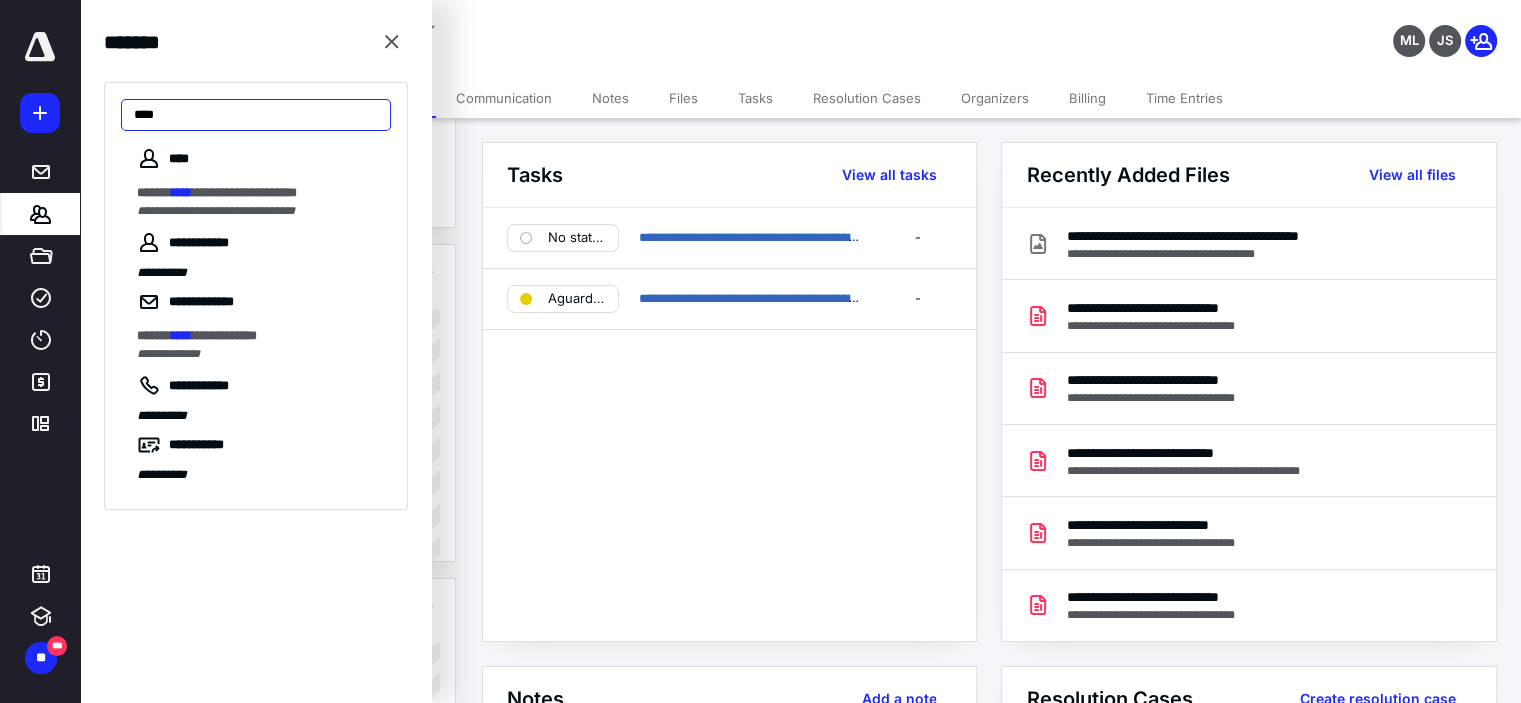 drag, startPoint x: 191, startPoint y: 124, endPoint x: 60, endPoint y: 116, distance: 131.24405 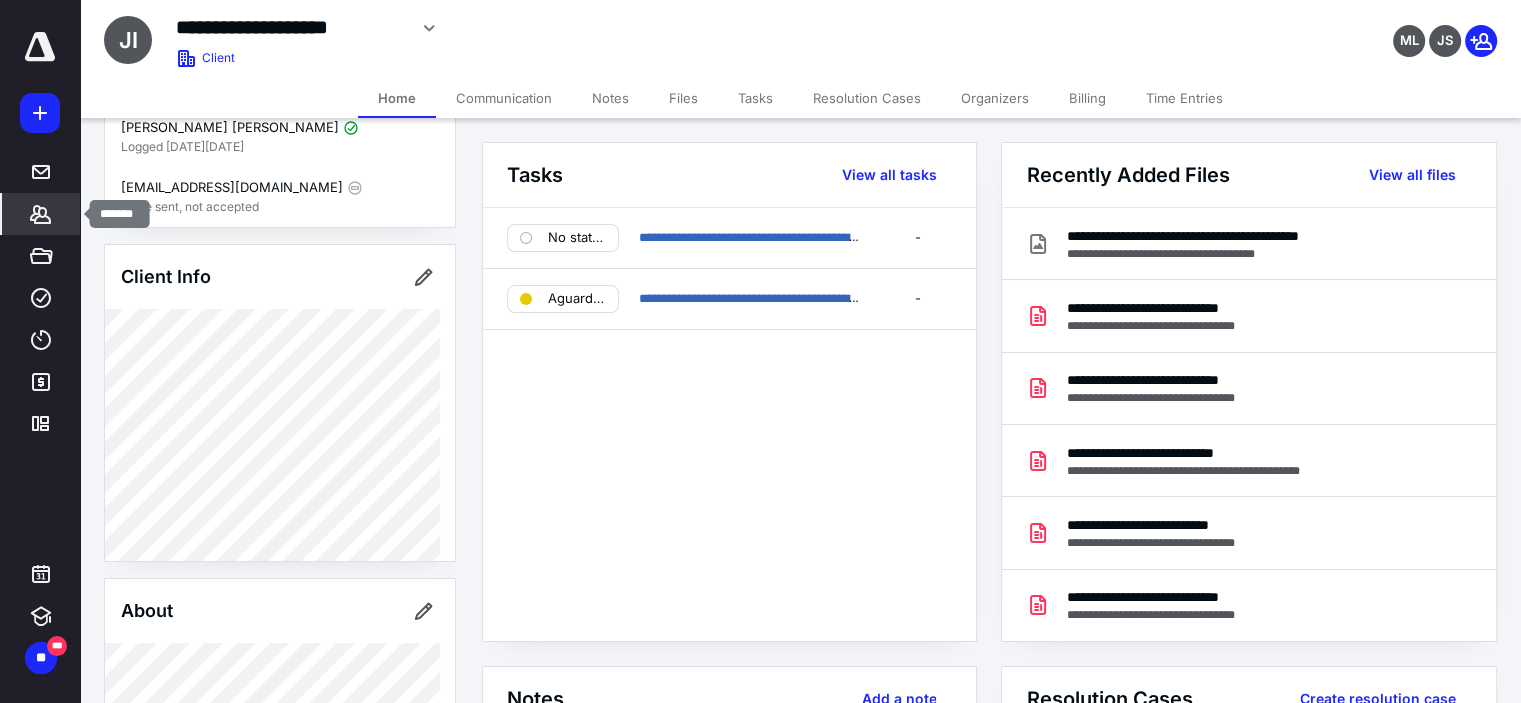click 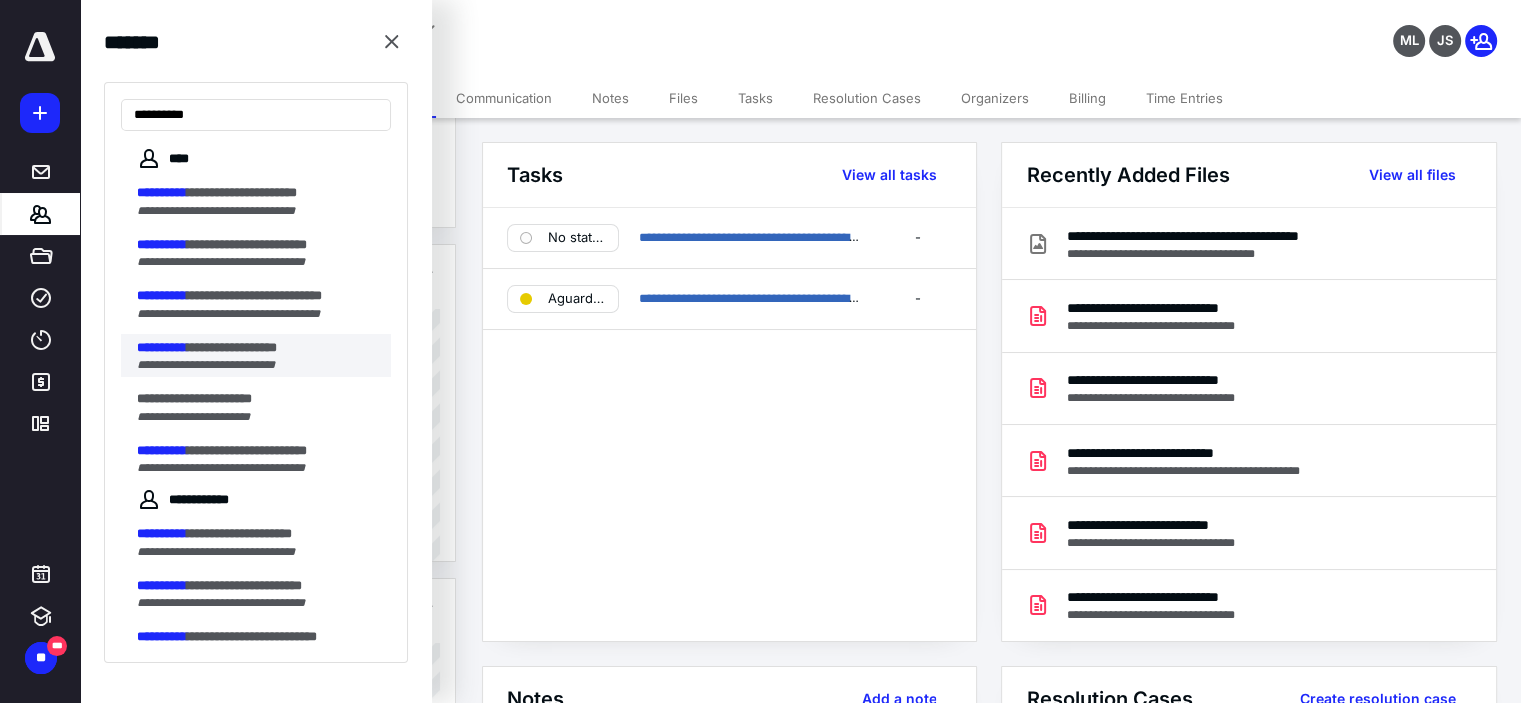 type on "**********" 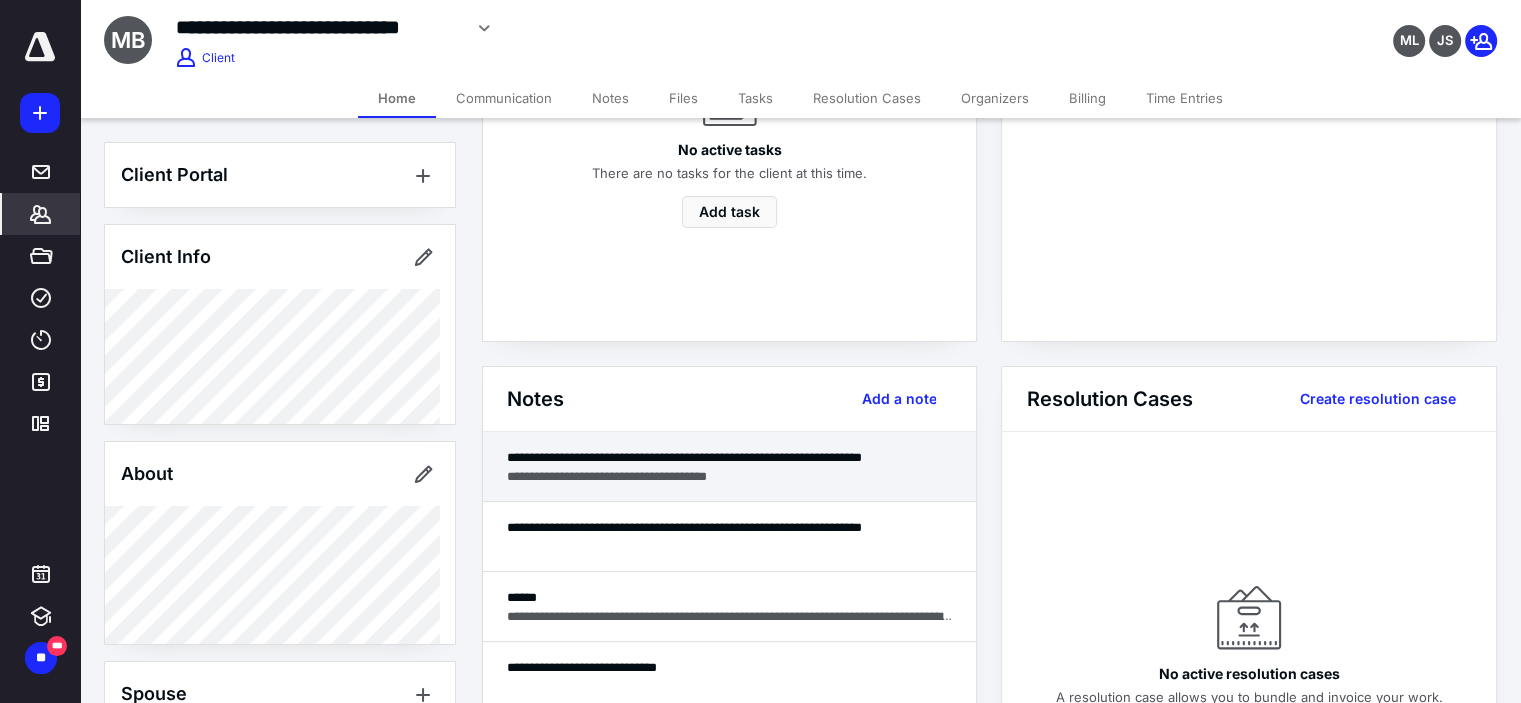 scroll, scrollTop: 400, scrollLeft: 0, axis: vertical 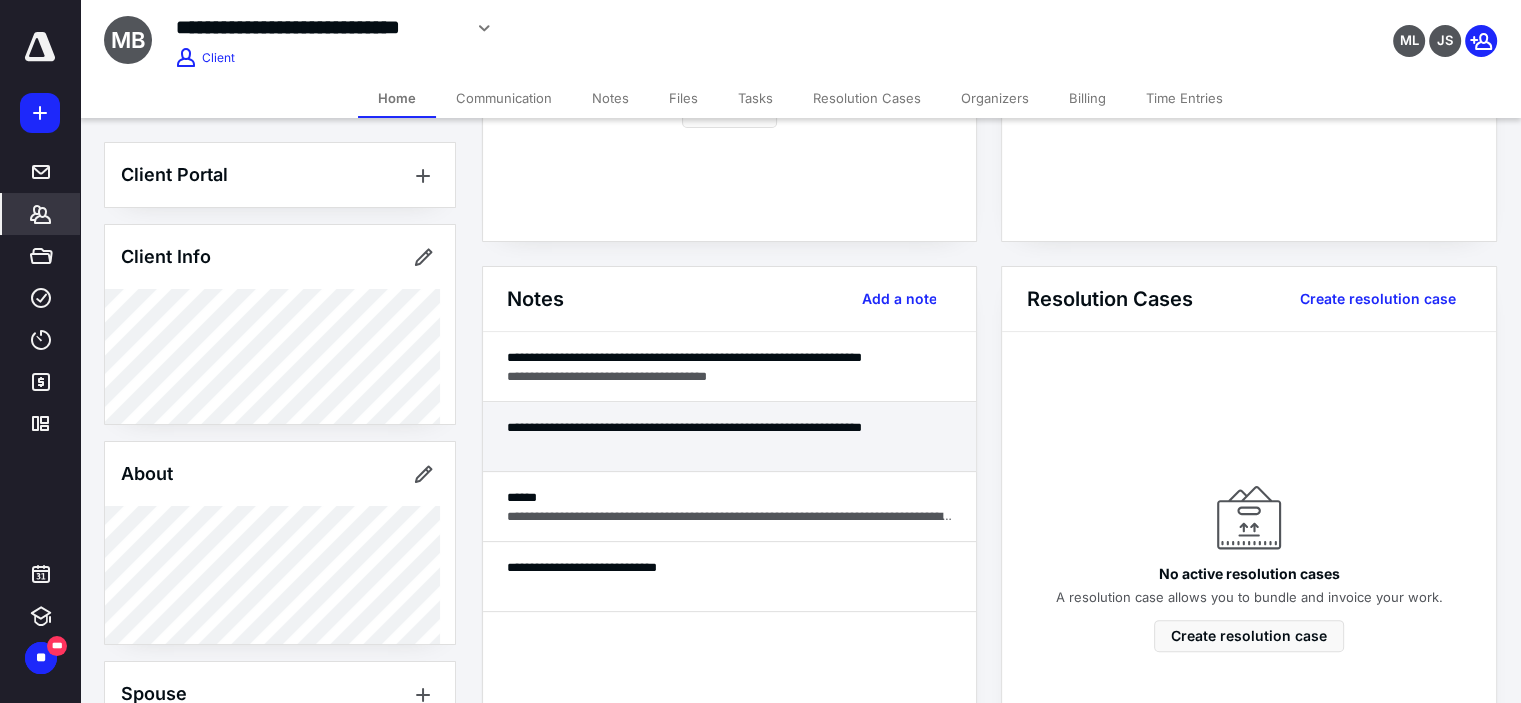 click at bounding box center [730, 446] 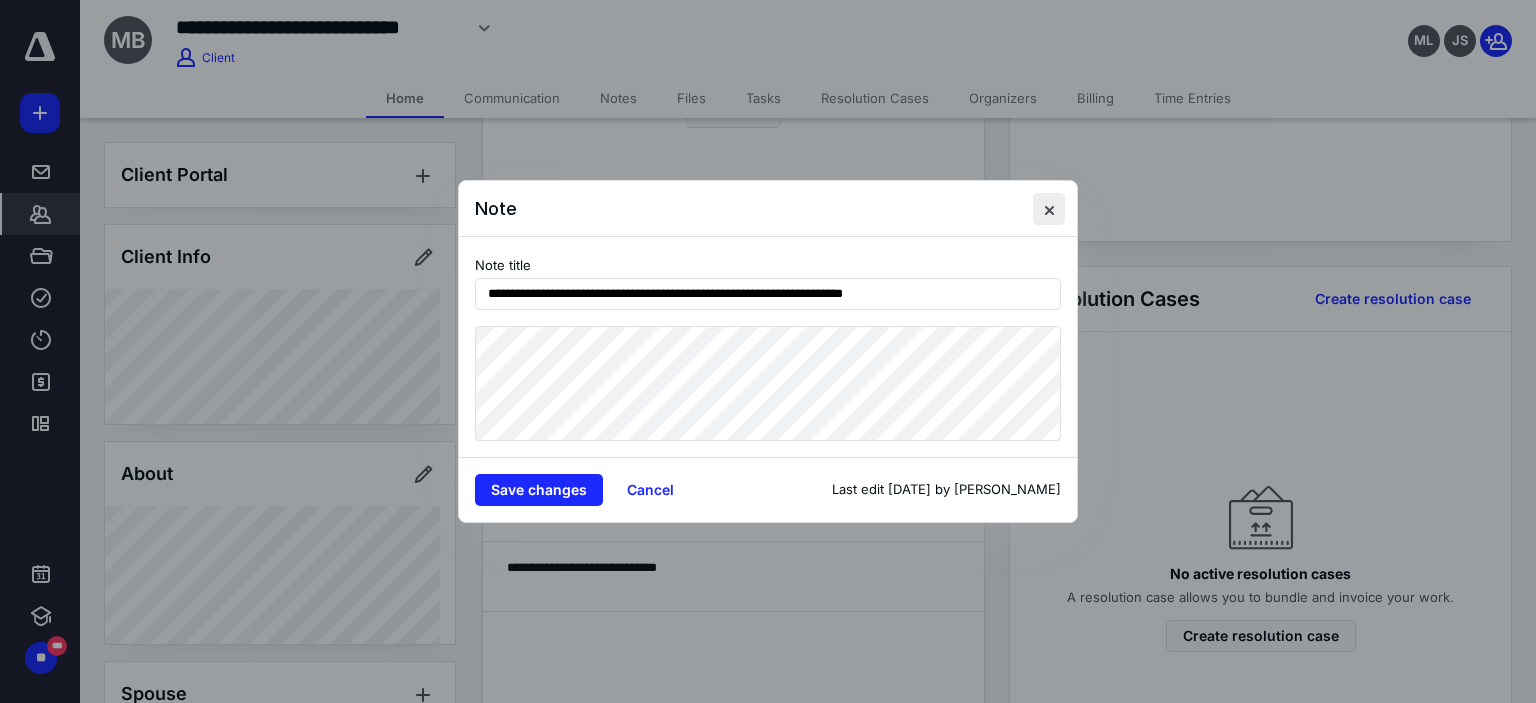 click at bounding box center (1049, 209) 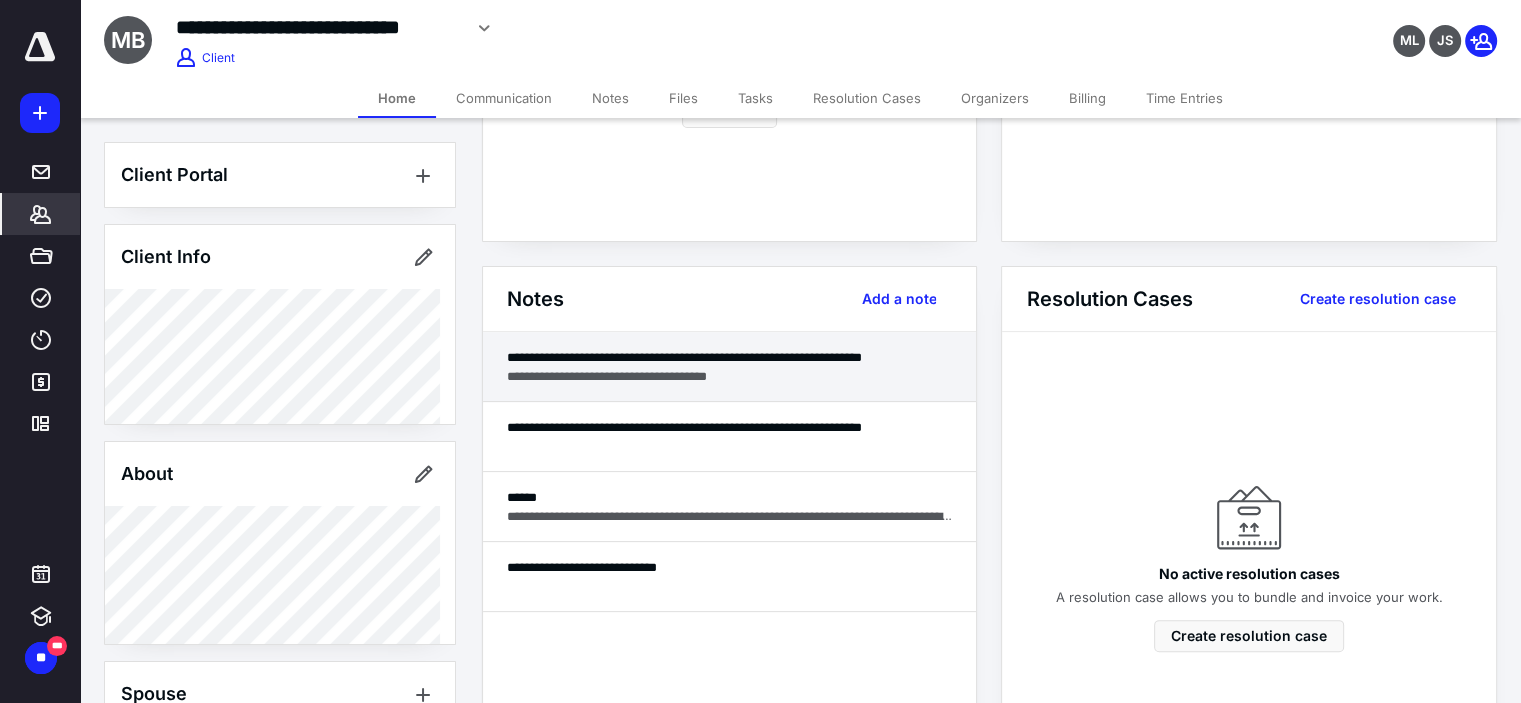 click on "**********" at bounding box center [730, 357] 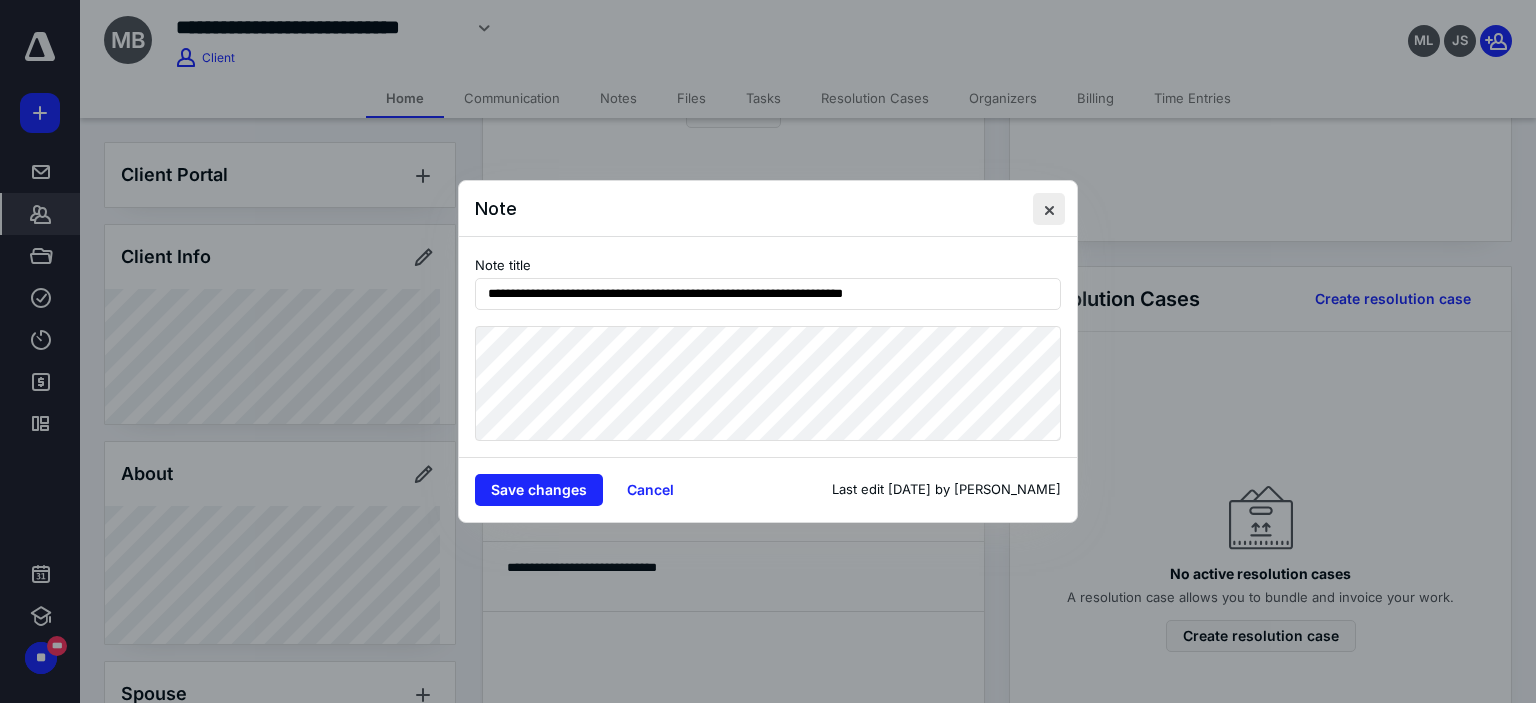 click at bounding box center (1049, 209) 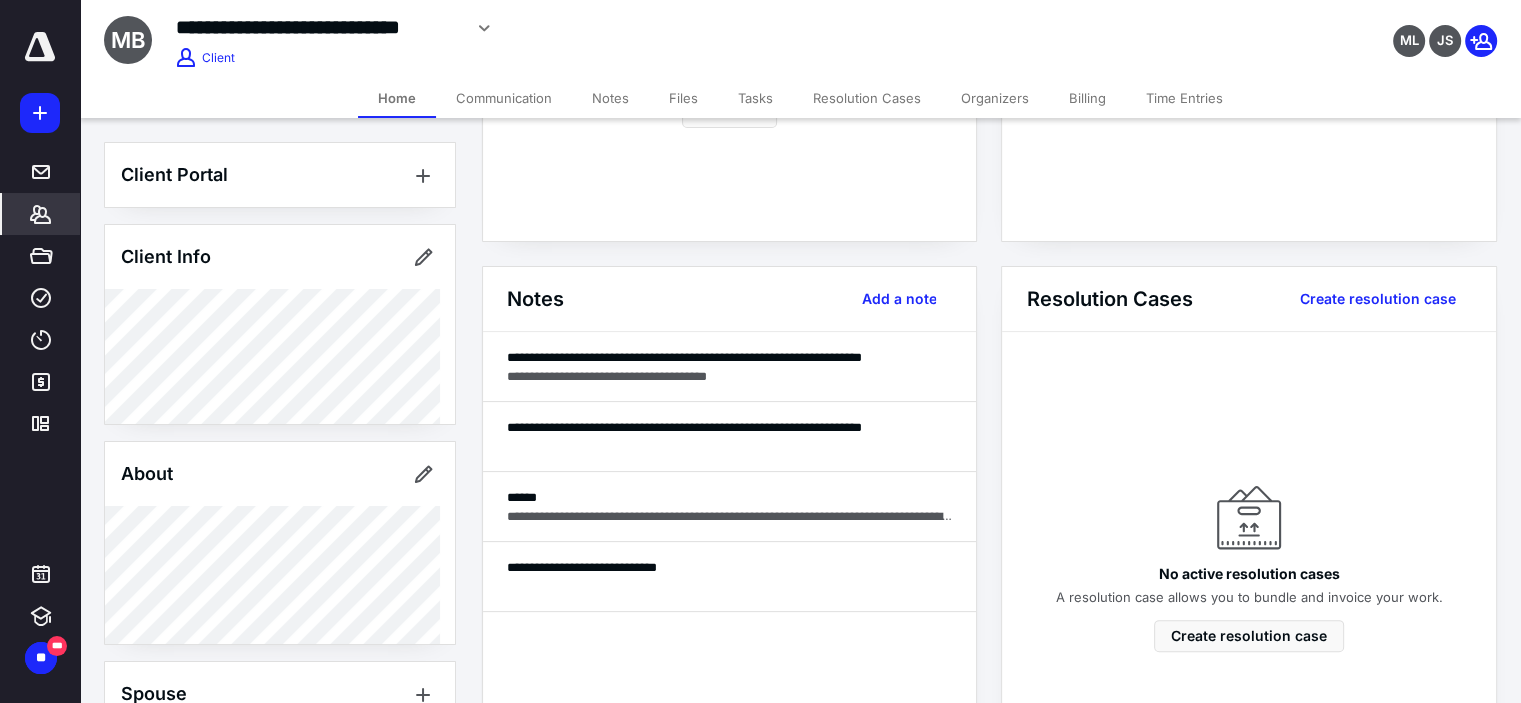 scroll, scrollTop: 487, scrollLeft: 0, axis: vertical 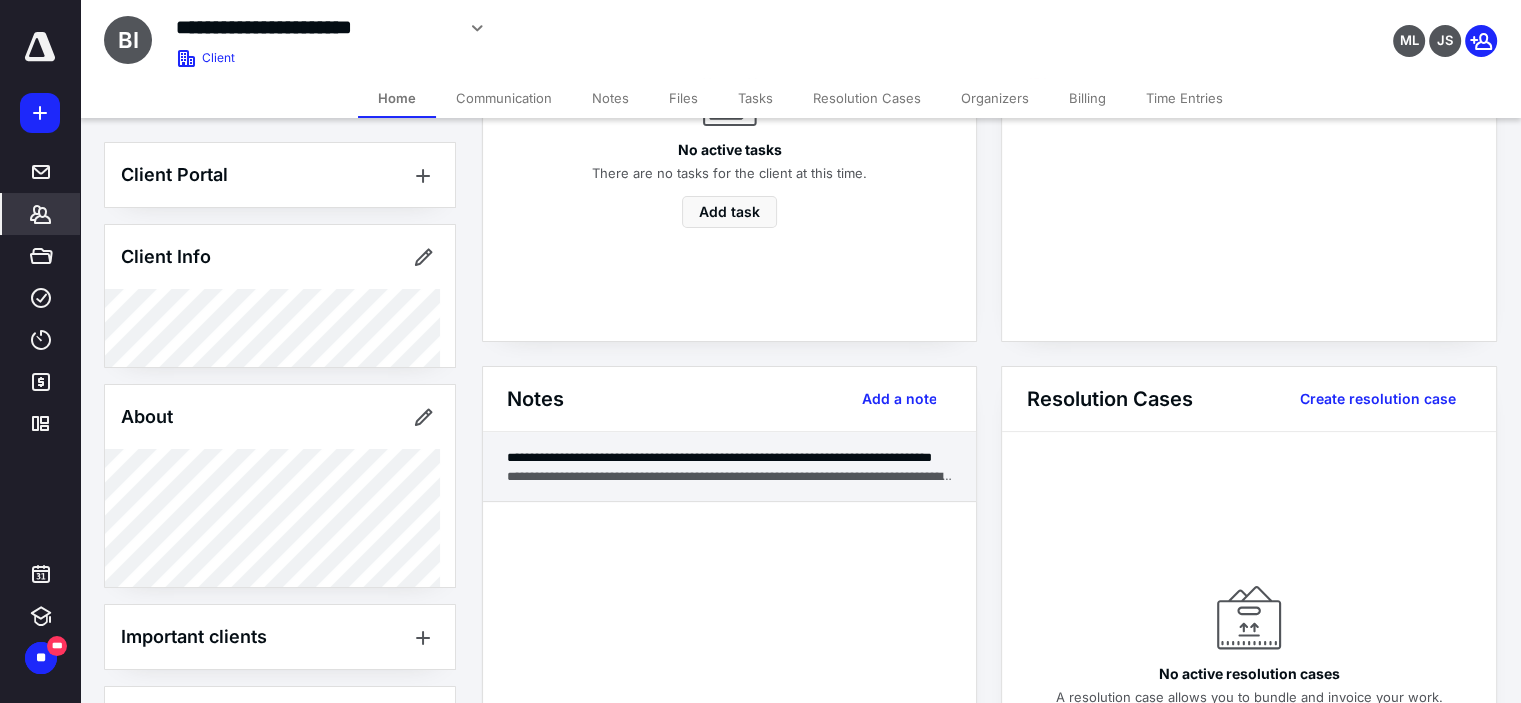 click on "**********" at bounding box center [730, 457] 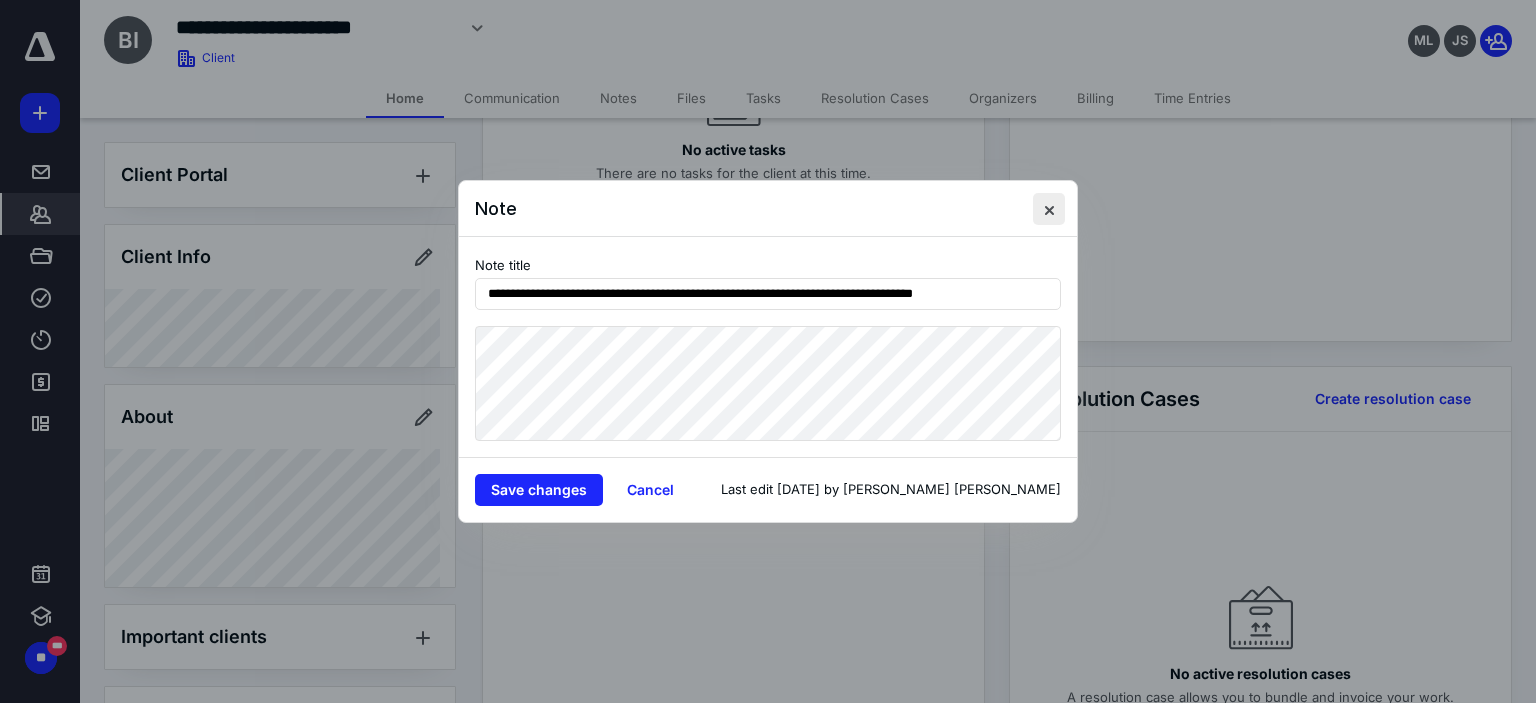 click at bounding box center (1049, 209) 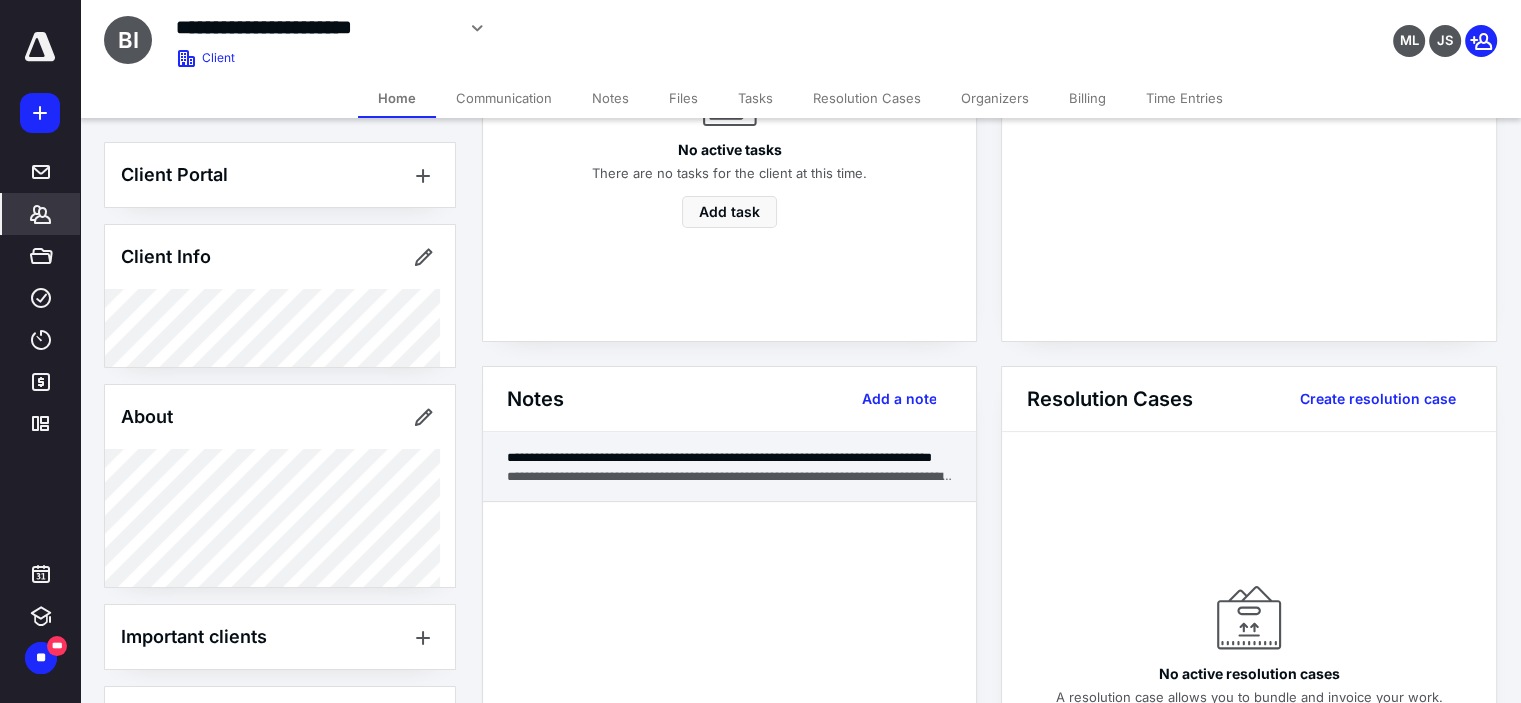 click on "**********" at bounding box center (730, 476) 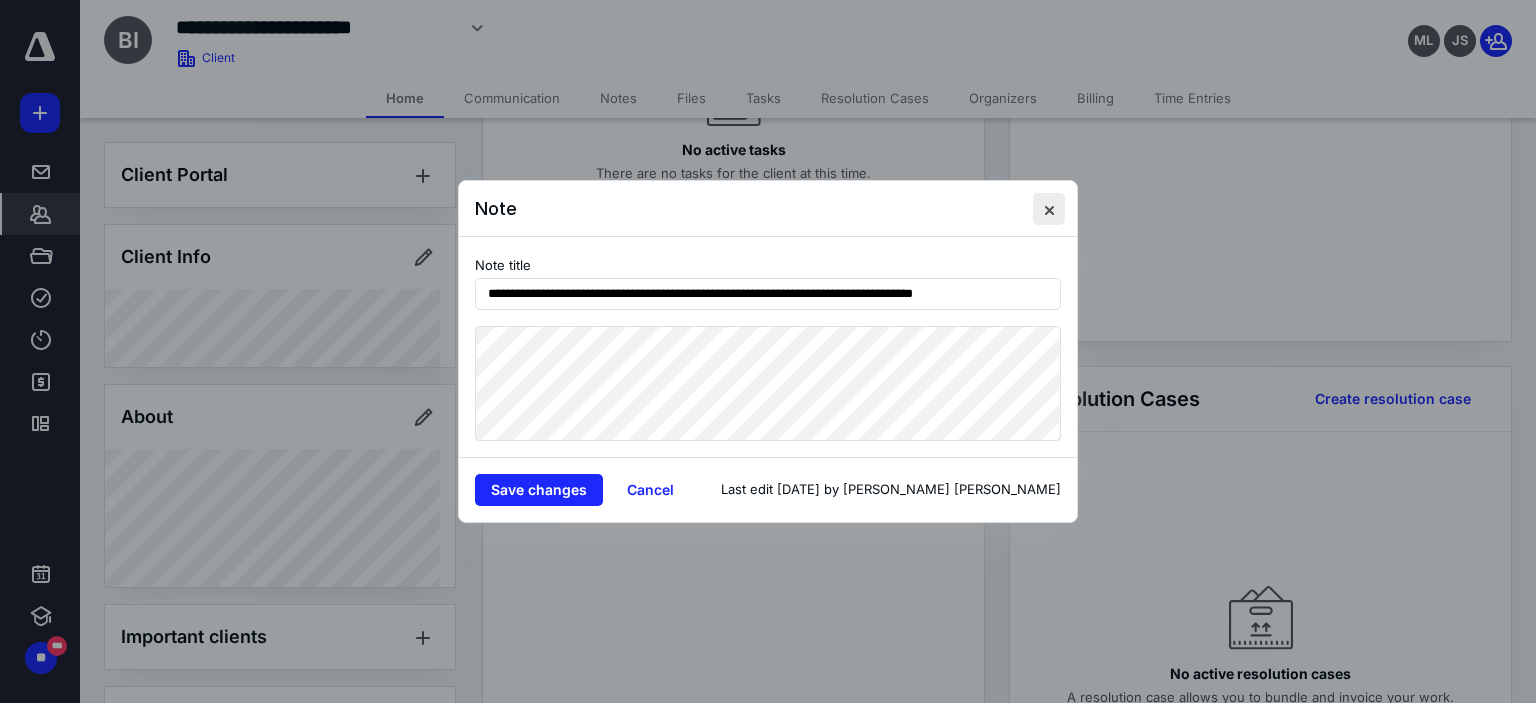 click at bounding box center (1049, 209) 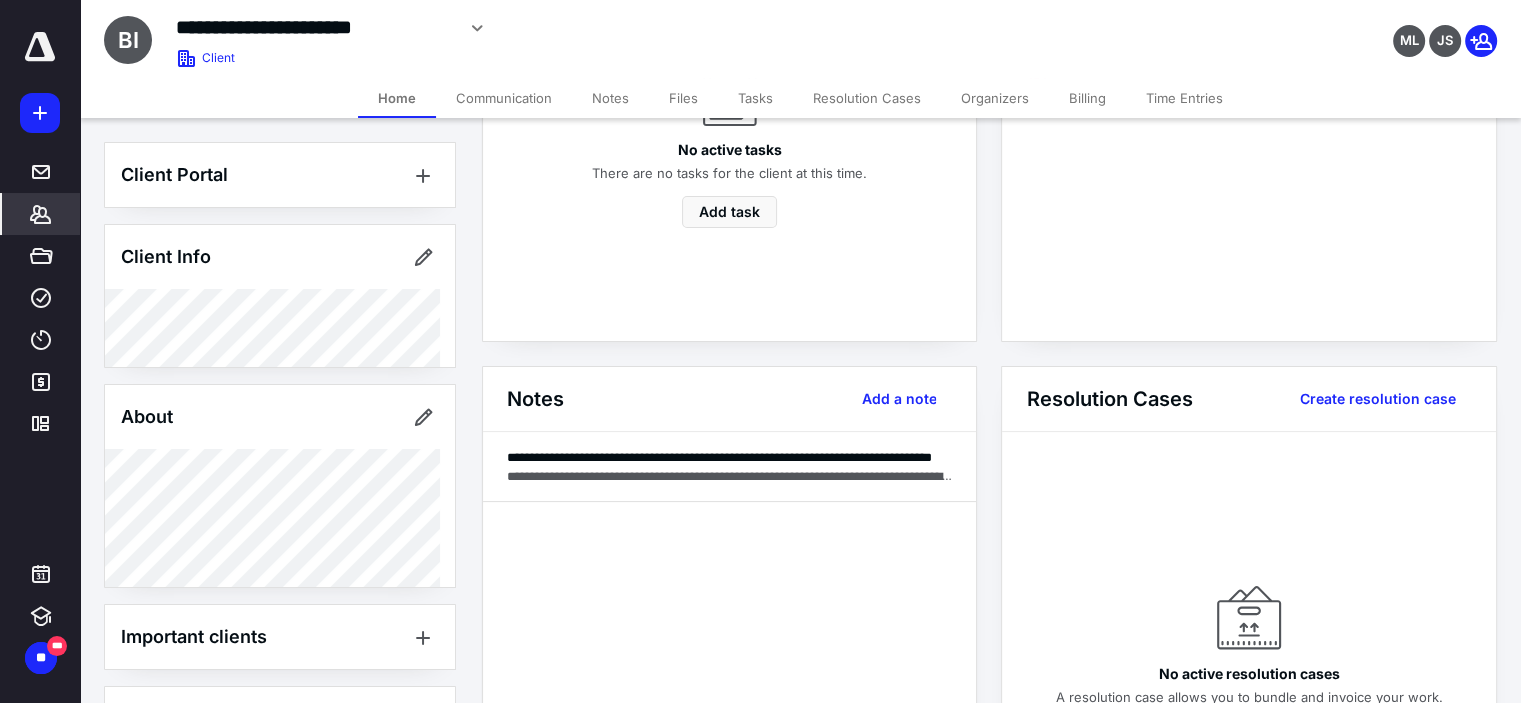 scroll, scrollTop: 340, scrollLeft: 0, axis: vertical 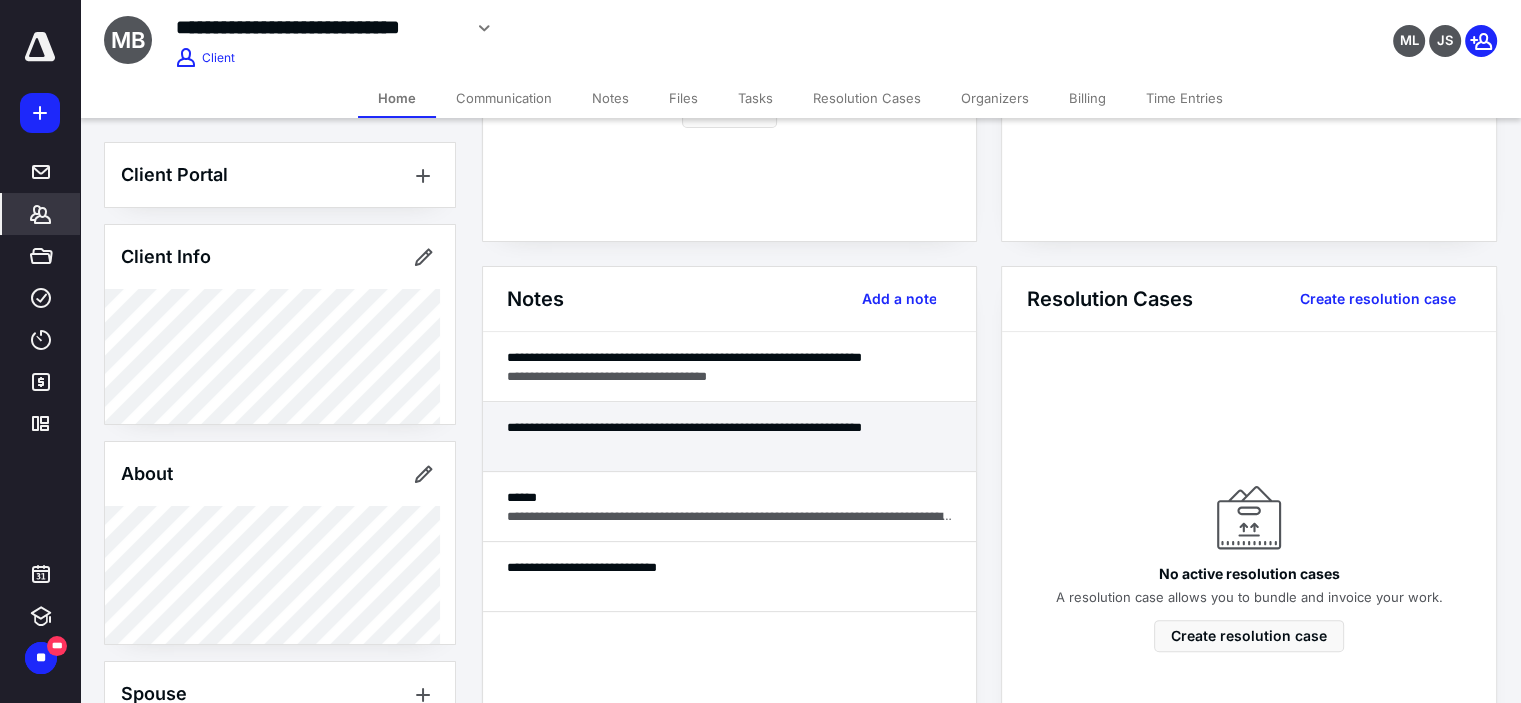 click at bounding box center (730, 446) 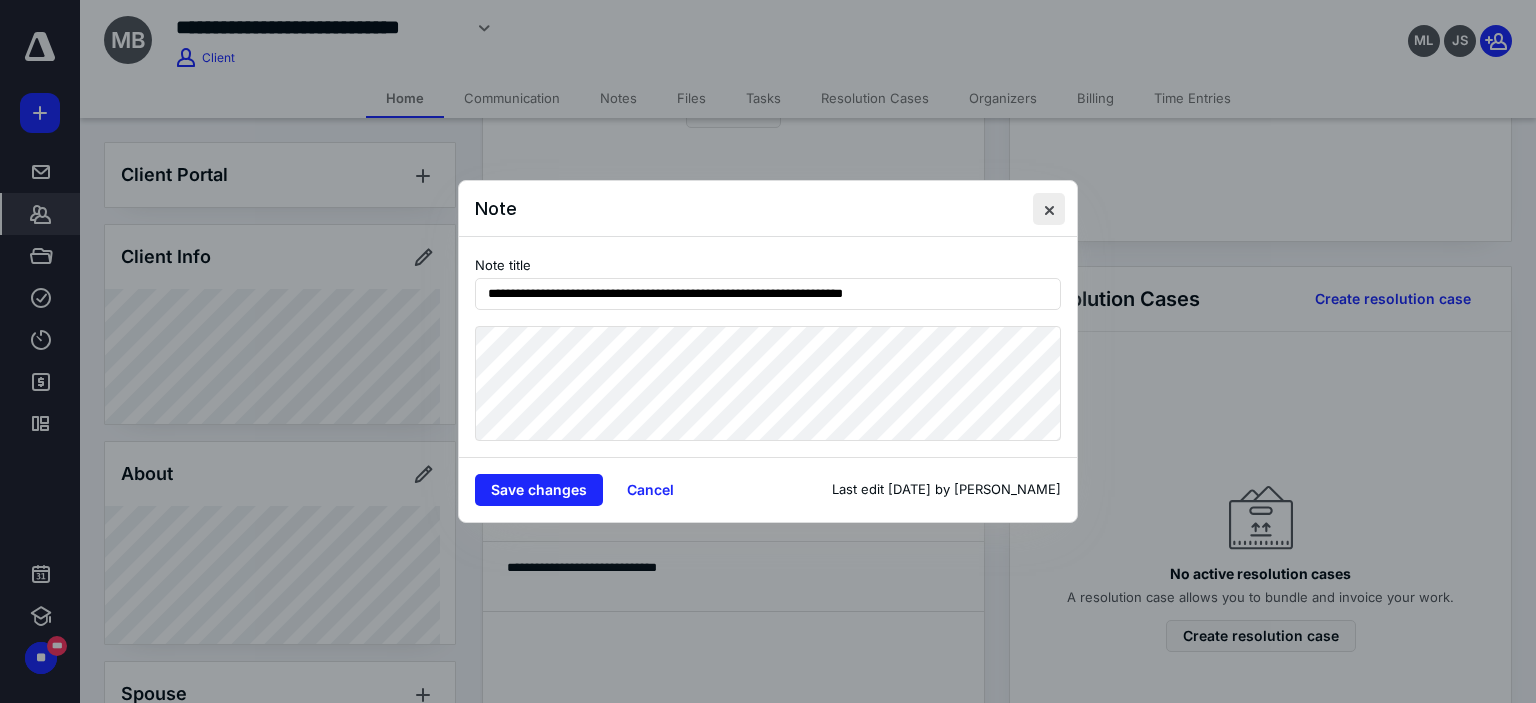 click at bounding box center (1049, 209) 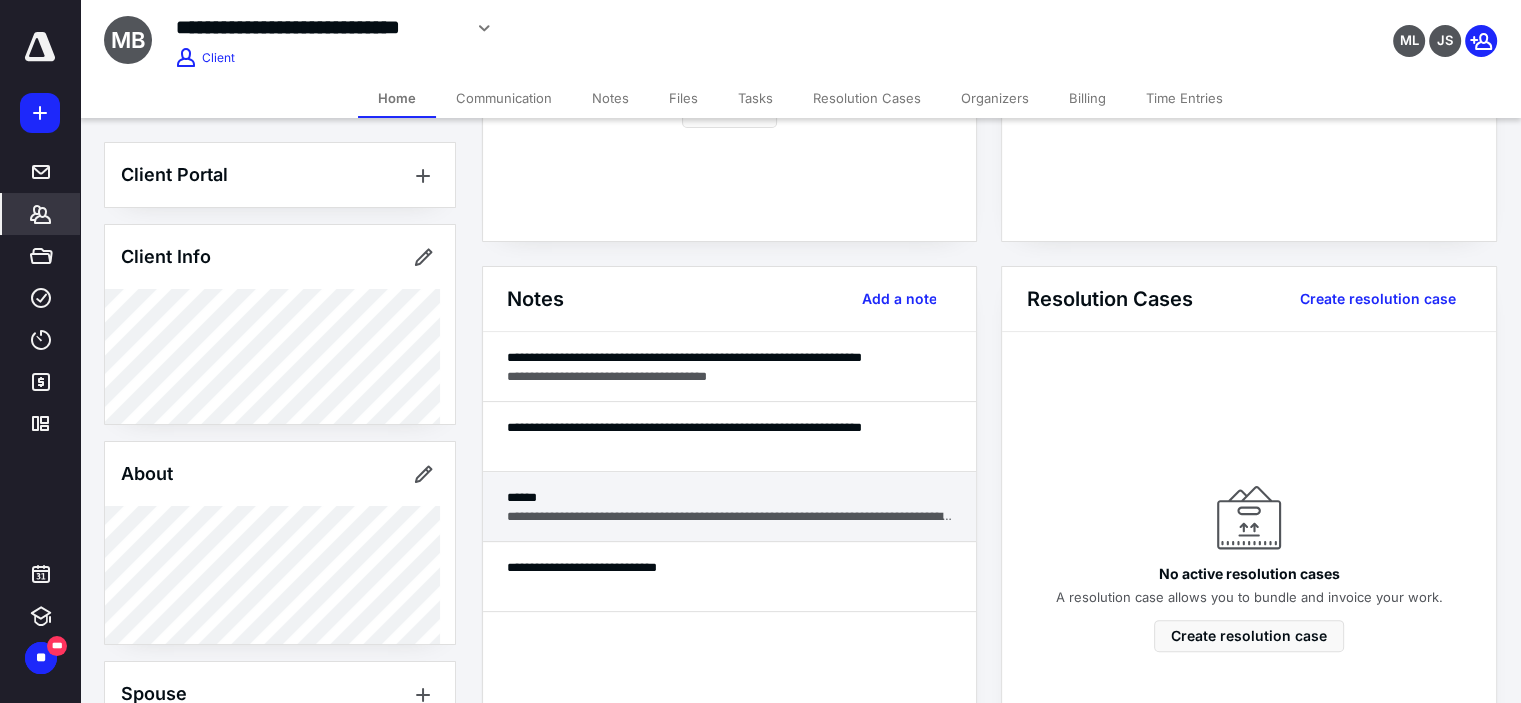 click on "**********" at bounding box center (729, 507) 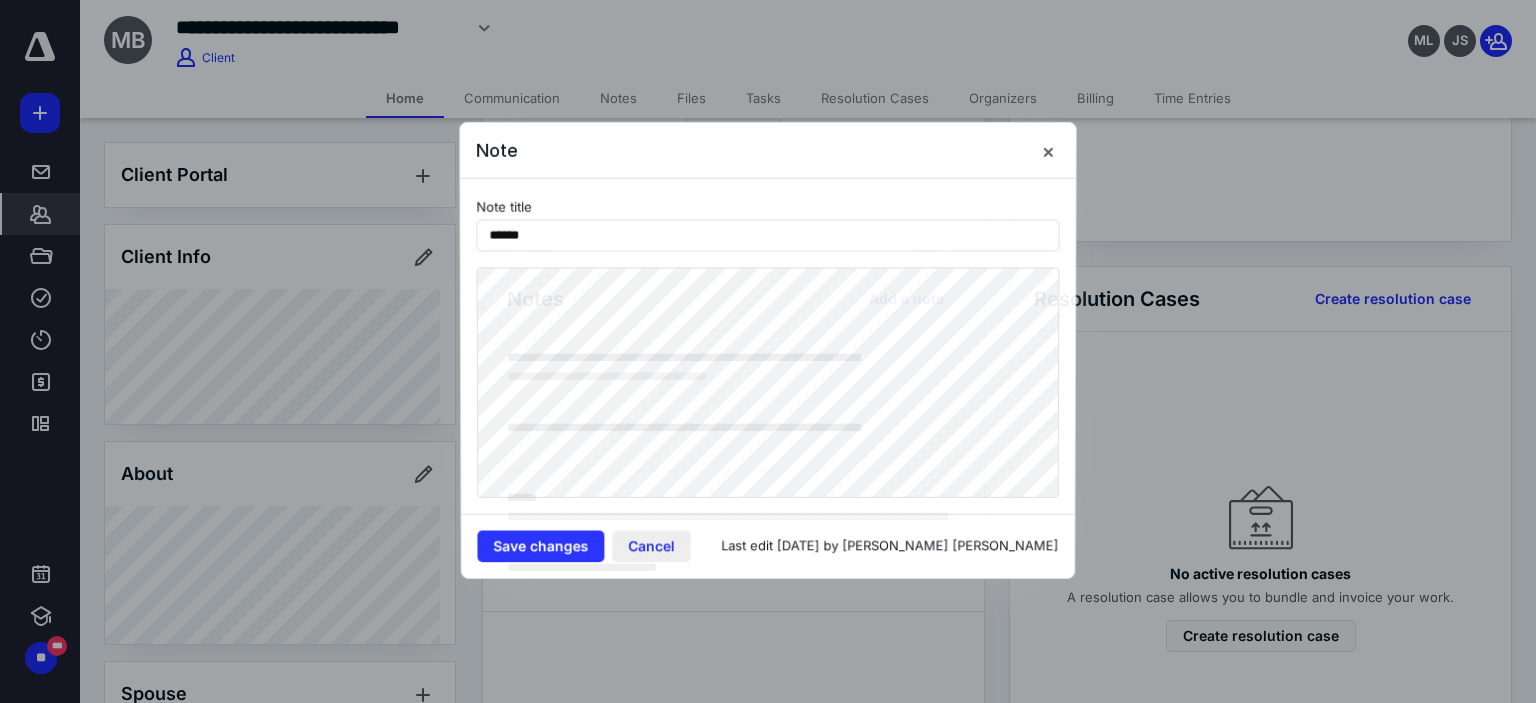 click on "Save changes Cancel Last edit [DATE] by [PERSON_NAME] [PERSON_NAME]" at bounding box center (767, 546) 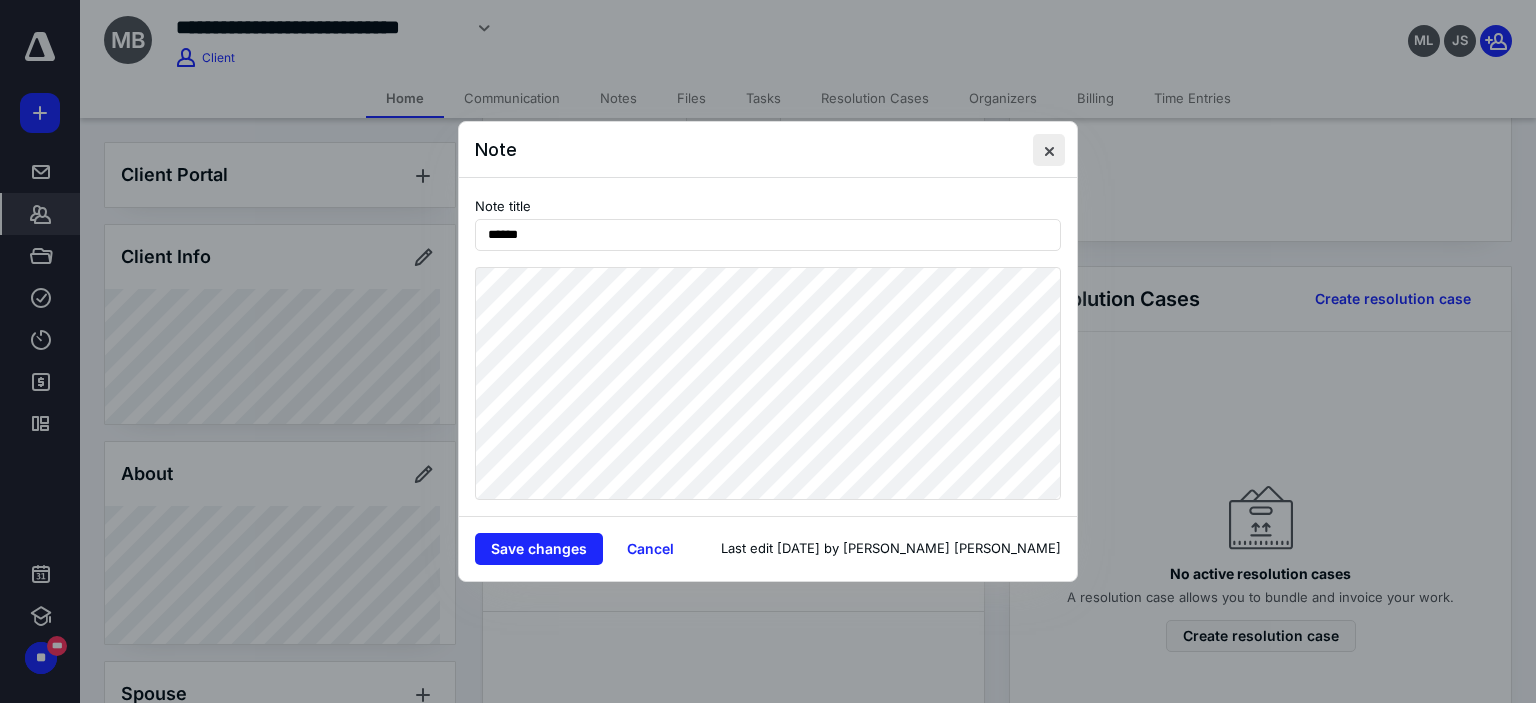 click at bounding box center (1049, 150) 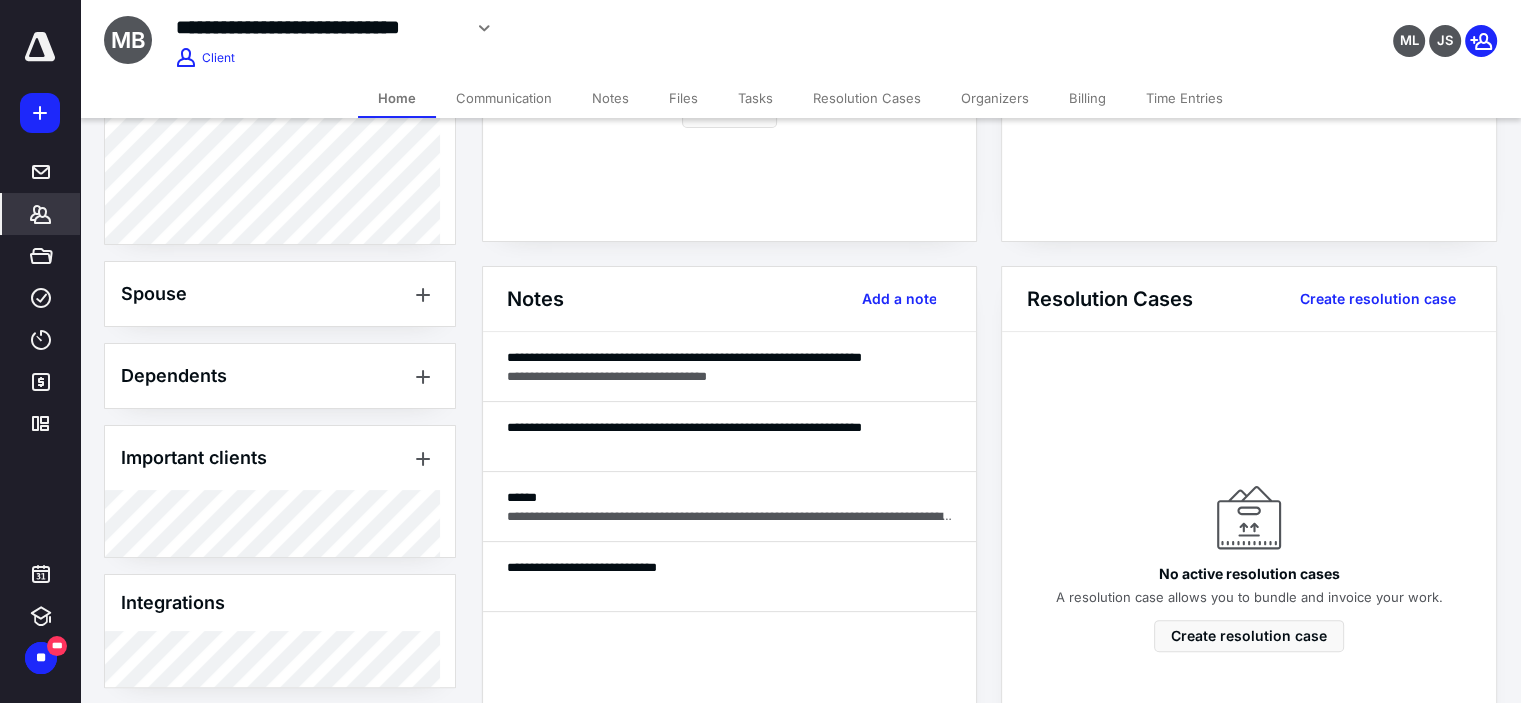 scroll, scrollTop: 487, scrollLeft: 0, axis: vertical 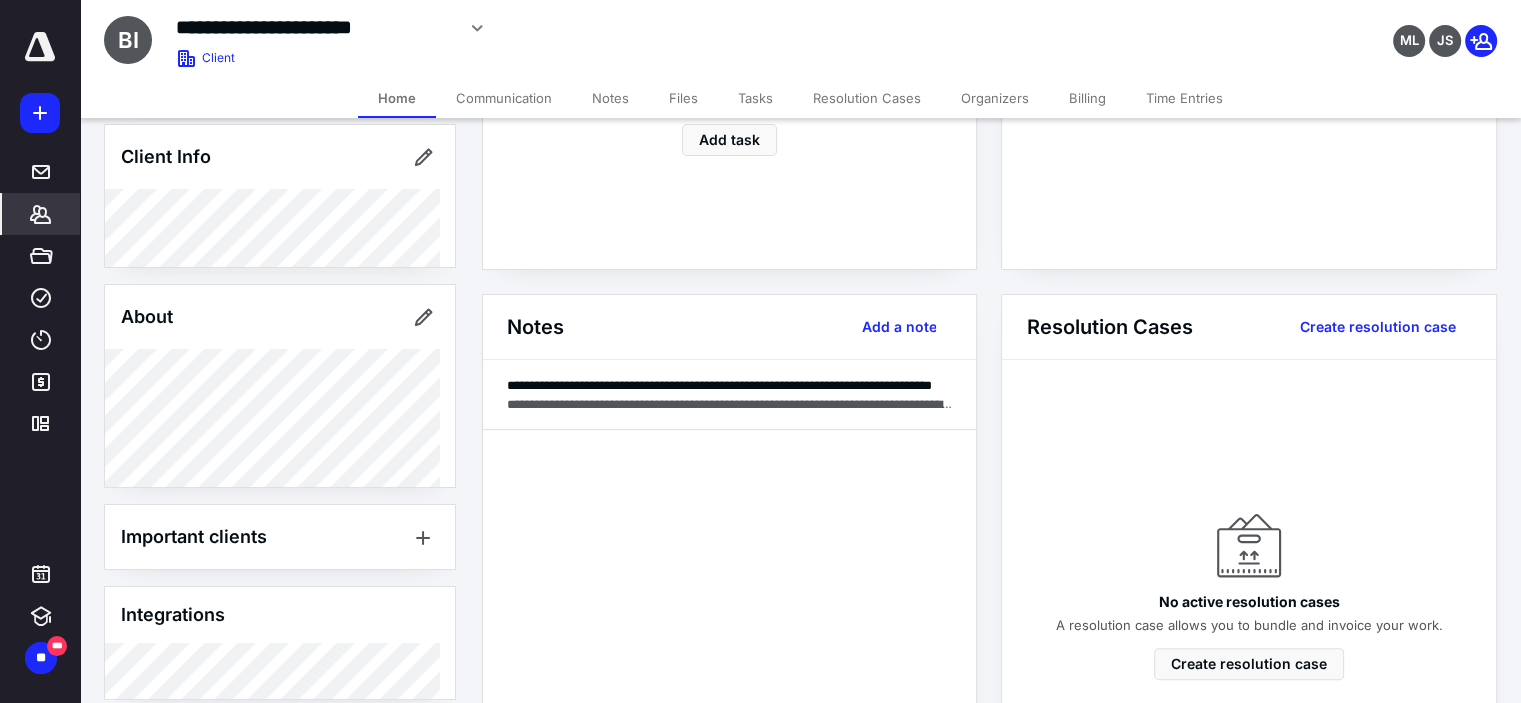 click on "**********" at bounding box center (315, 27) 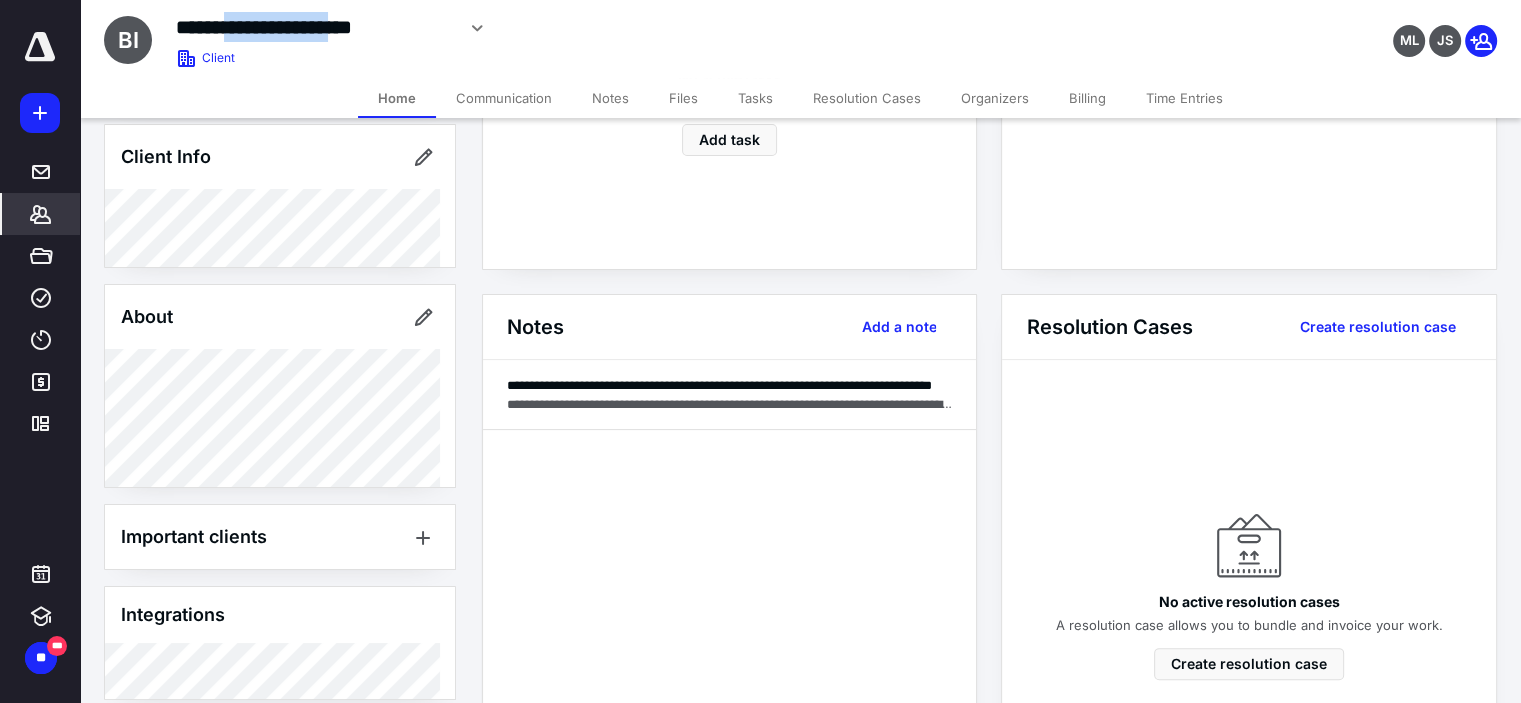 click on "**********" at bounding box center (315, 27) 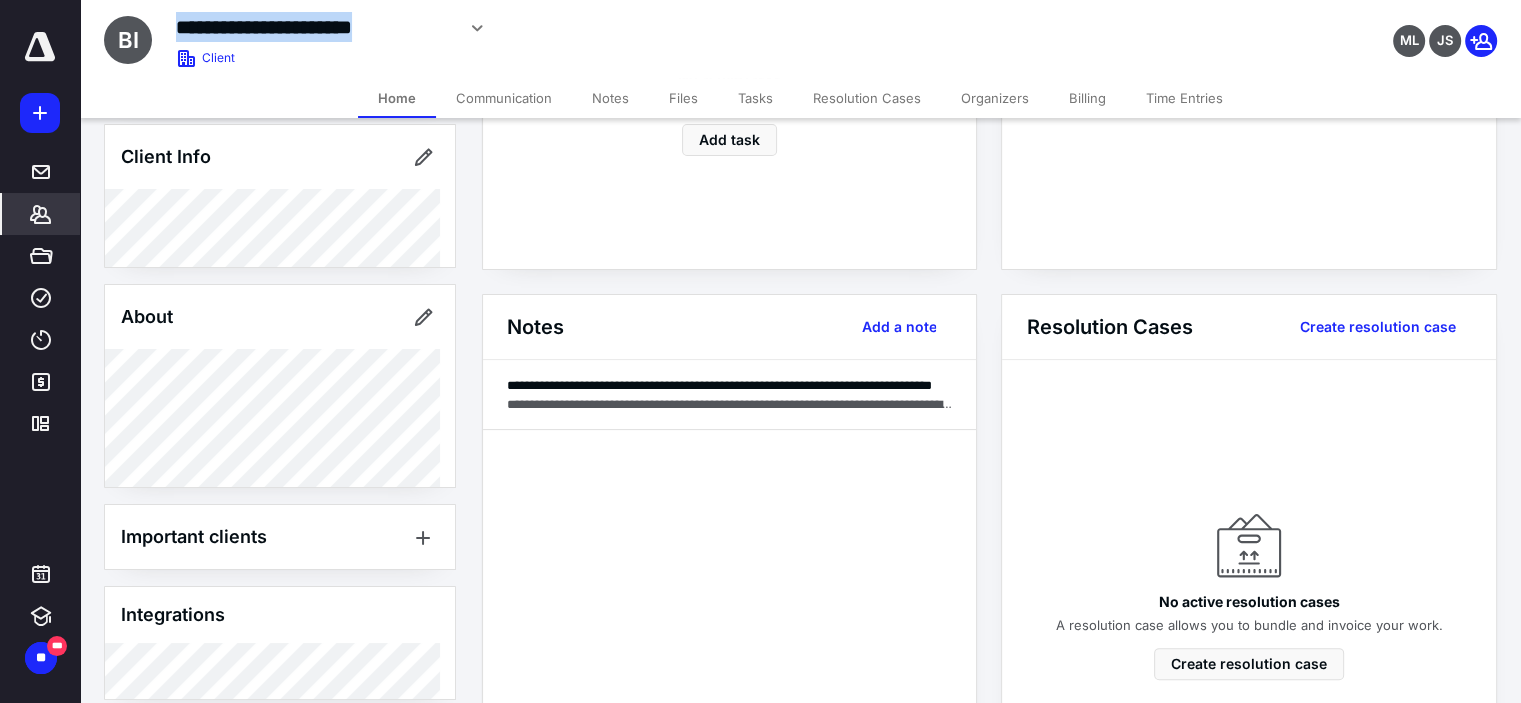 click on "**********" at bounding box center [315, 27] 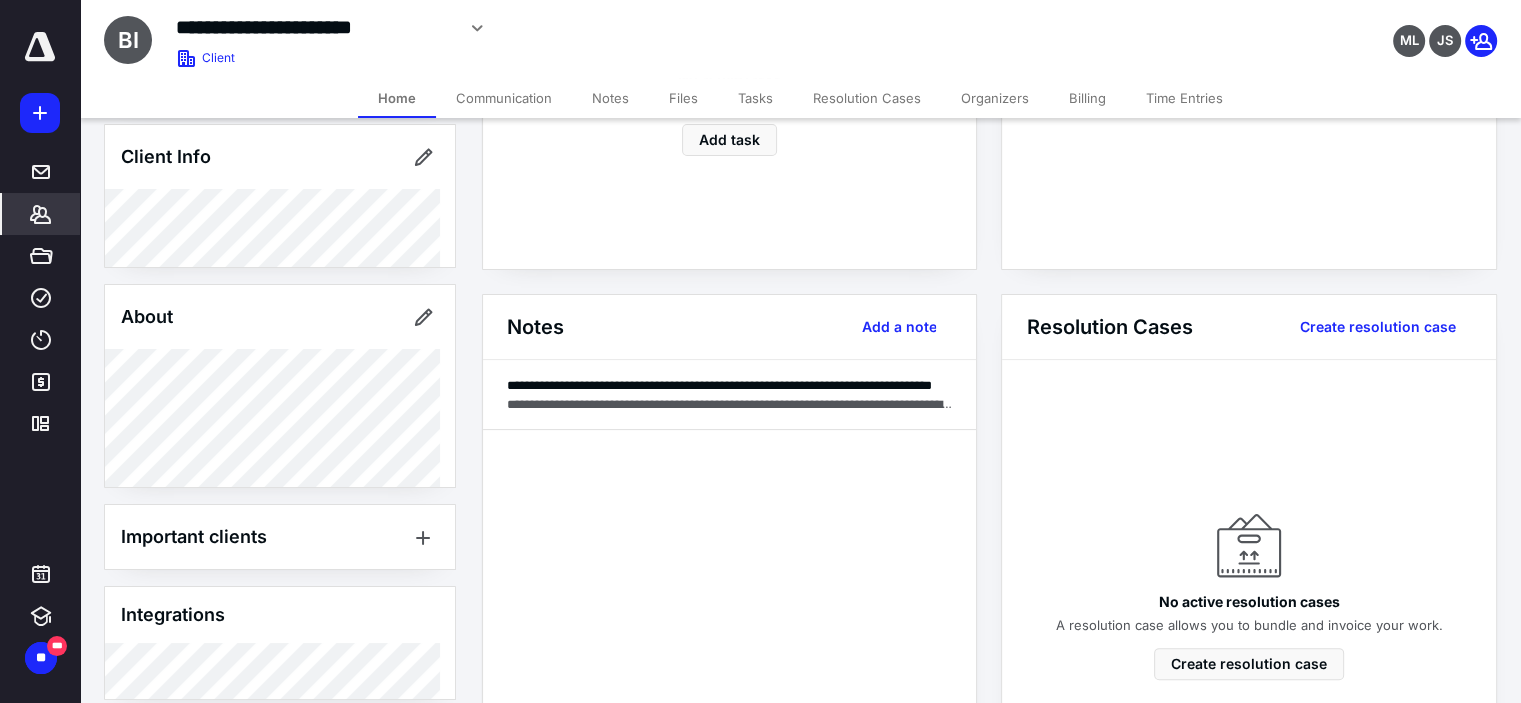 click on "Billing" at bounding box center [1087, 98] 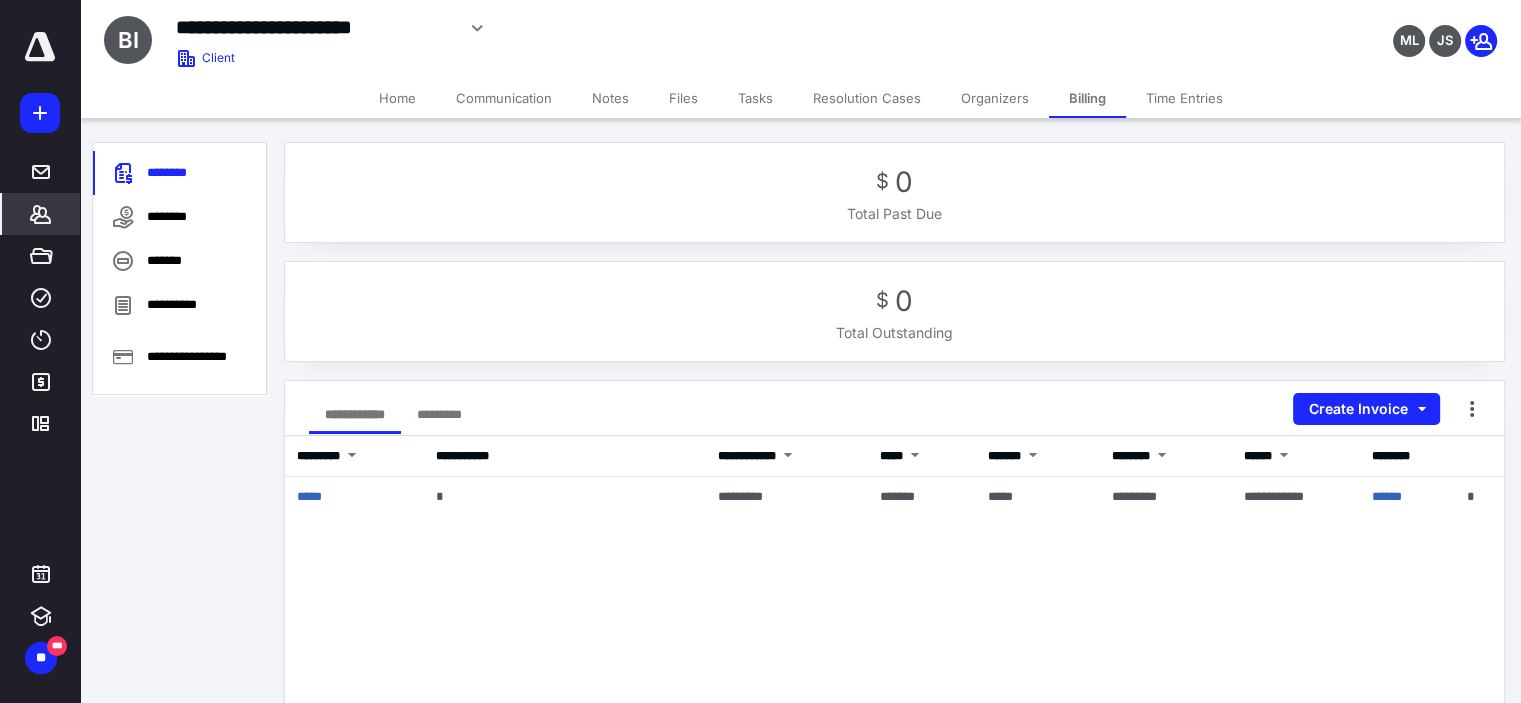 click on "Home" at bounding box center (397, 98) 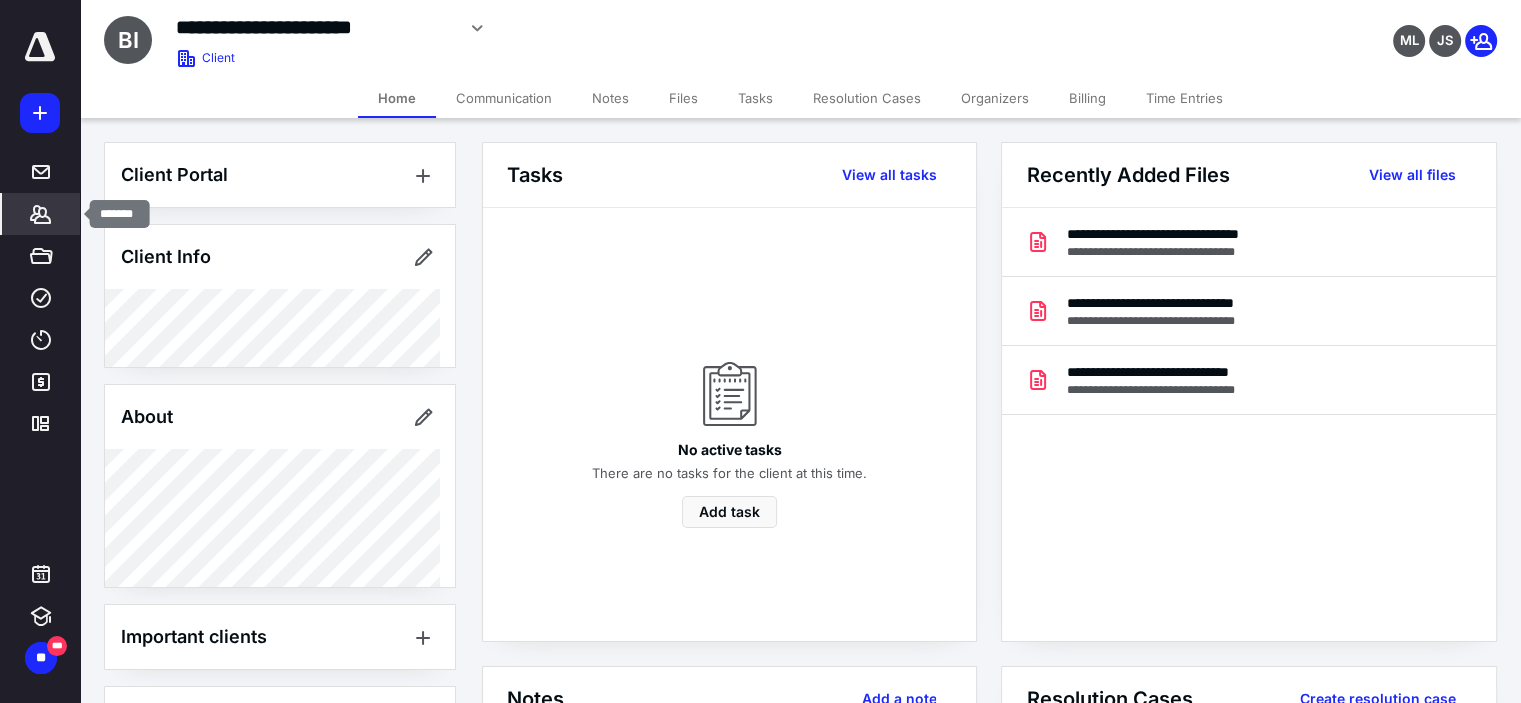 click on "*******" at bounding box center (41, 214) 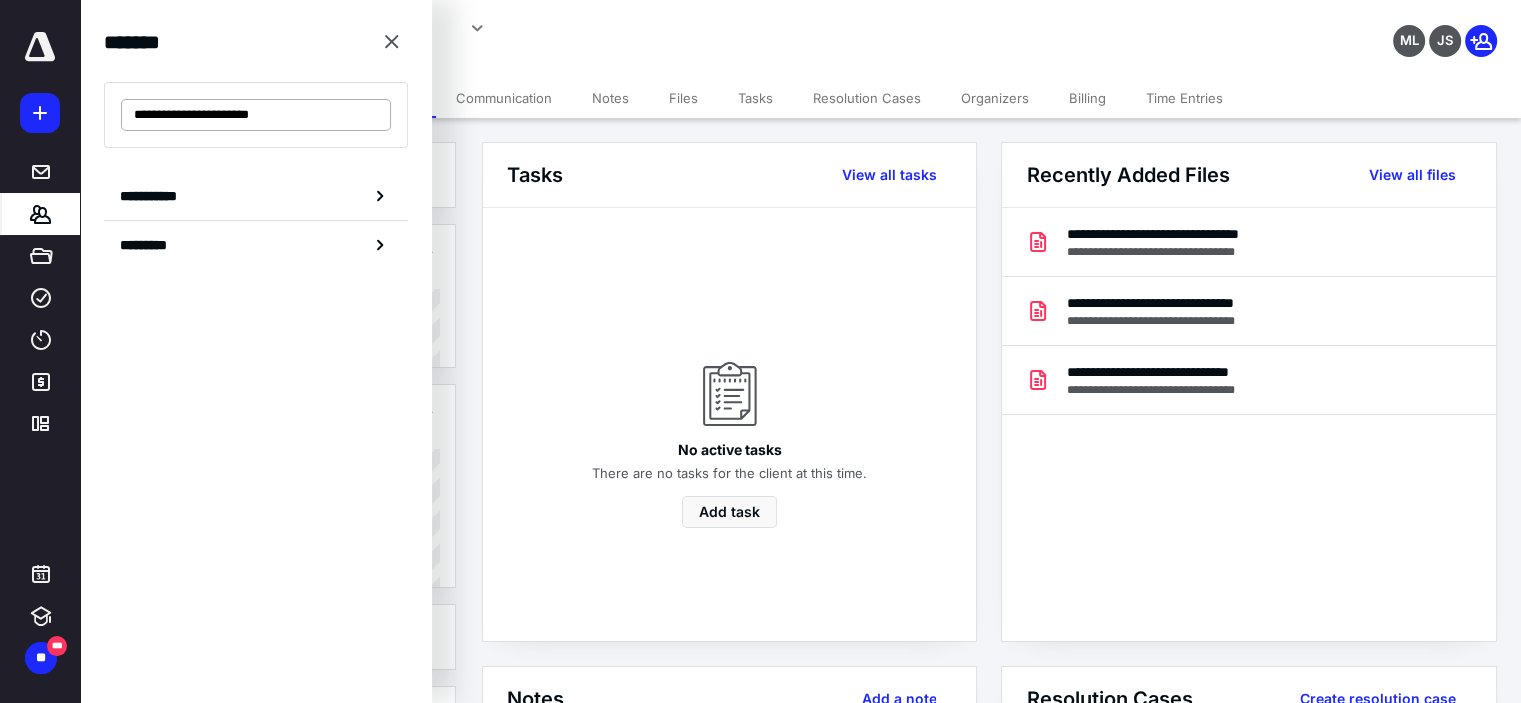 click on "**********" at bounding box center (256, 115) 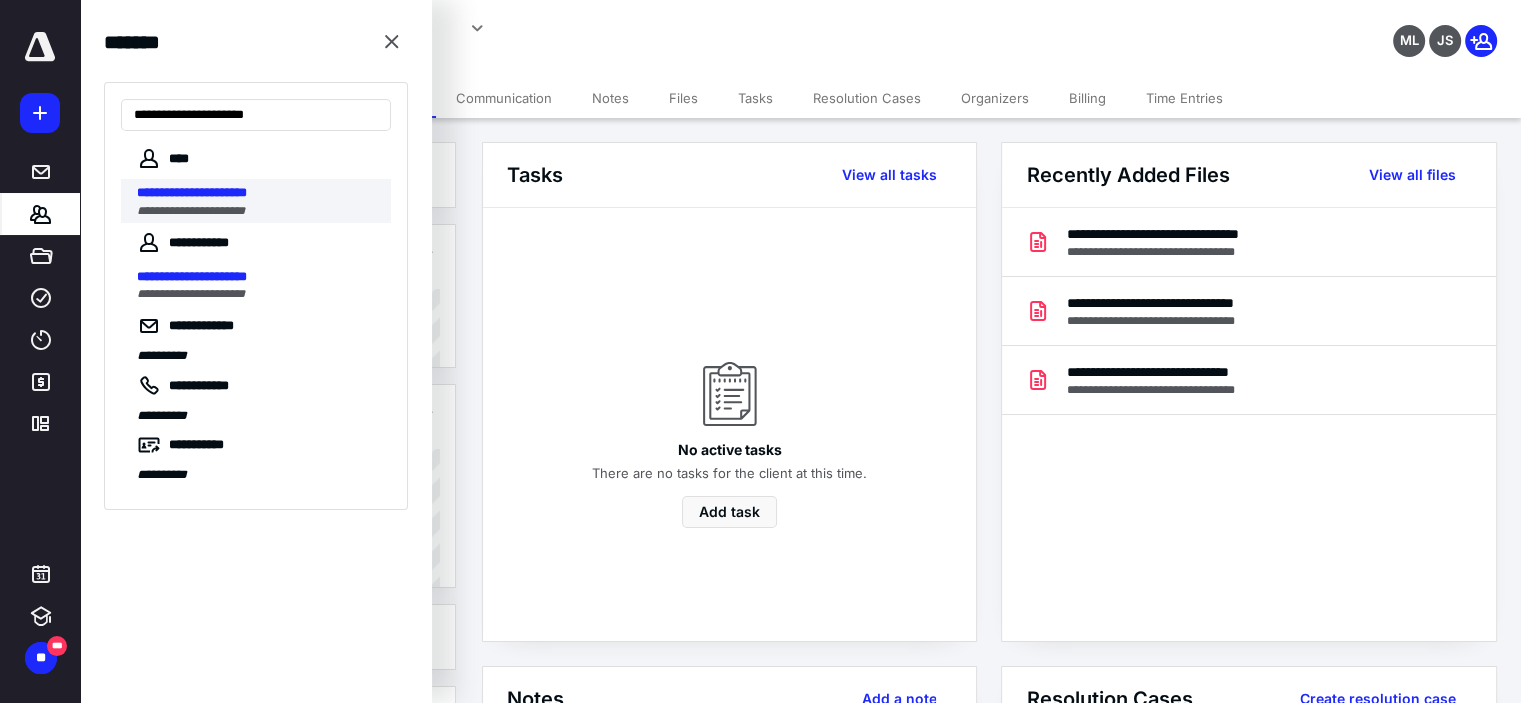 type on "**********" 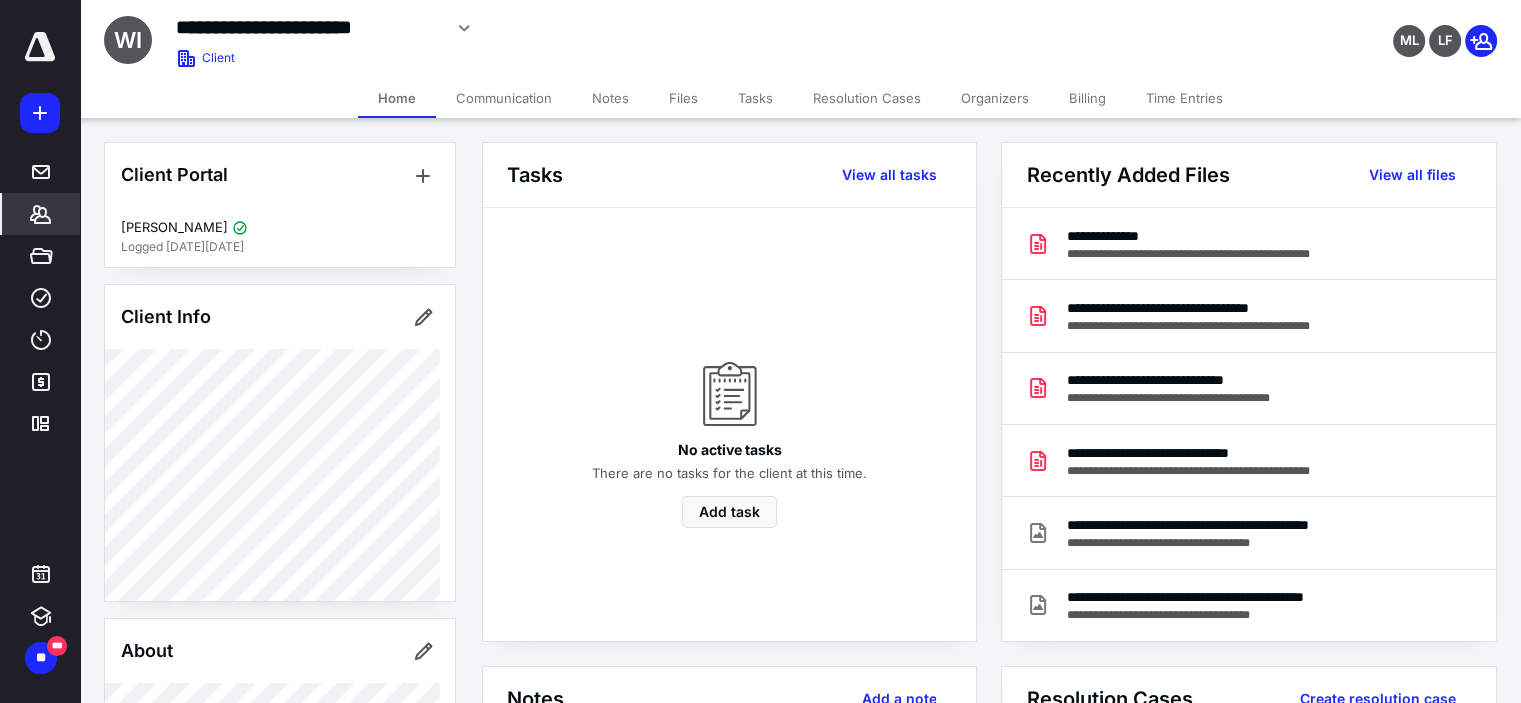 click on "Billing" at bounding box center [1087, 98] 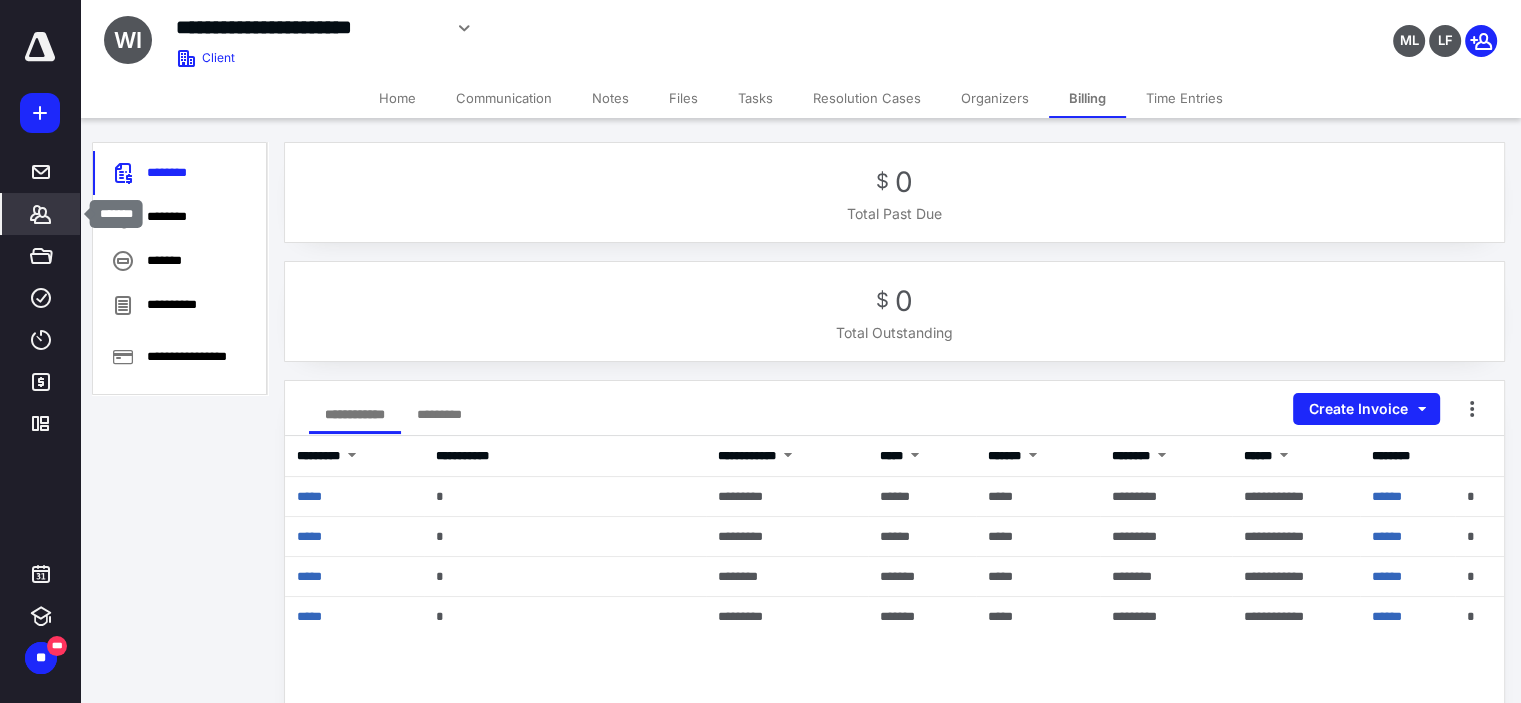 click on "*******" at bounding box center (41, 214) 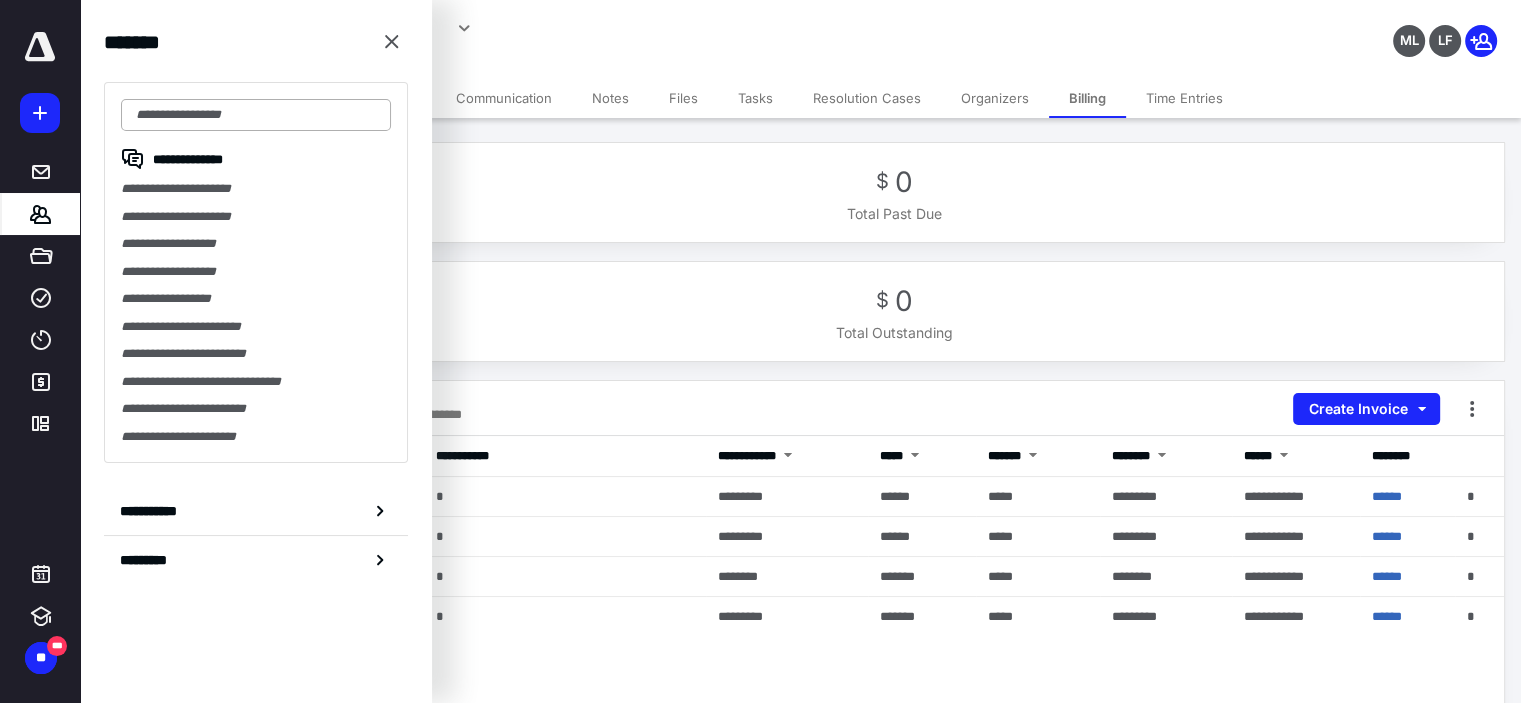 click at bounding box center [256, 115] 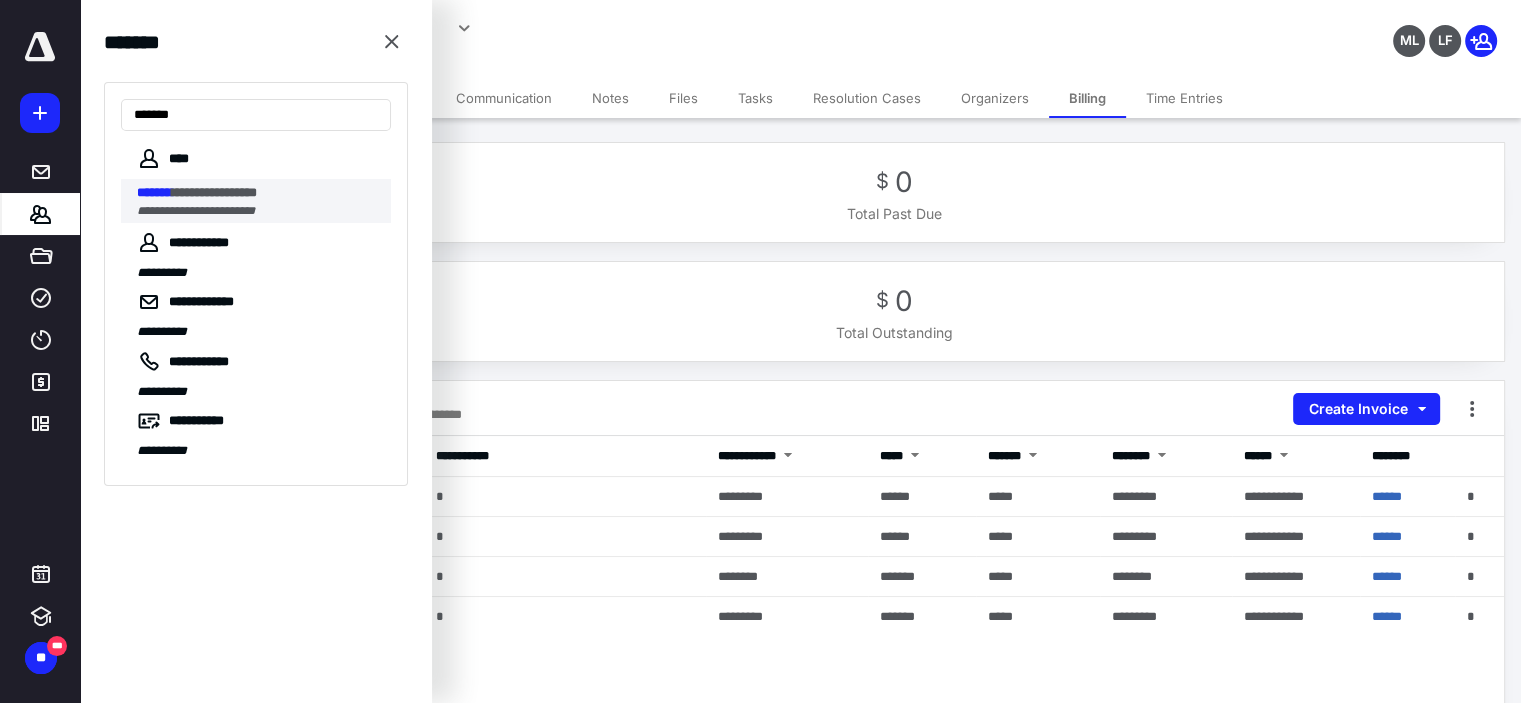 type on "*******" 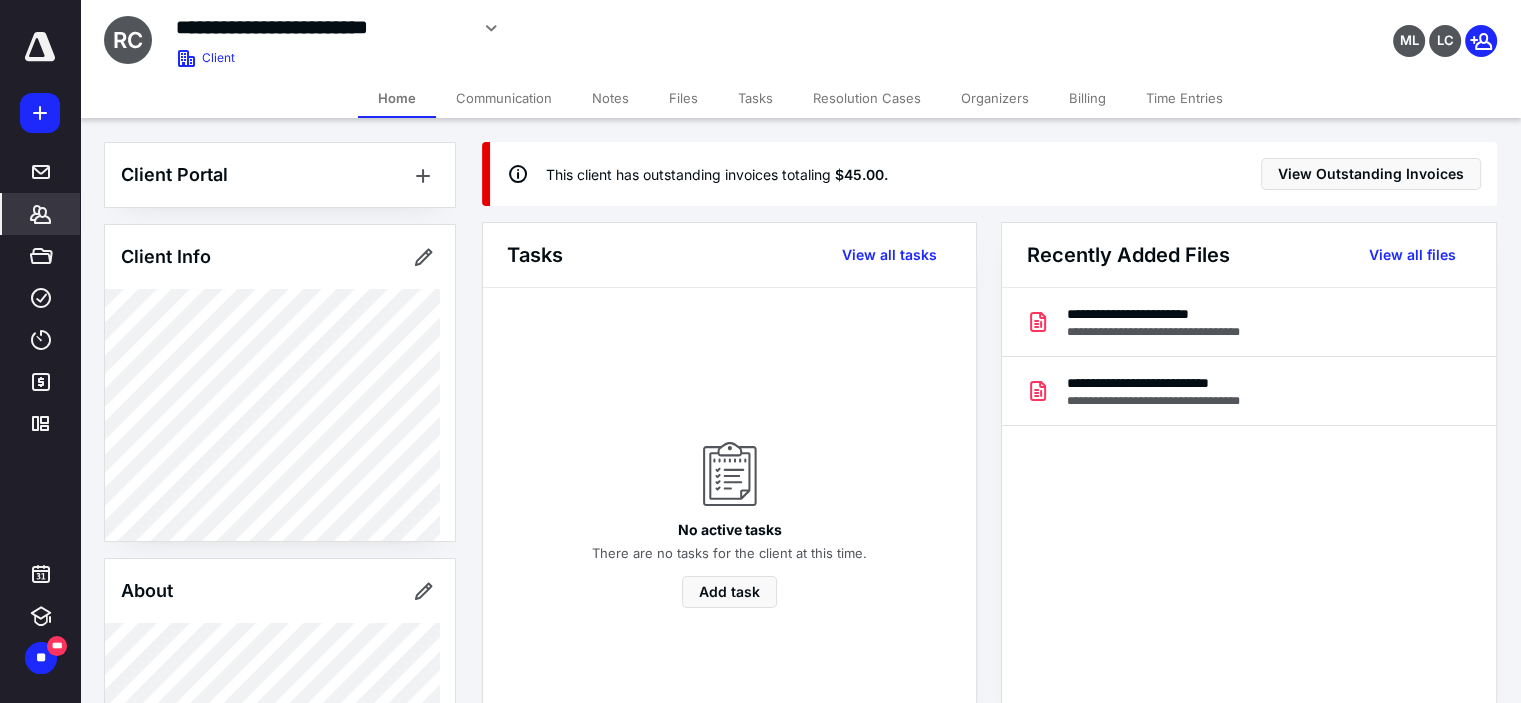 click on "Billing" at bounding box center [1087, 98] 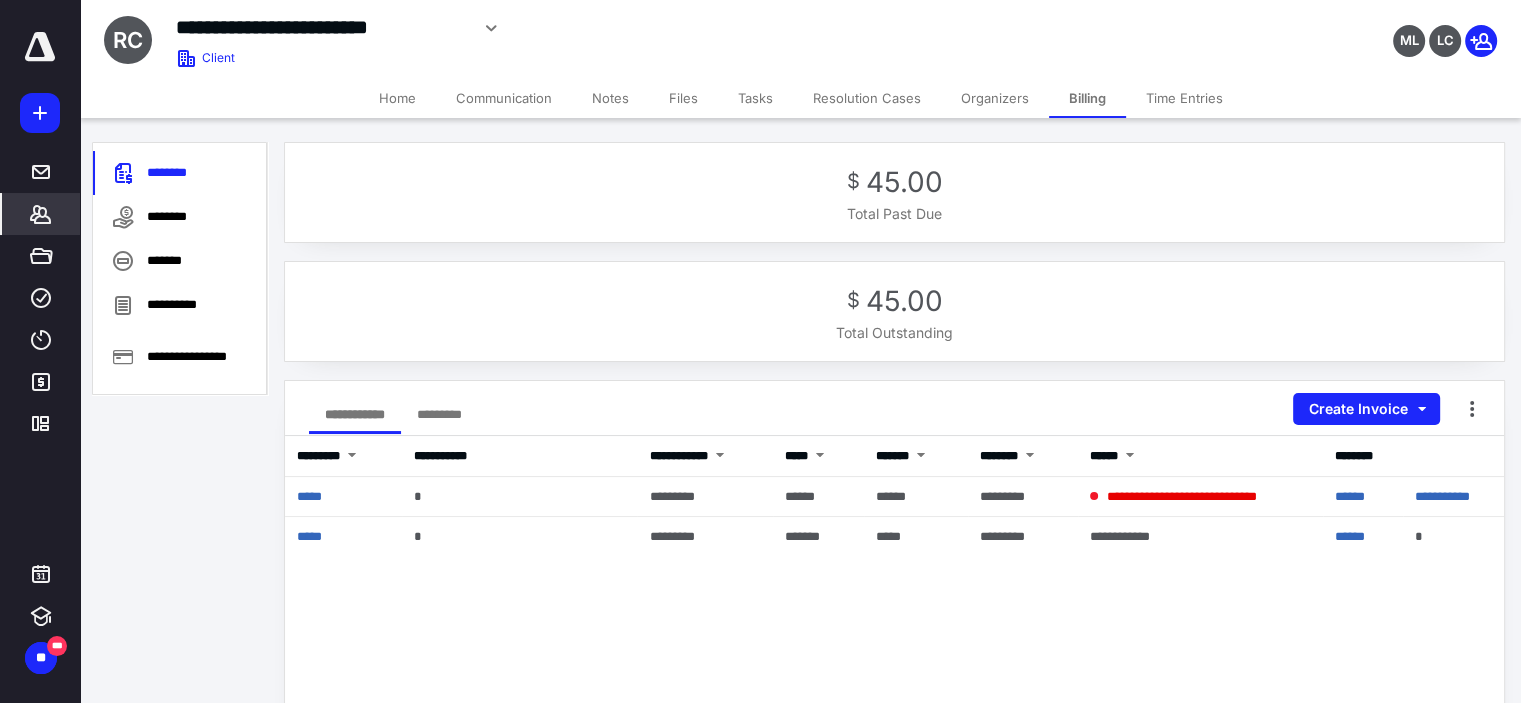 click on "Home" at bounding box center [397, 98] 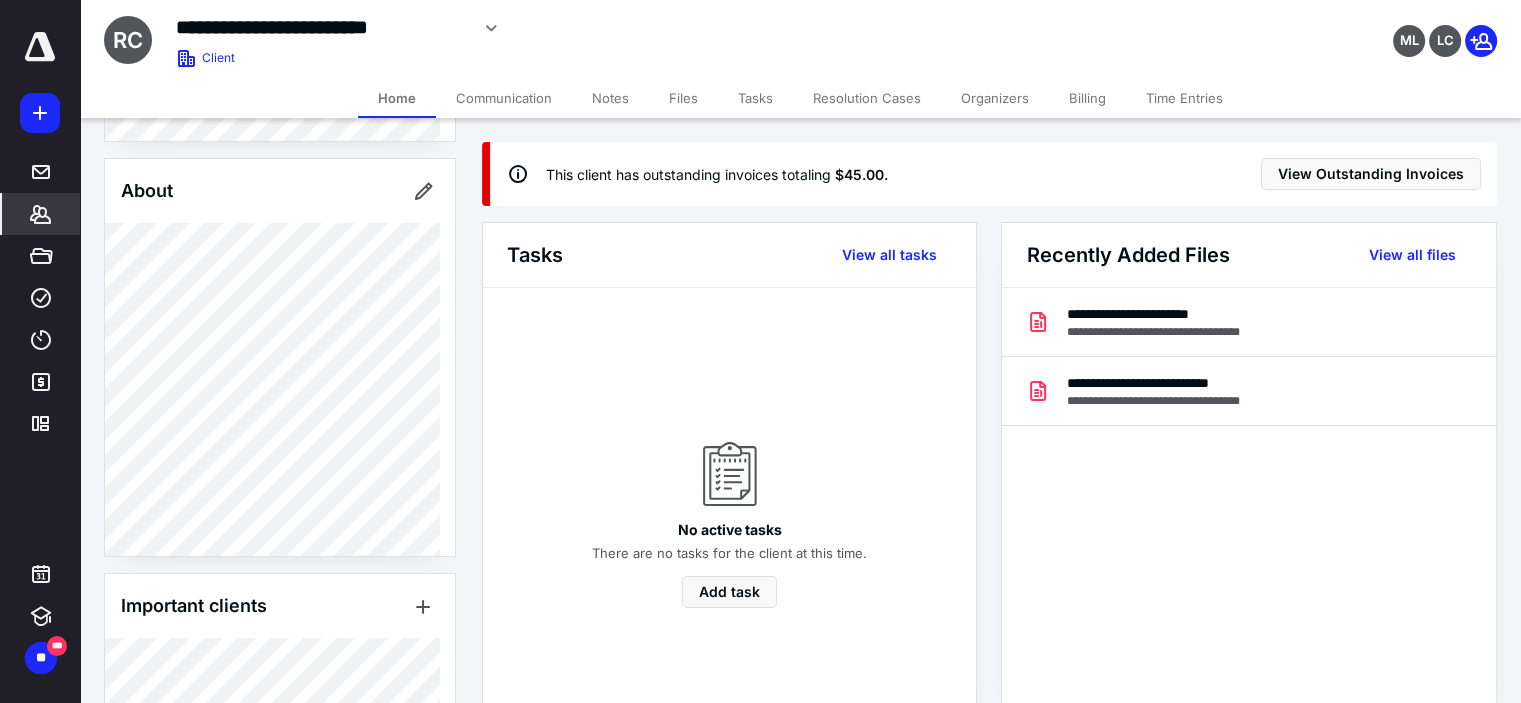 scroll, scrollTop: 500, scrollLeft: 0, axis: vertical 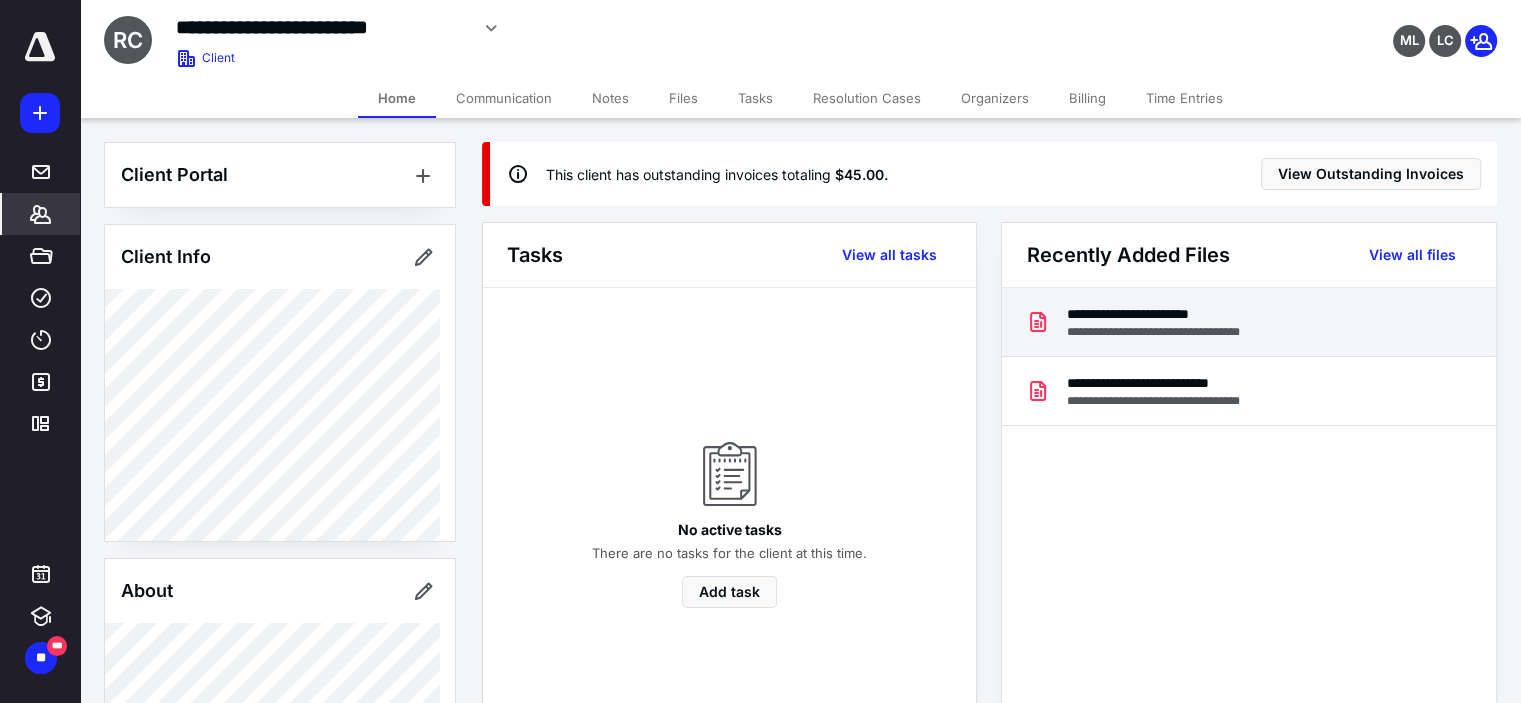 click on "**********" at bounding box center (1162, 332) 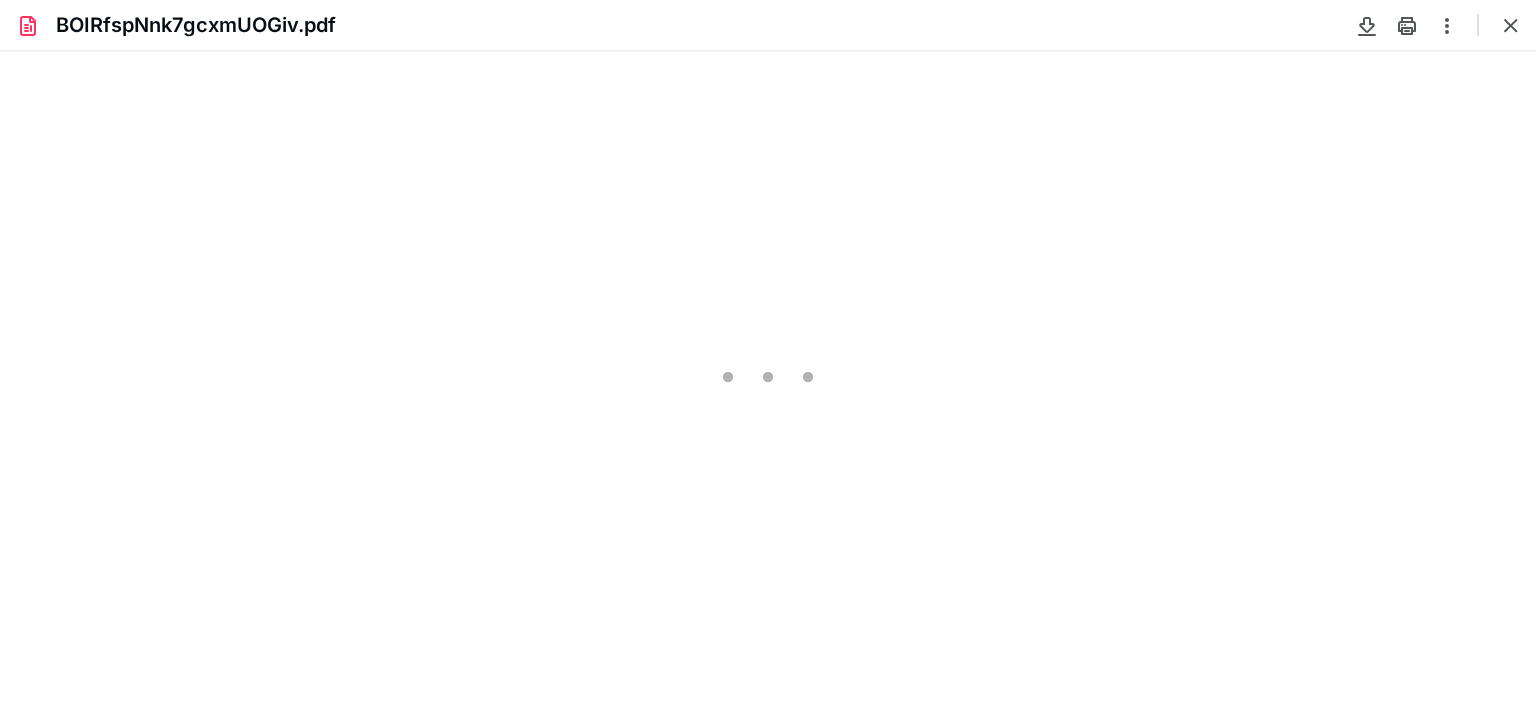 scroll, scrollTop: 0, scrollLeft: 0, axis: both 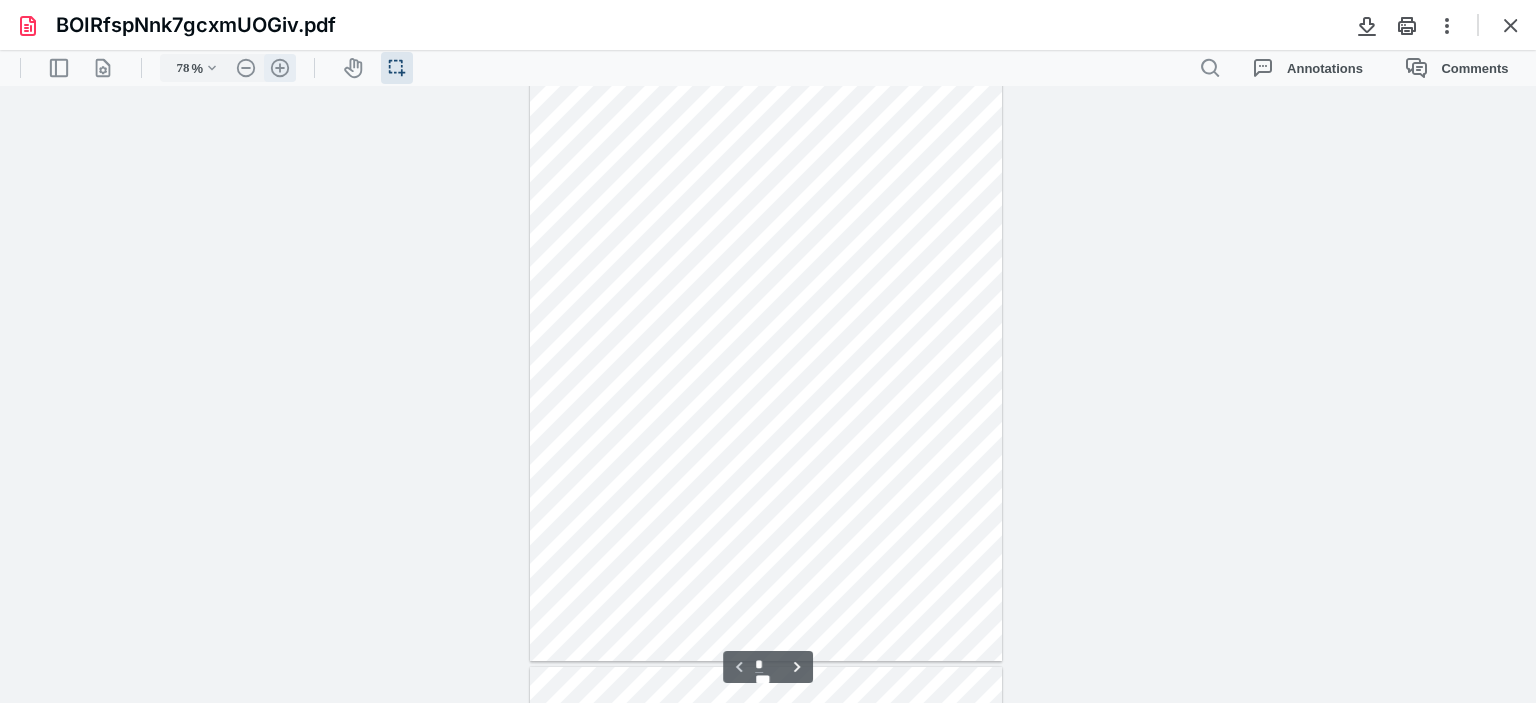 click on ".cls-1{fill:#abb0c4;} icon - header - zoom - in - line" at bounding box center (280, 68) 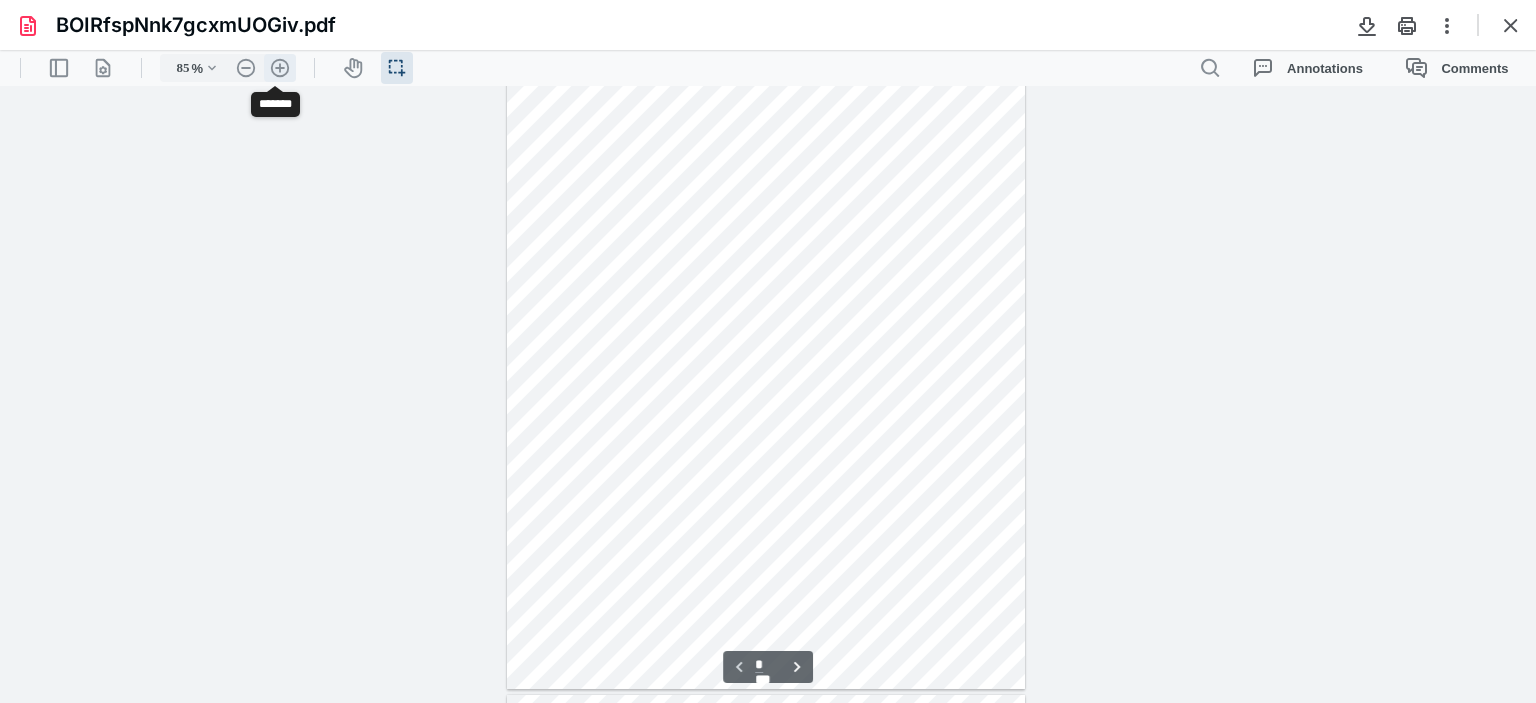 click on ".cls-1{fill:#abb0c4;} icon - header - zoom - in - line" at bounding box center [280, 68] 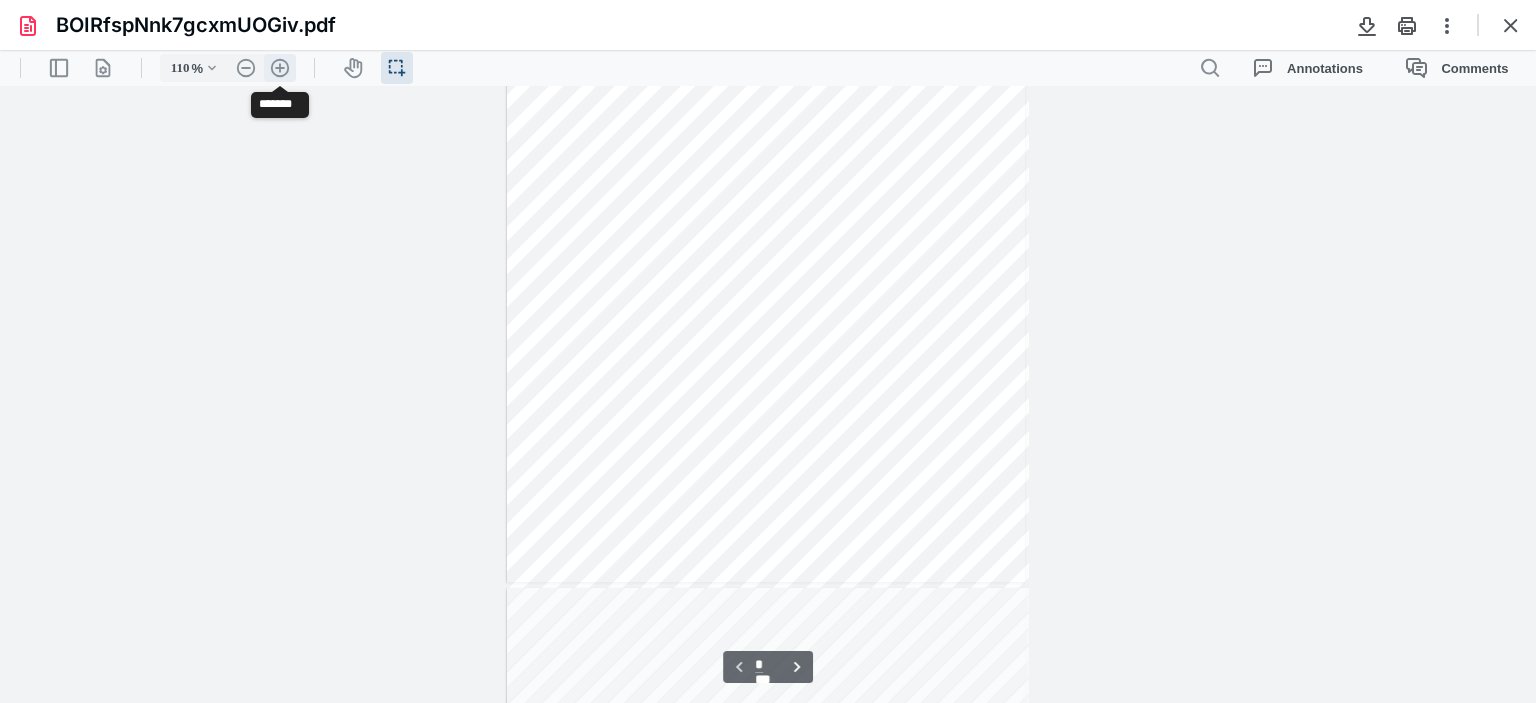 click on ".cls-1{fill:#abb0c4;} icon - header - zoom - in - line" at bounding box center (280, 68) 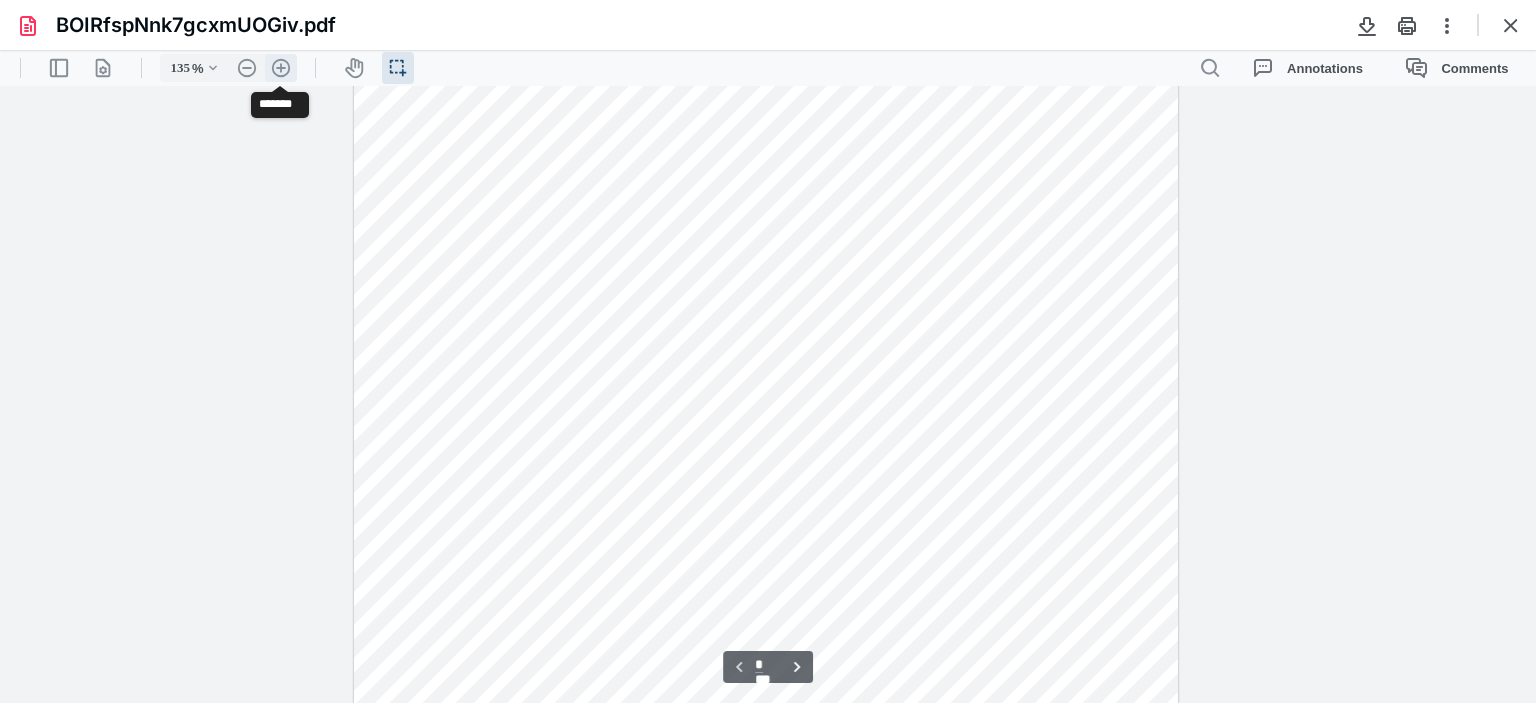 click on ".cls-1{fill:#abb0c4;} icon - header - zoom - in - line" at bounding box center [281, 68] 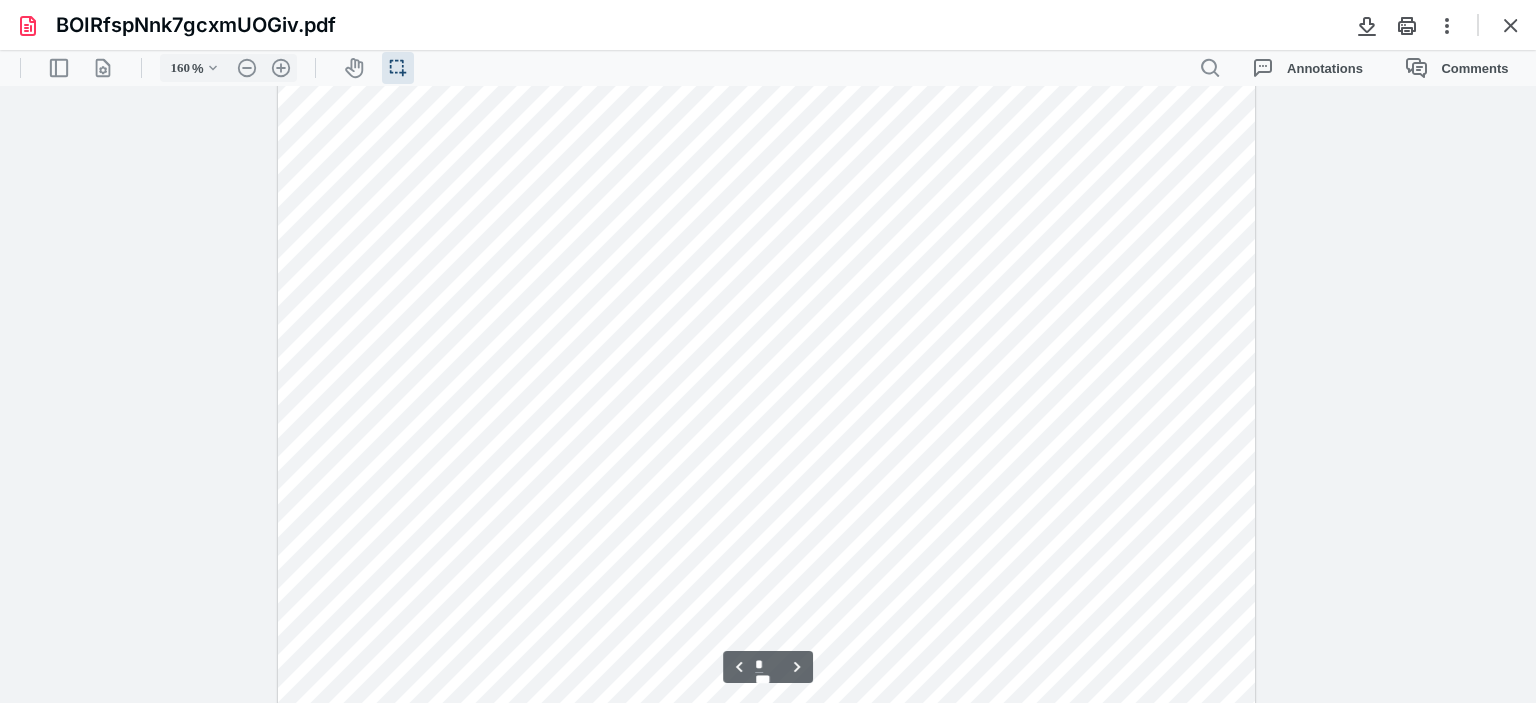 scroll, scrollTop: 3100, scrollLeft: 0, axis: vertical 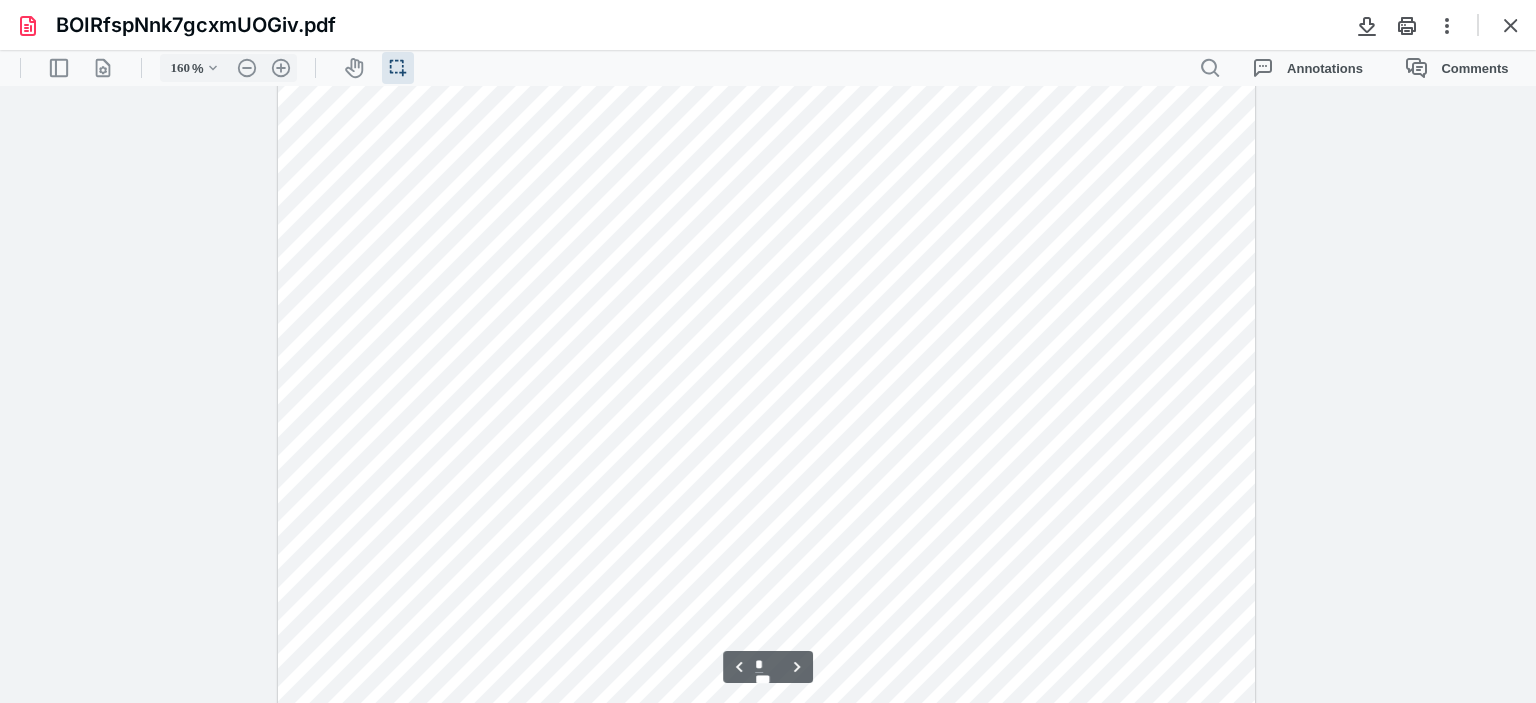 type on "*" 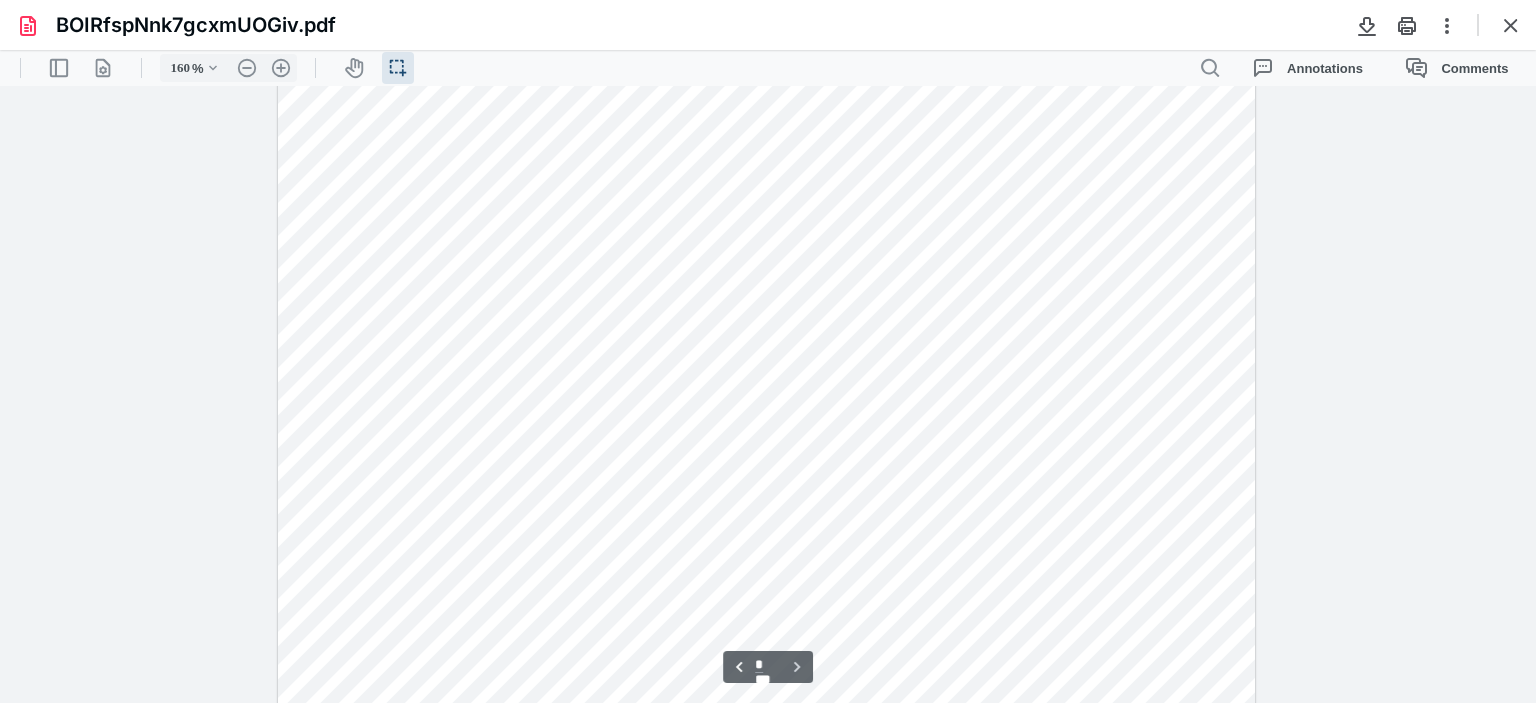 scroll, scrollTop: 4490, scrollLeft: 0, axis: vertical 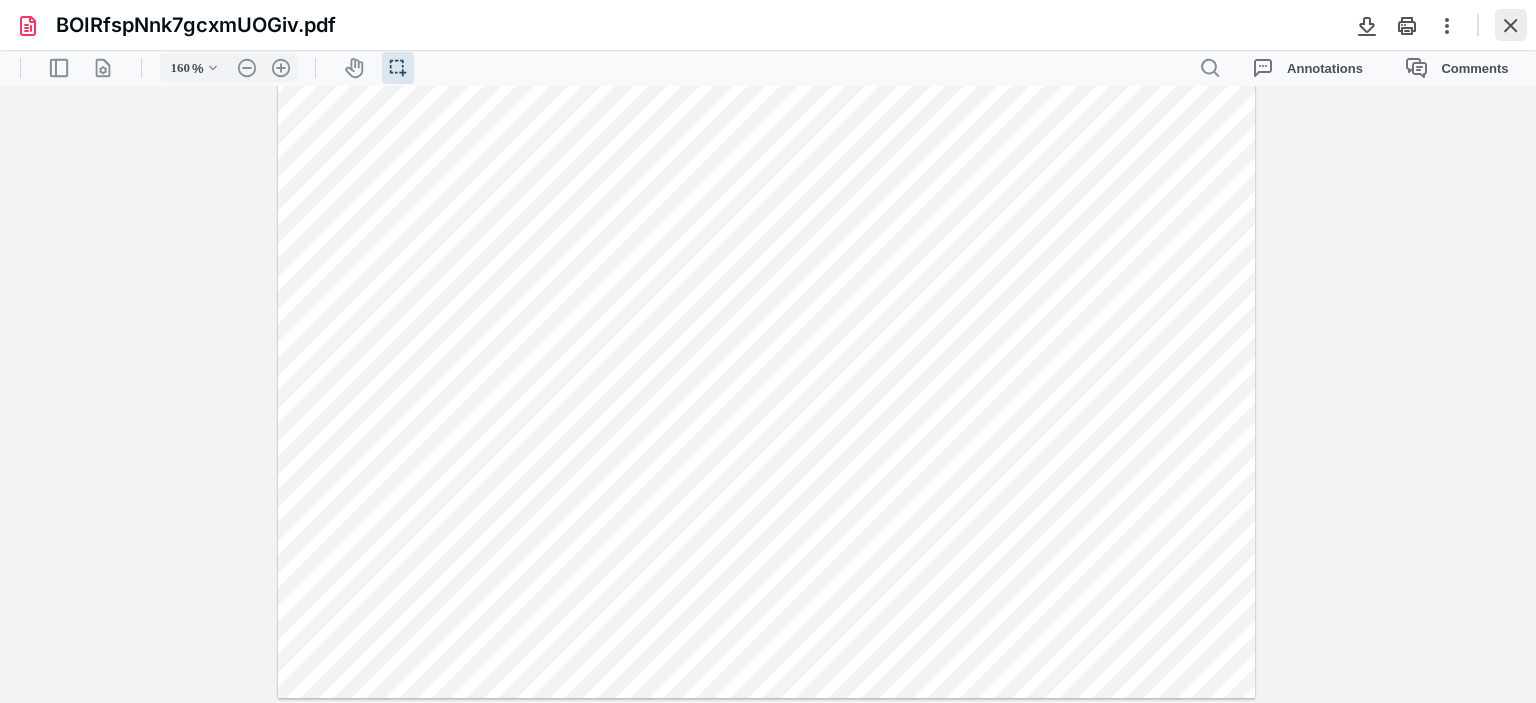 click at bounding box center [1511, 25] 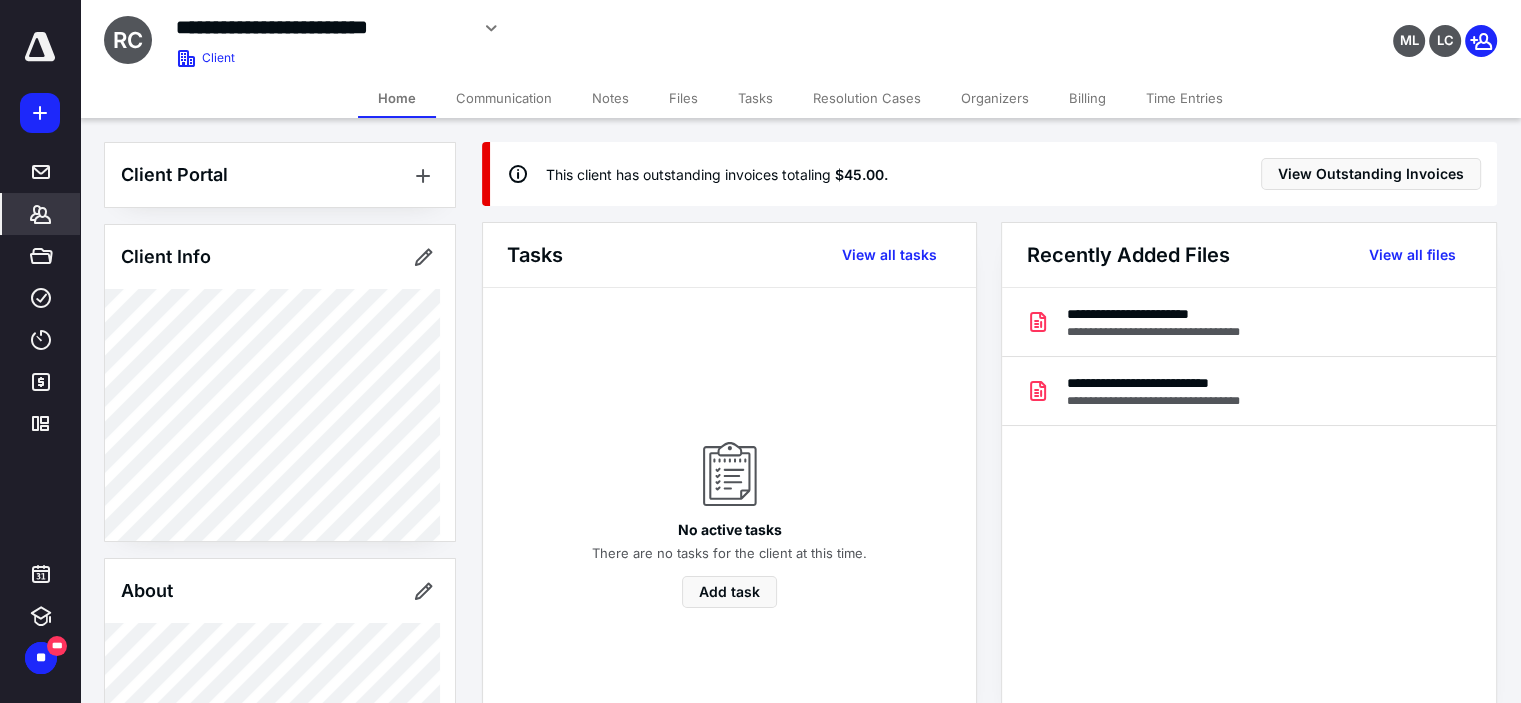 click on "**********" at bounding box center (322, 27) 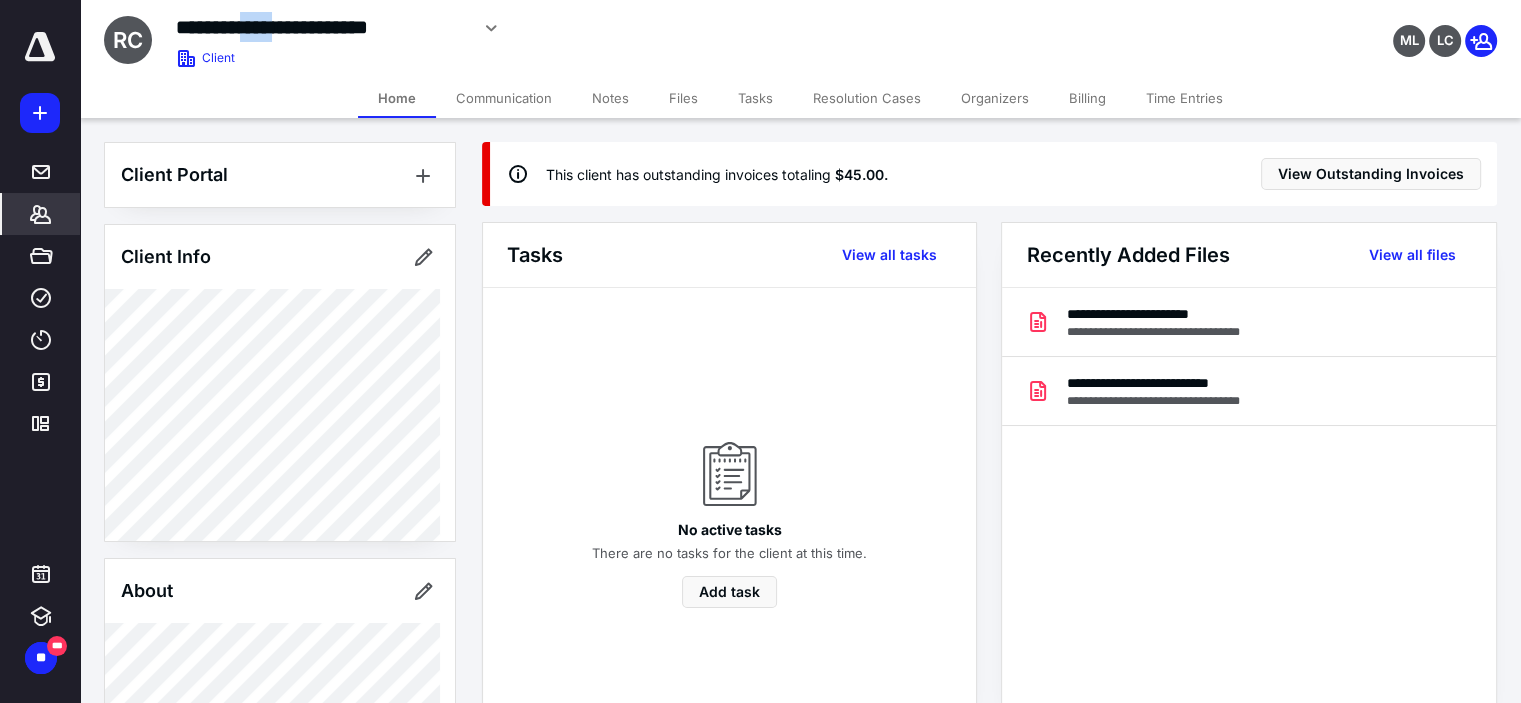 click on "**********" at bounding box center (322, 27) 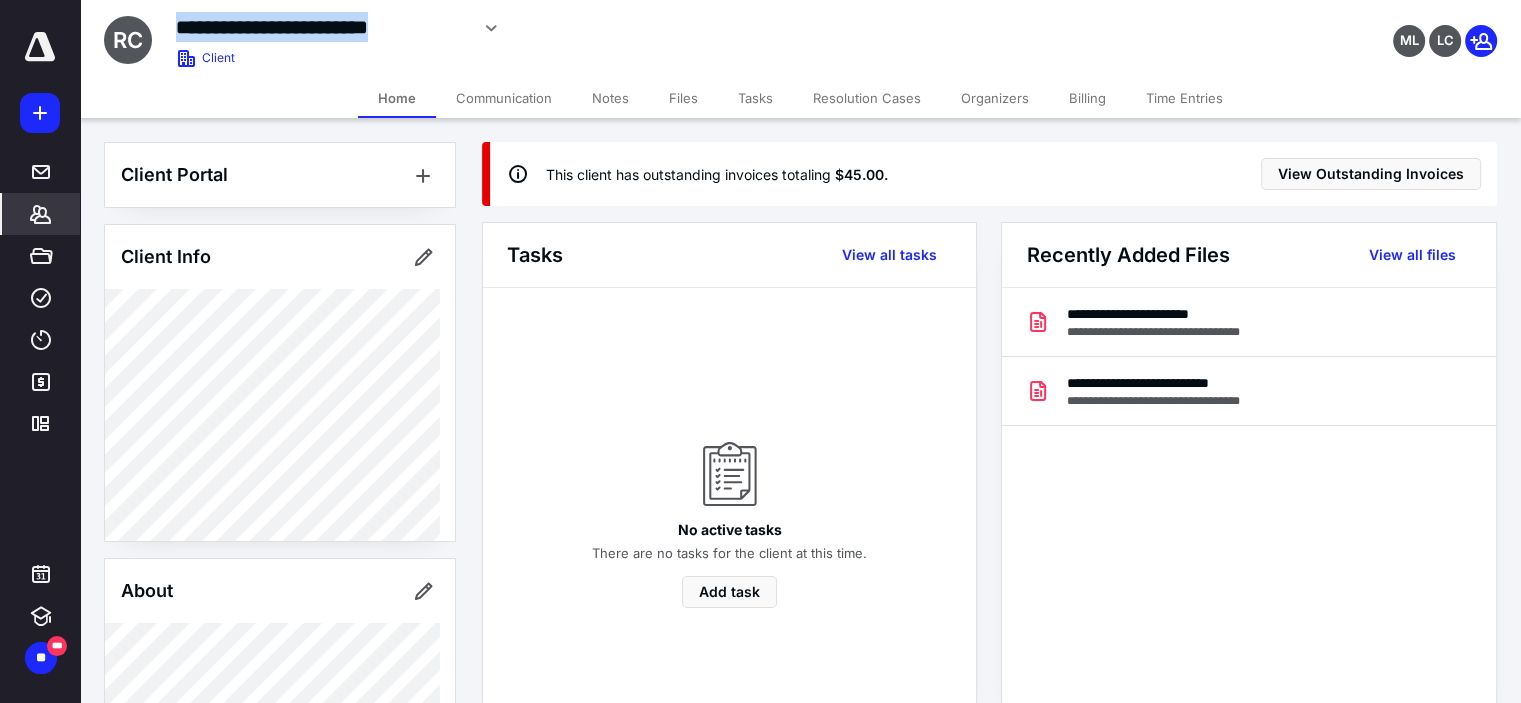 click on "**********" at bounding box center (322, 27) 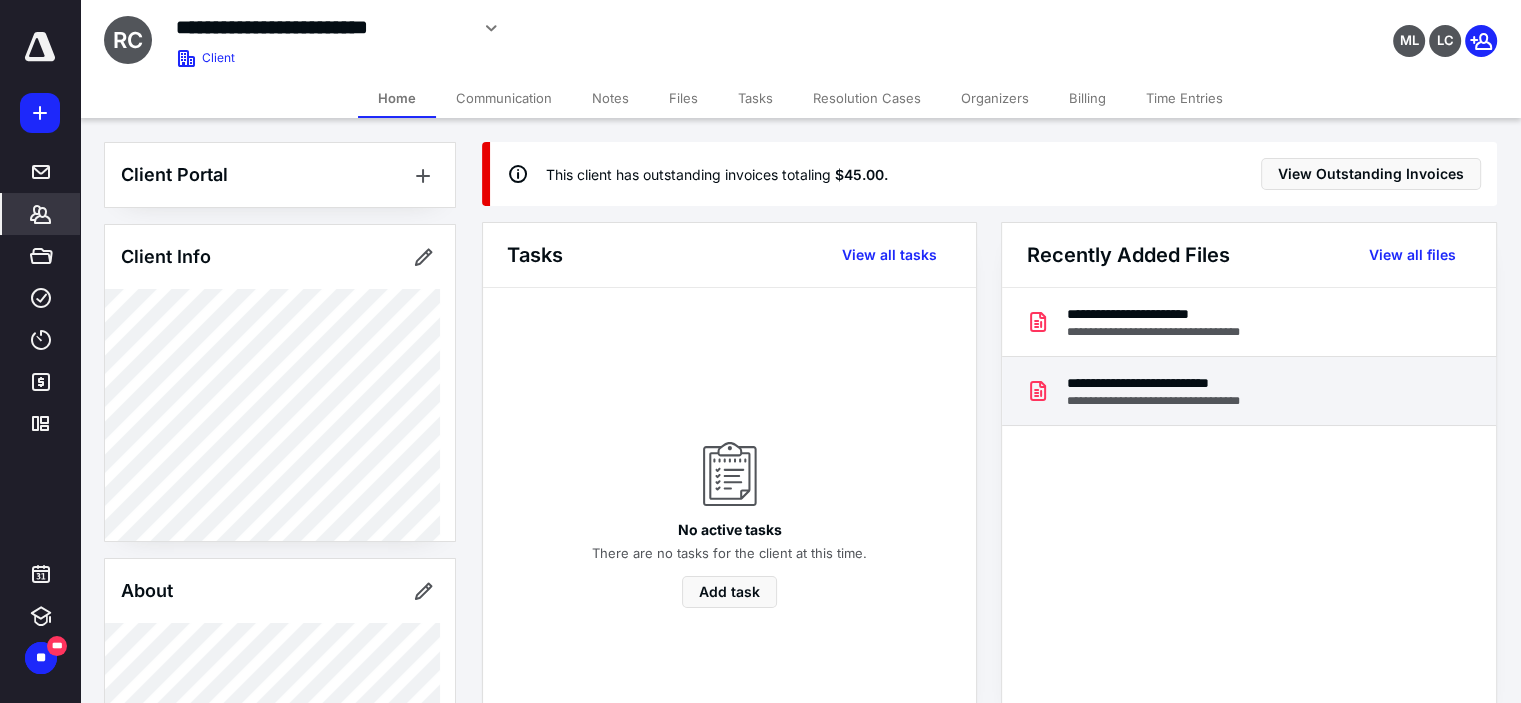 click on "**********" at bounding box center (1180, 401) 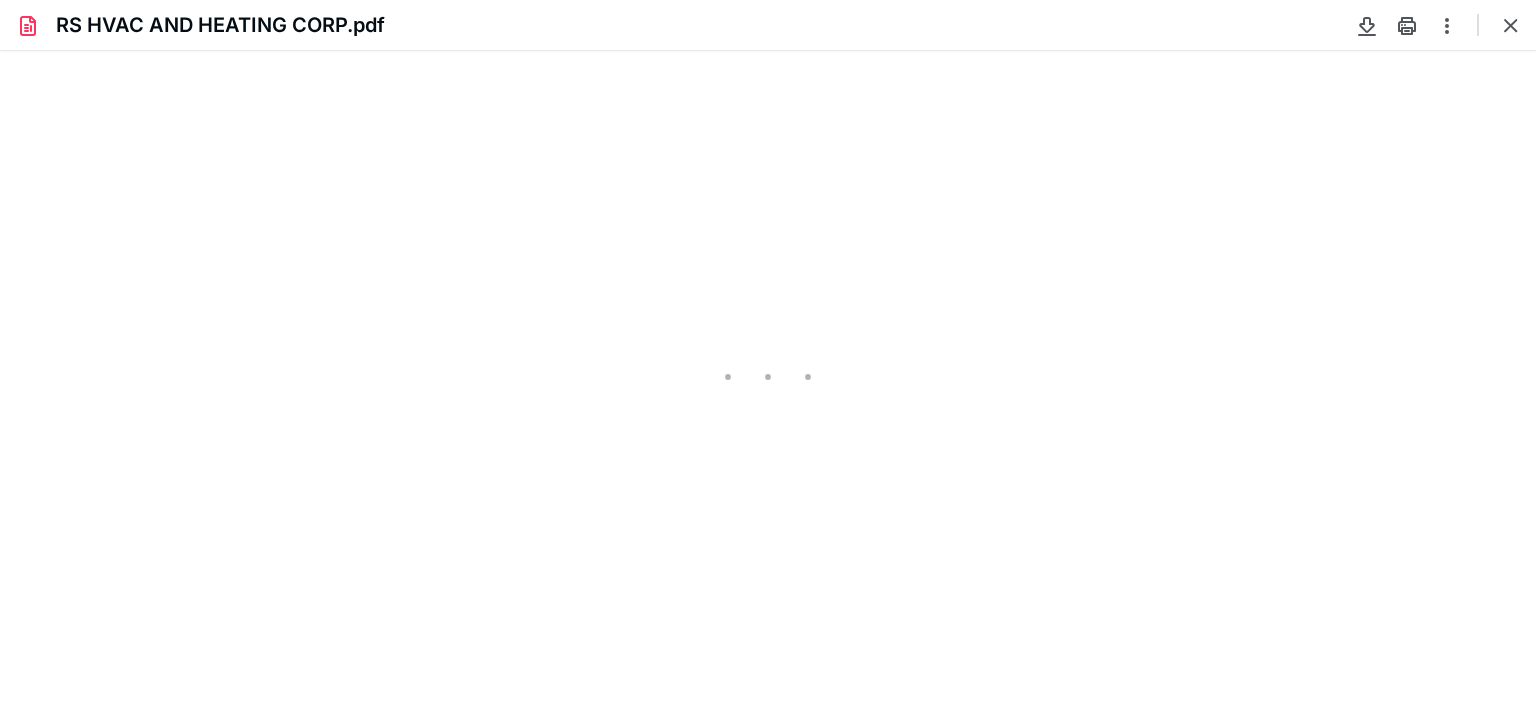 click at bounding box center (768, 376) 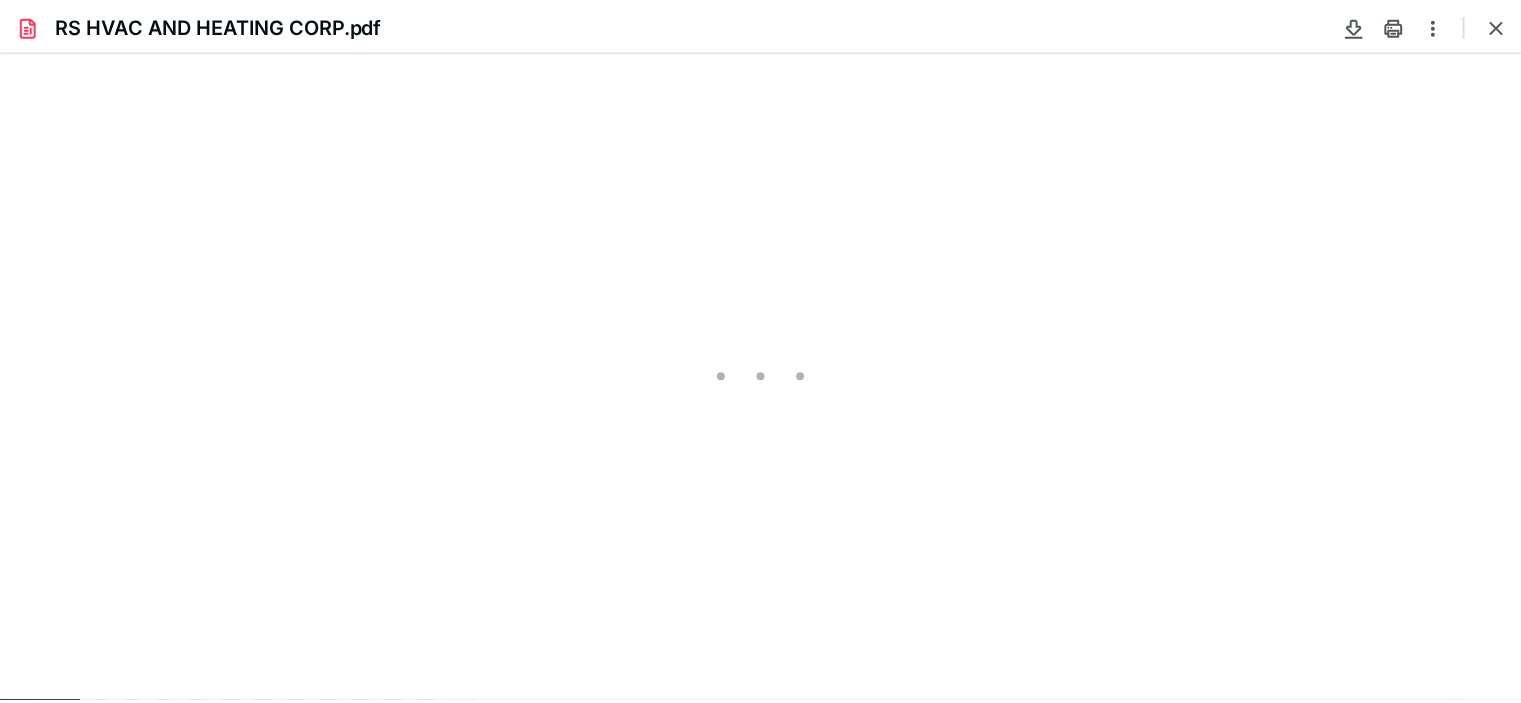 scroll, scrollTop: 0, scrollLeft: 0, axis: both 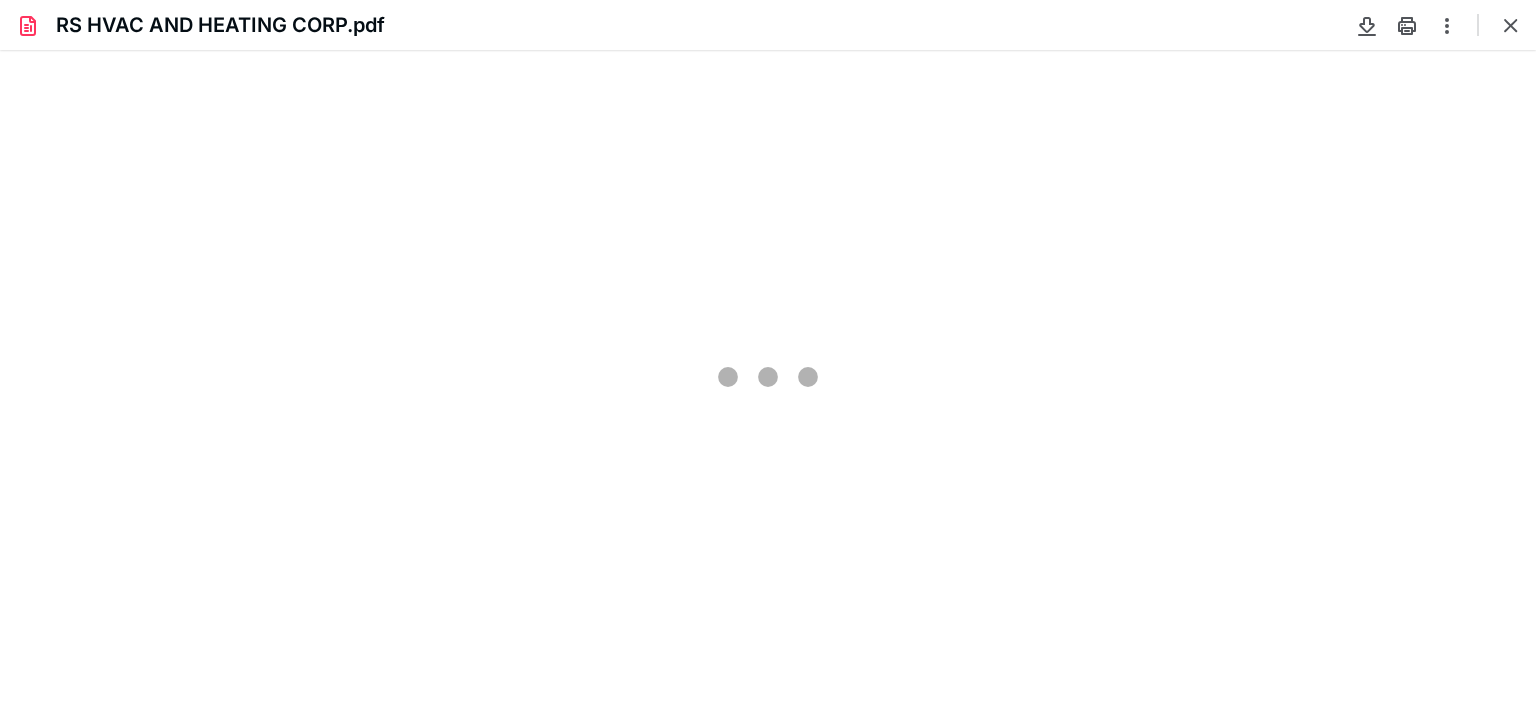 type on "78" 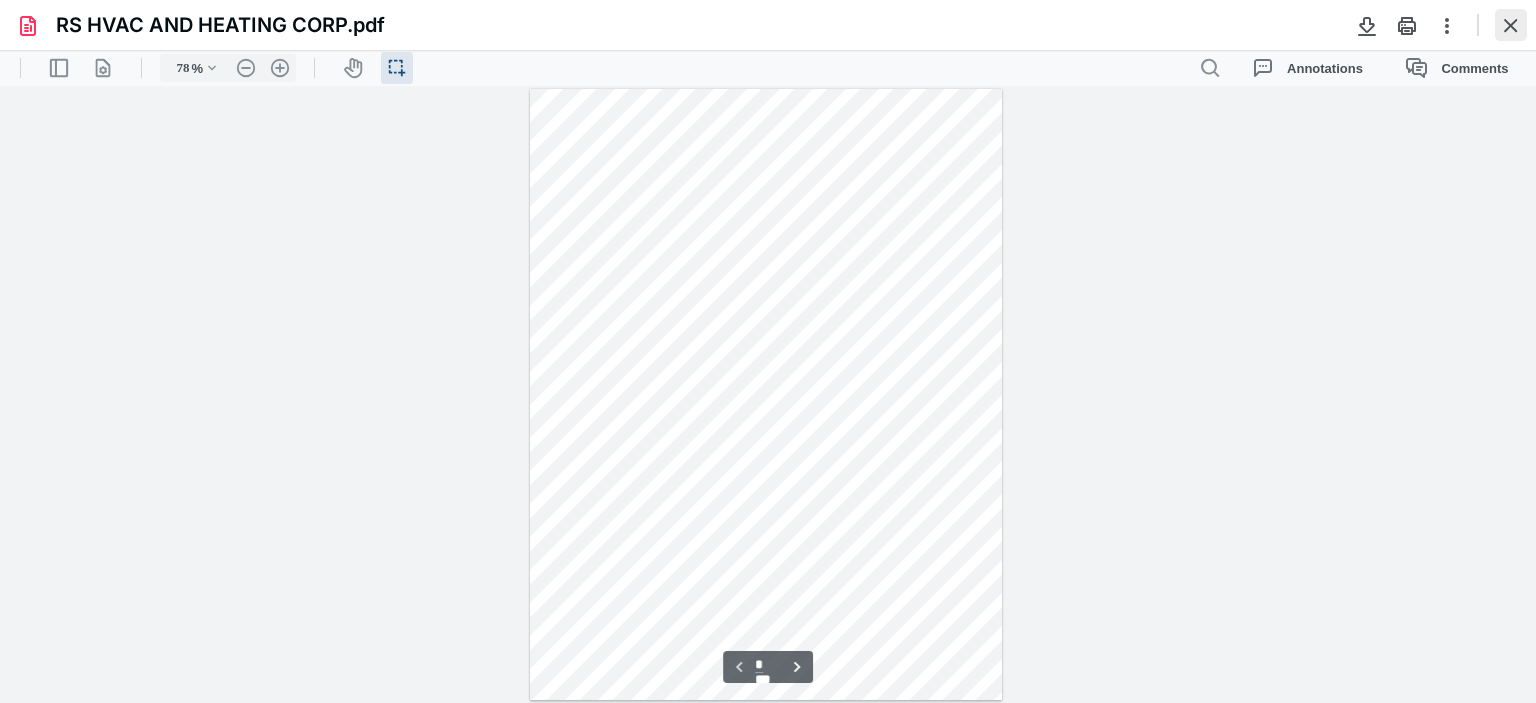 click at bounding box center (1511, 25) 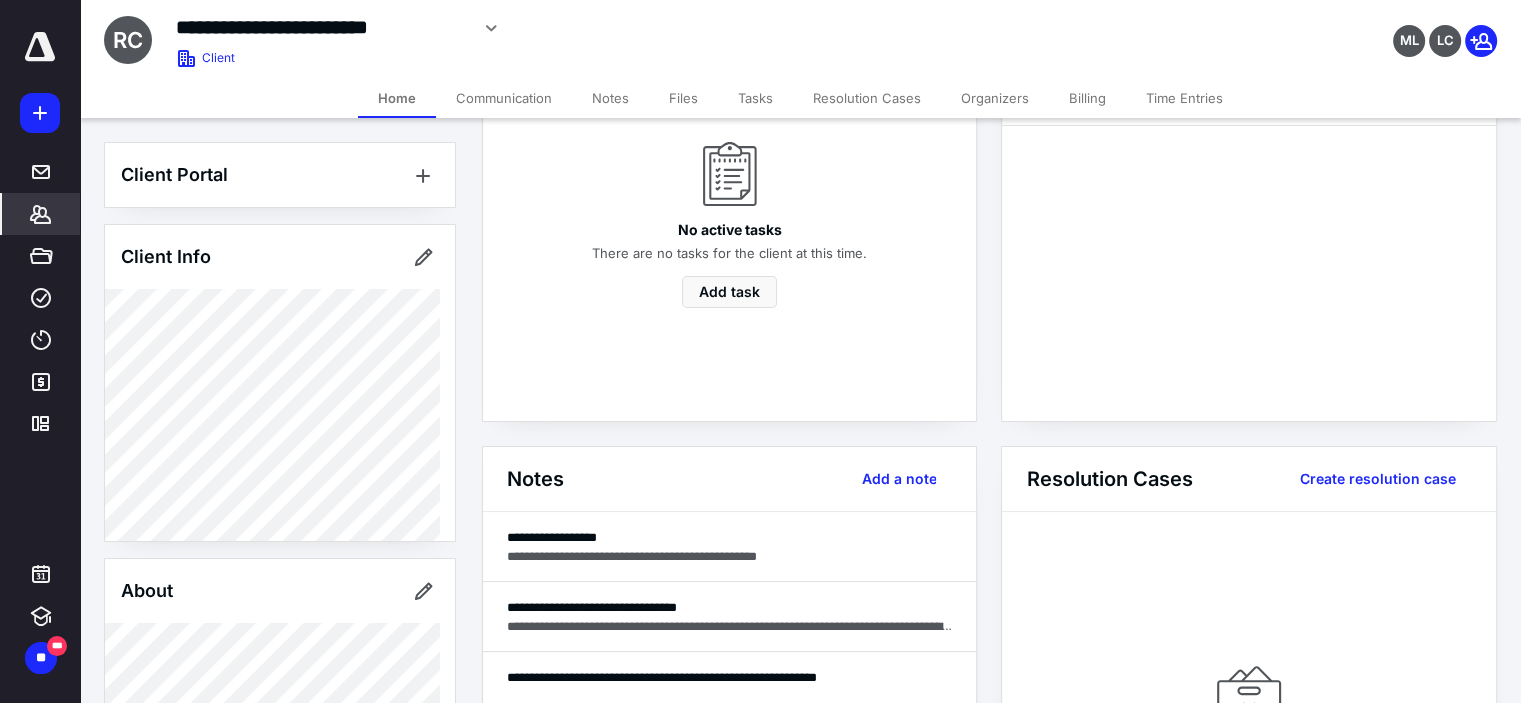 scroll, scrollTop: 500, scrollLeft: 0, axis: vertical 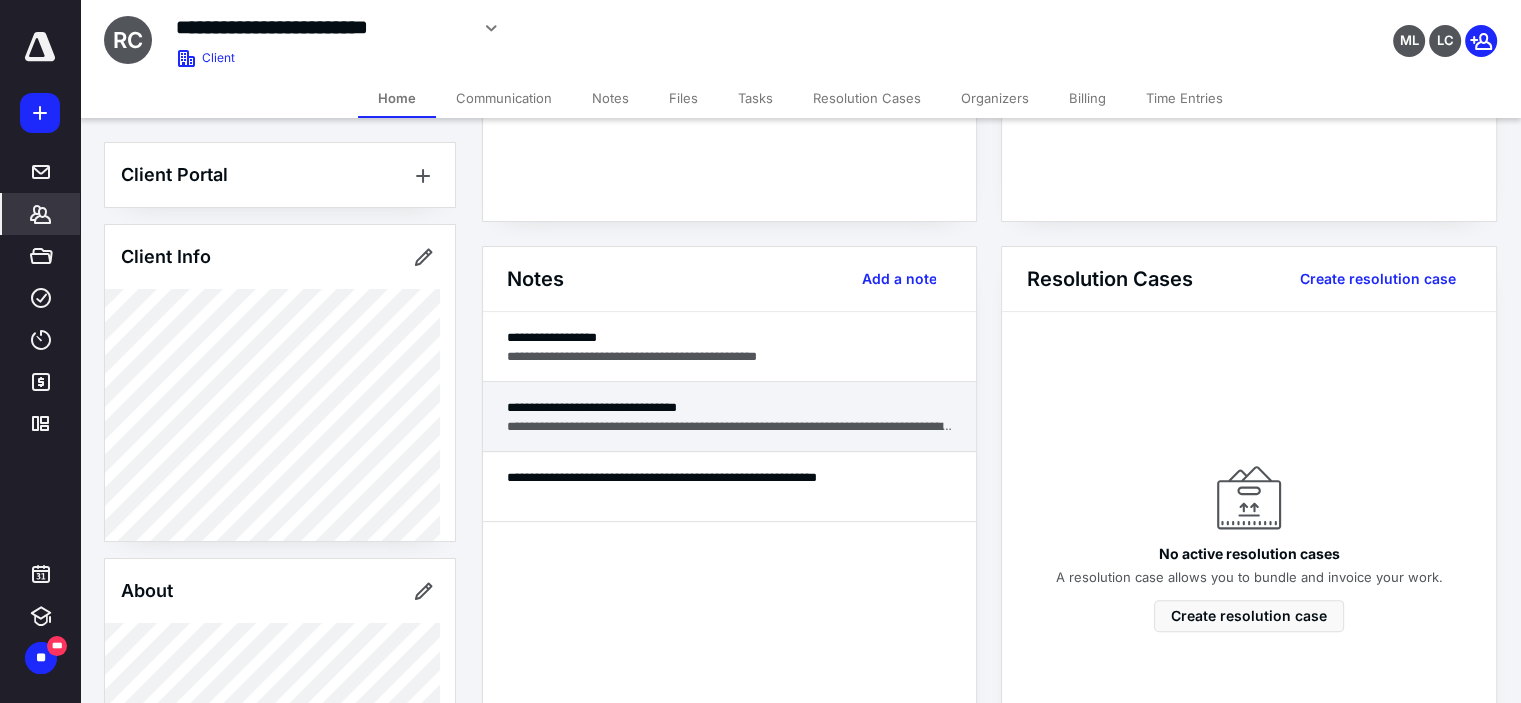 click on "**********" at bounding box center [730, 426] 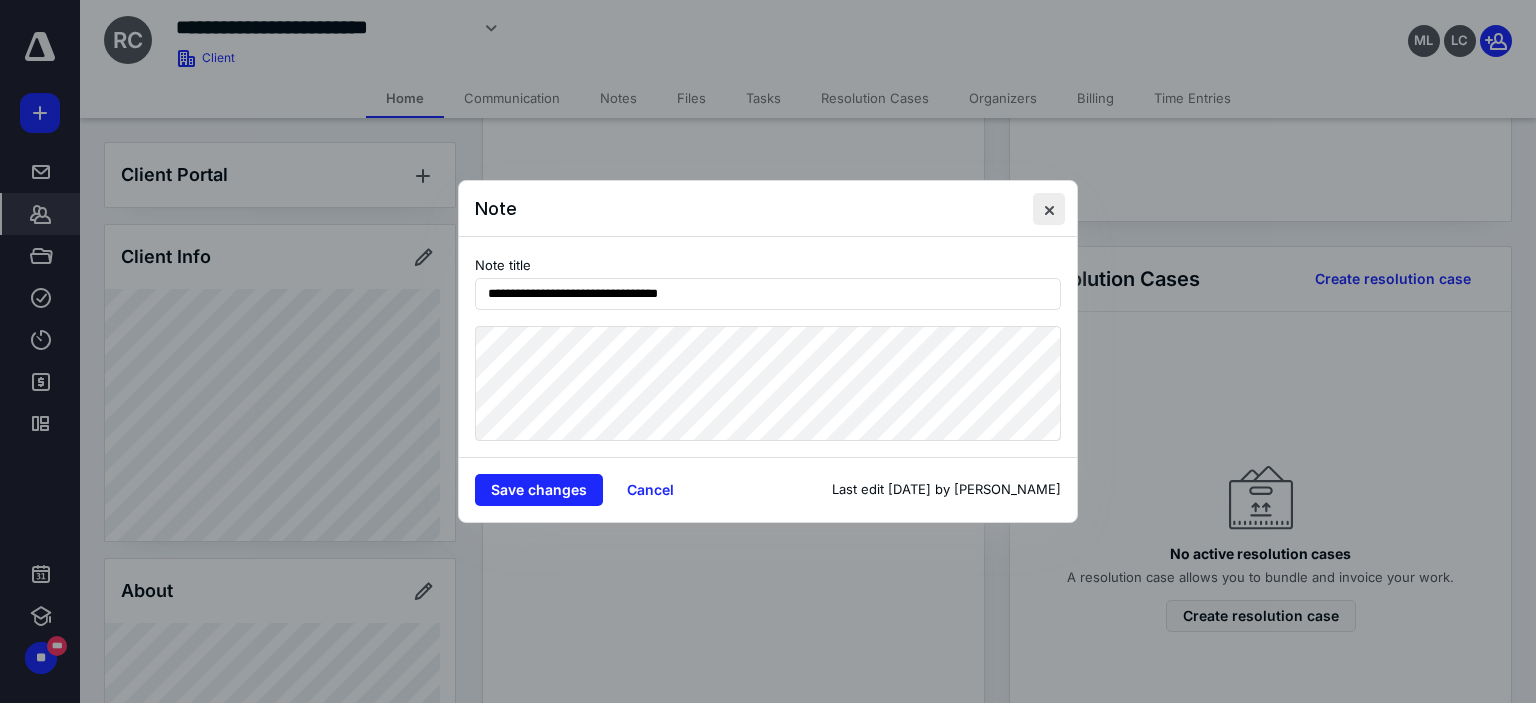 click at bounding box center [1049, 209] 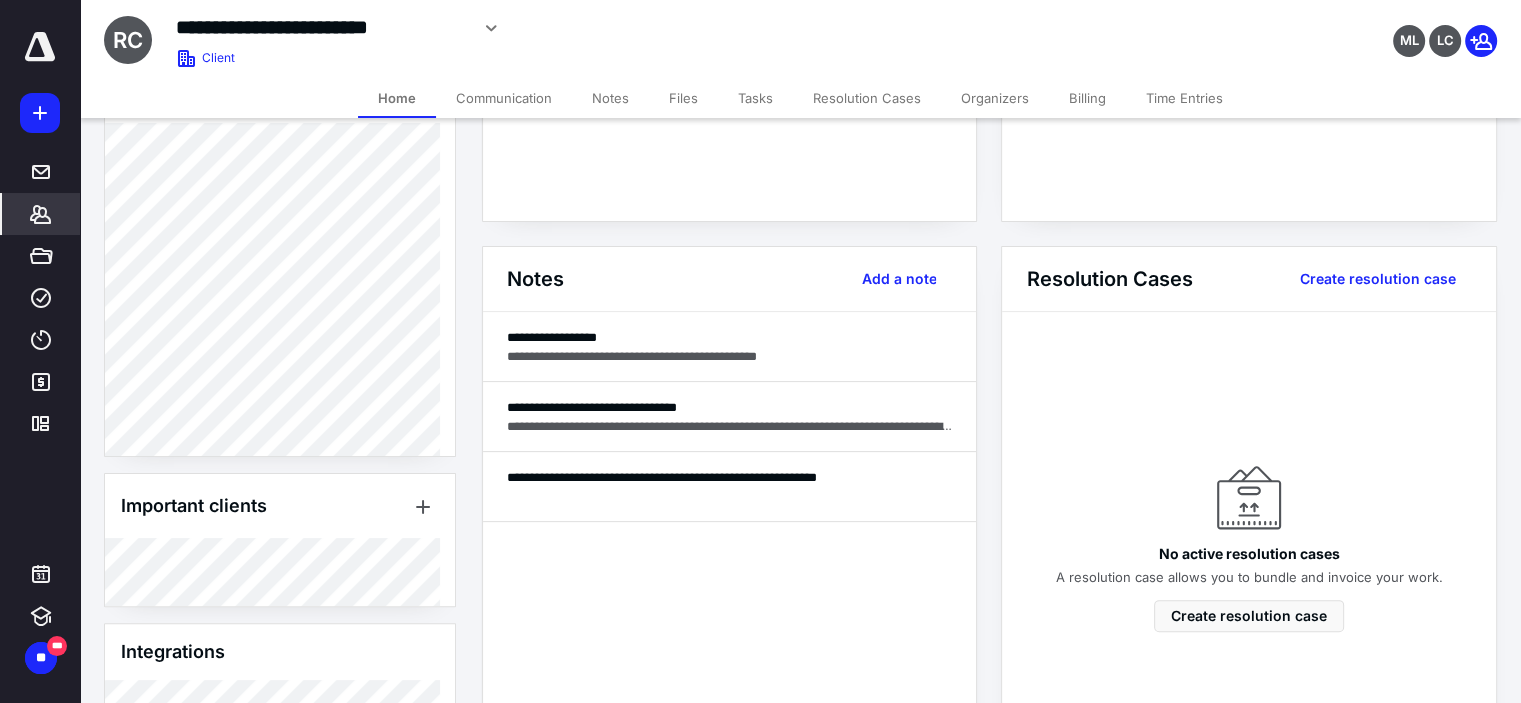 scroll, scrollTop: 636, scrollLeft: 0, axis: vertical 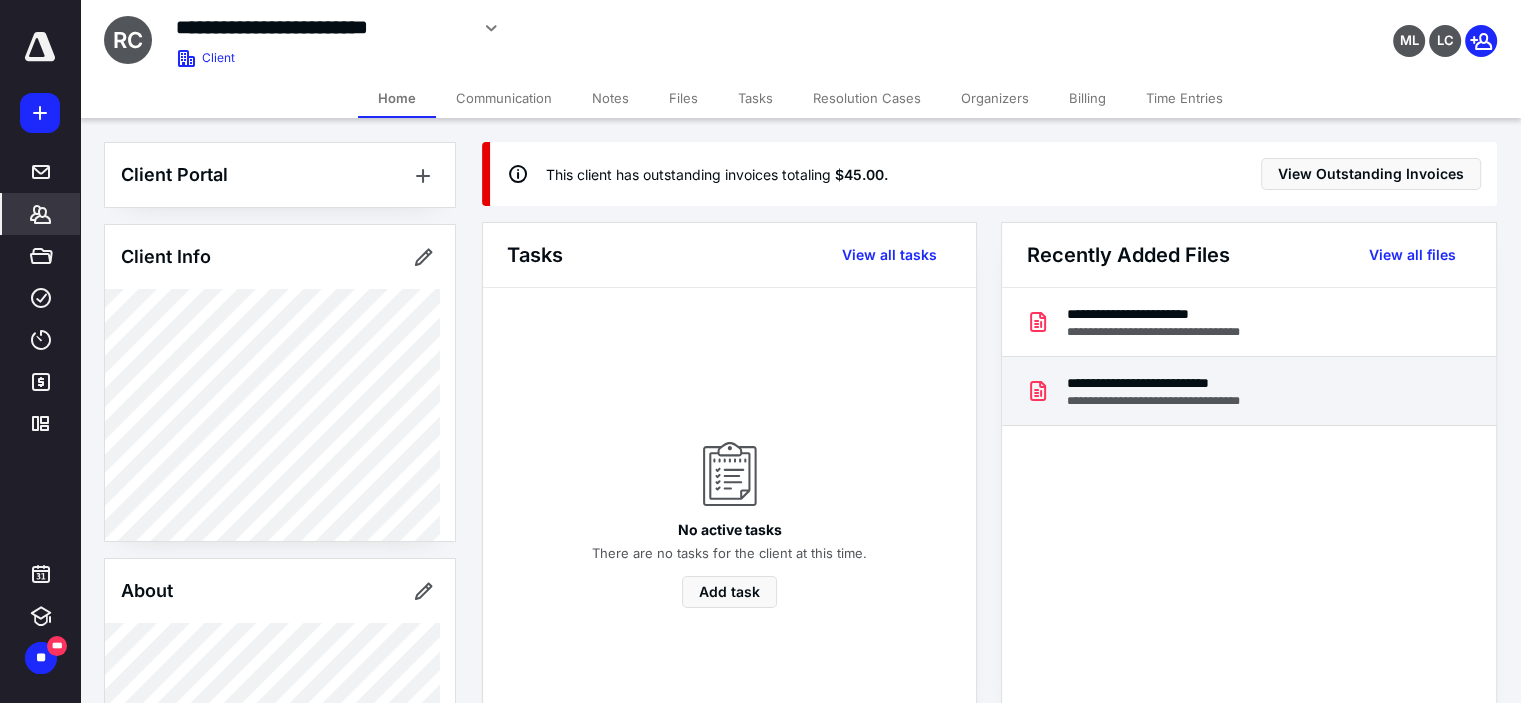click on "**********" at bounding box center (1180, 401) 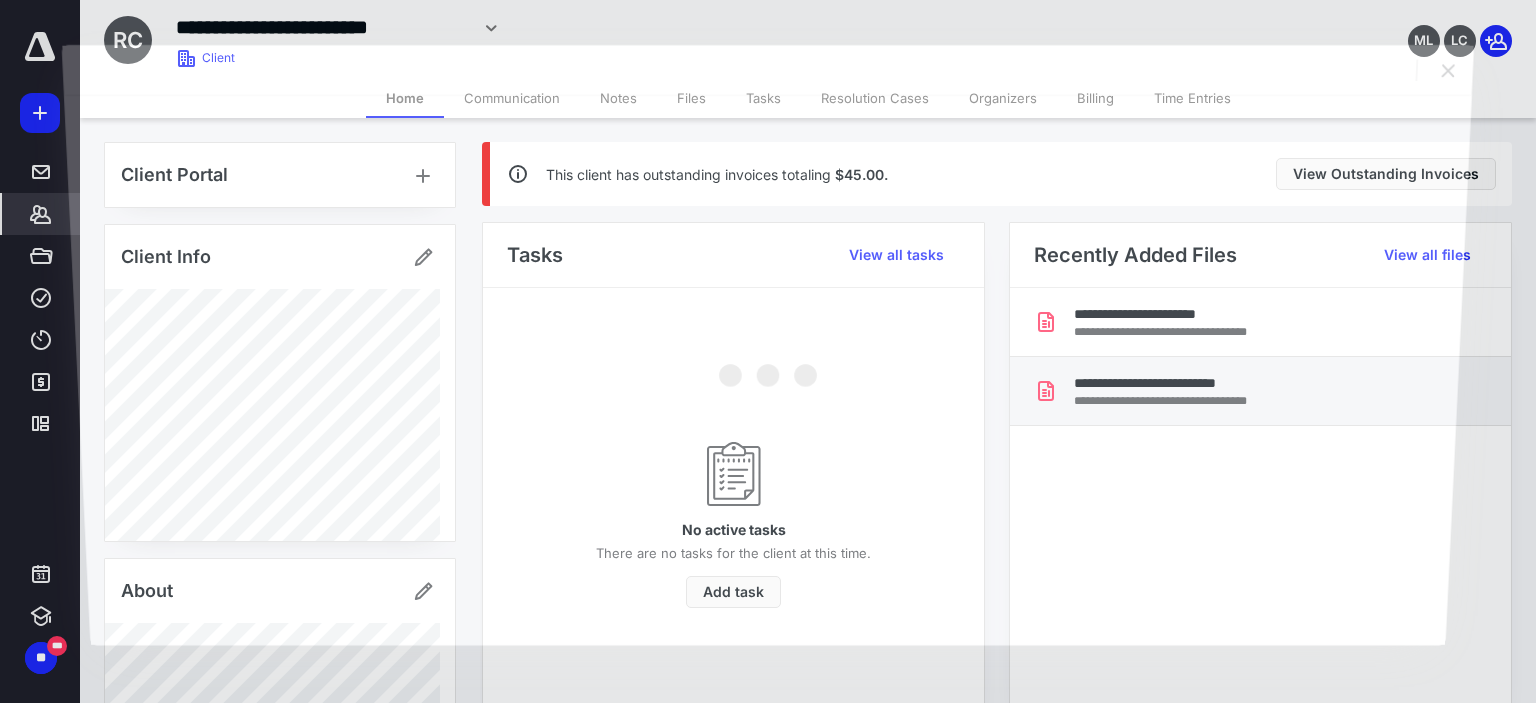click at bounding box center [768, 370] 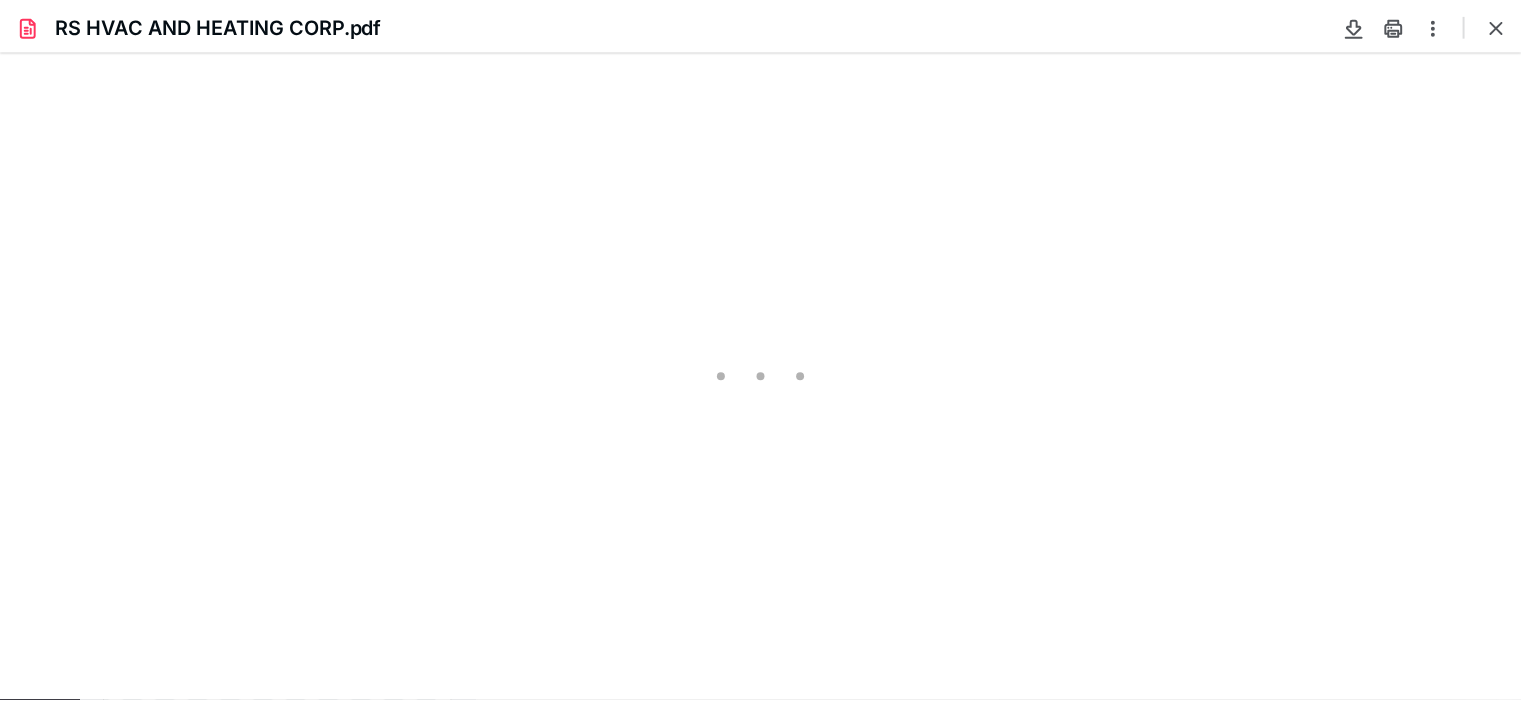 scroll, scrollTop: 0, scrollLeft: 0, axis: both 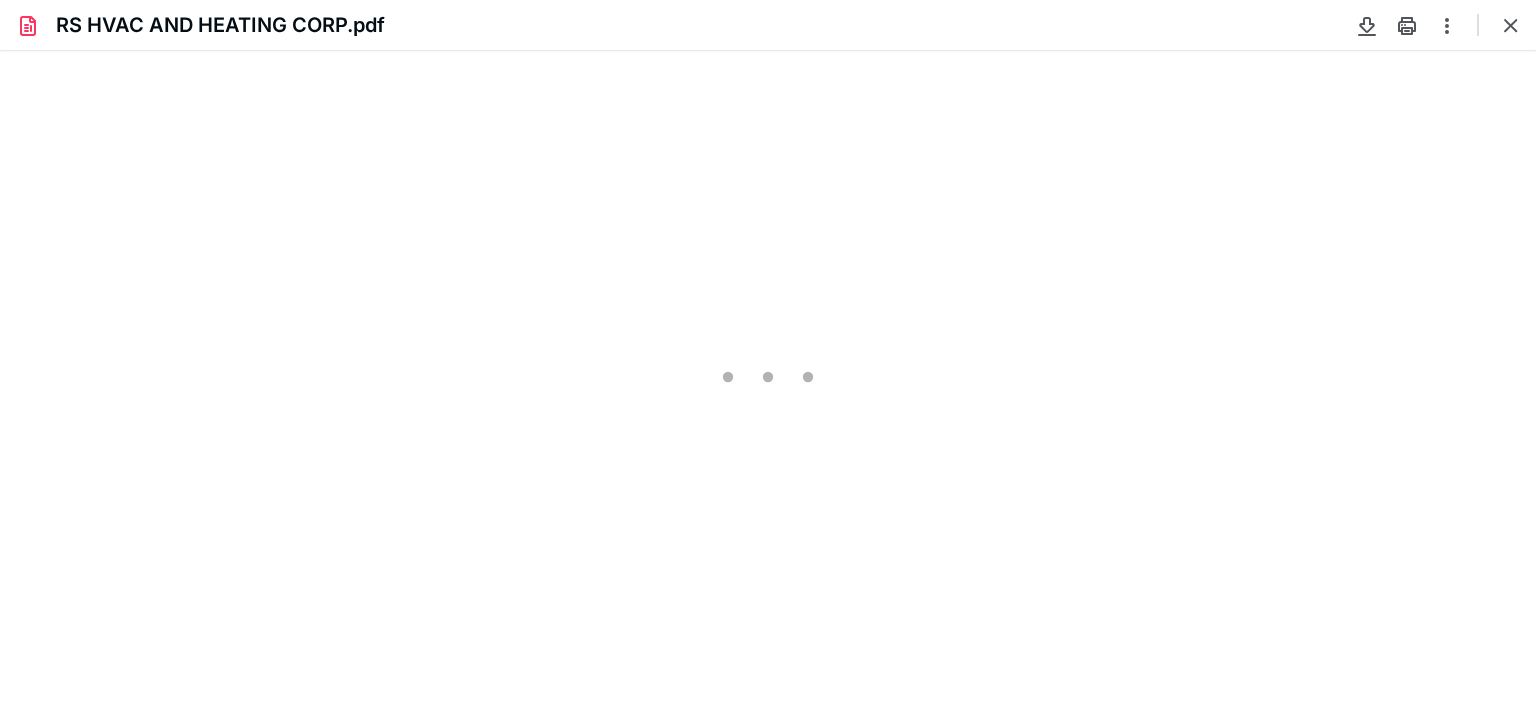 type on "78" 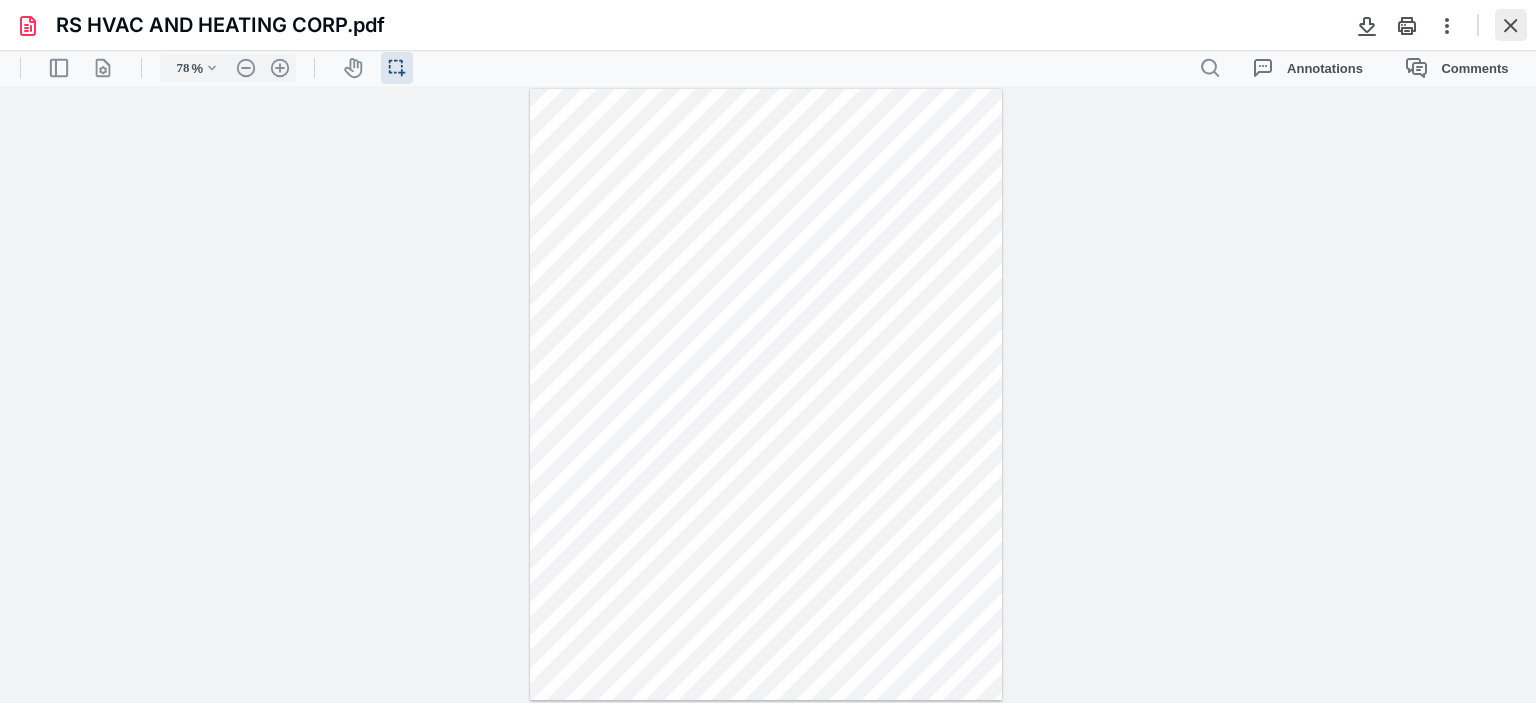 click at bounding box center (1511, 25) 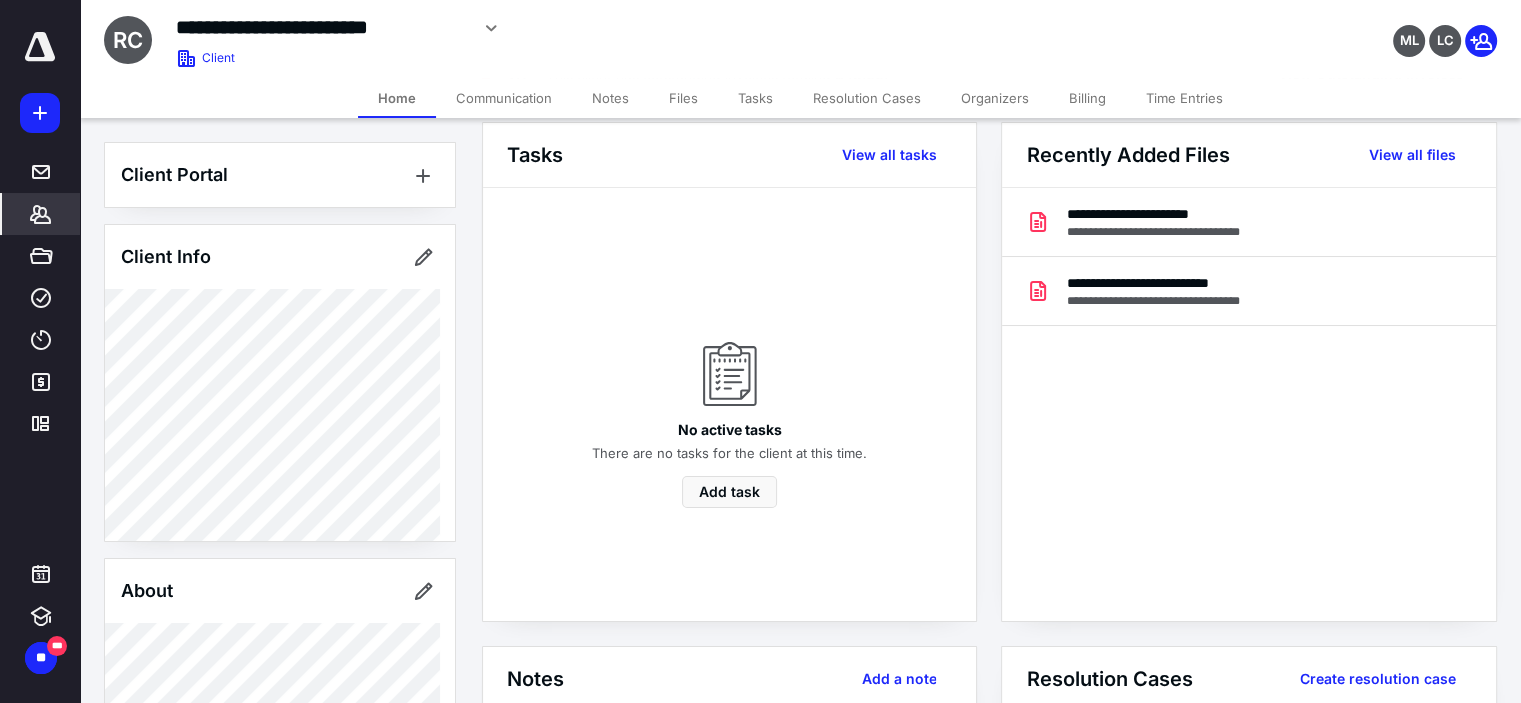 scroll, scrollTop: 400, scrollLeft: 0, axis: vertical 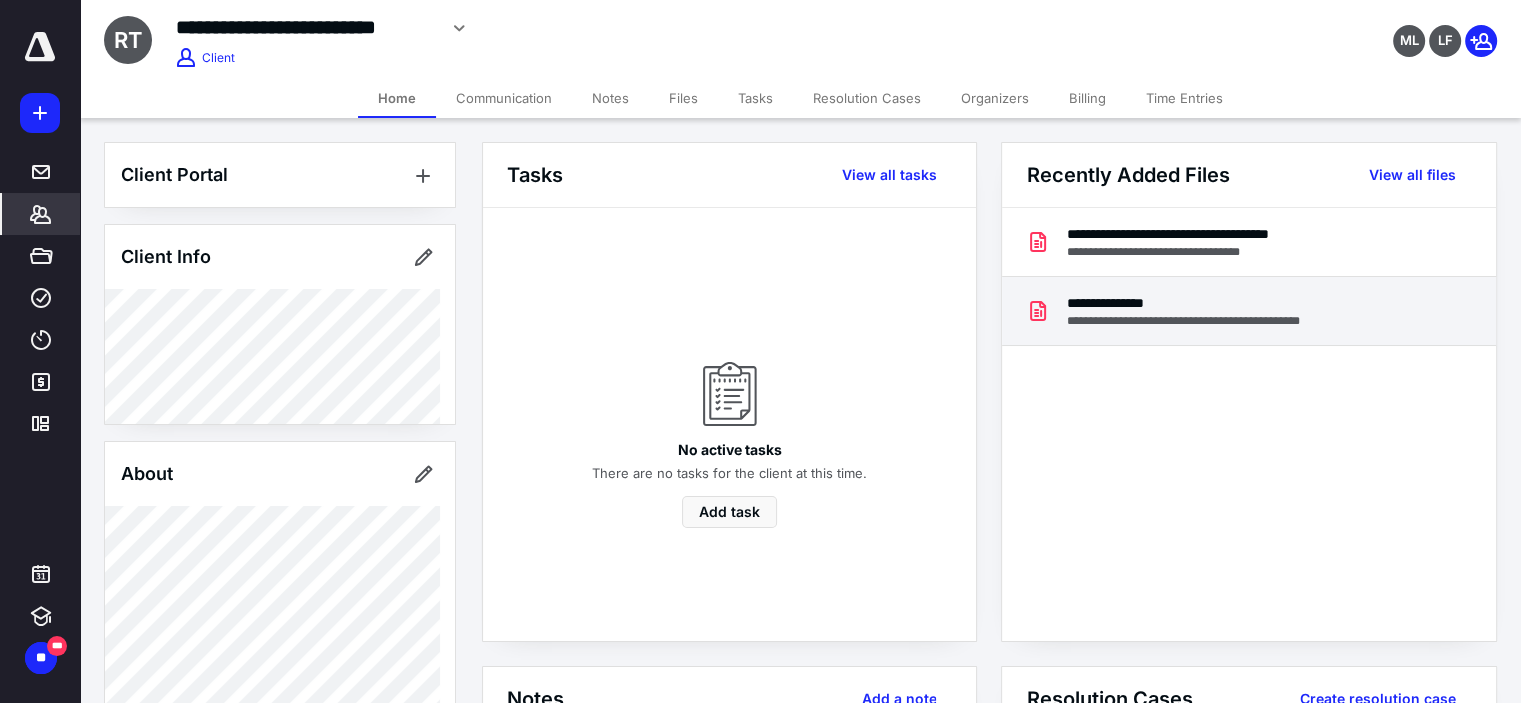 click on "**********" at bounding box center (1213, 321) 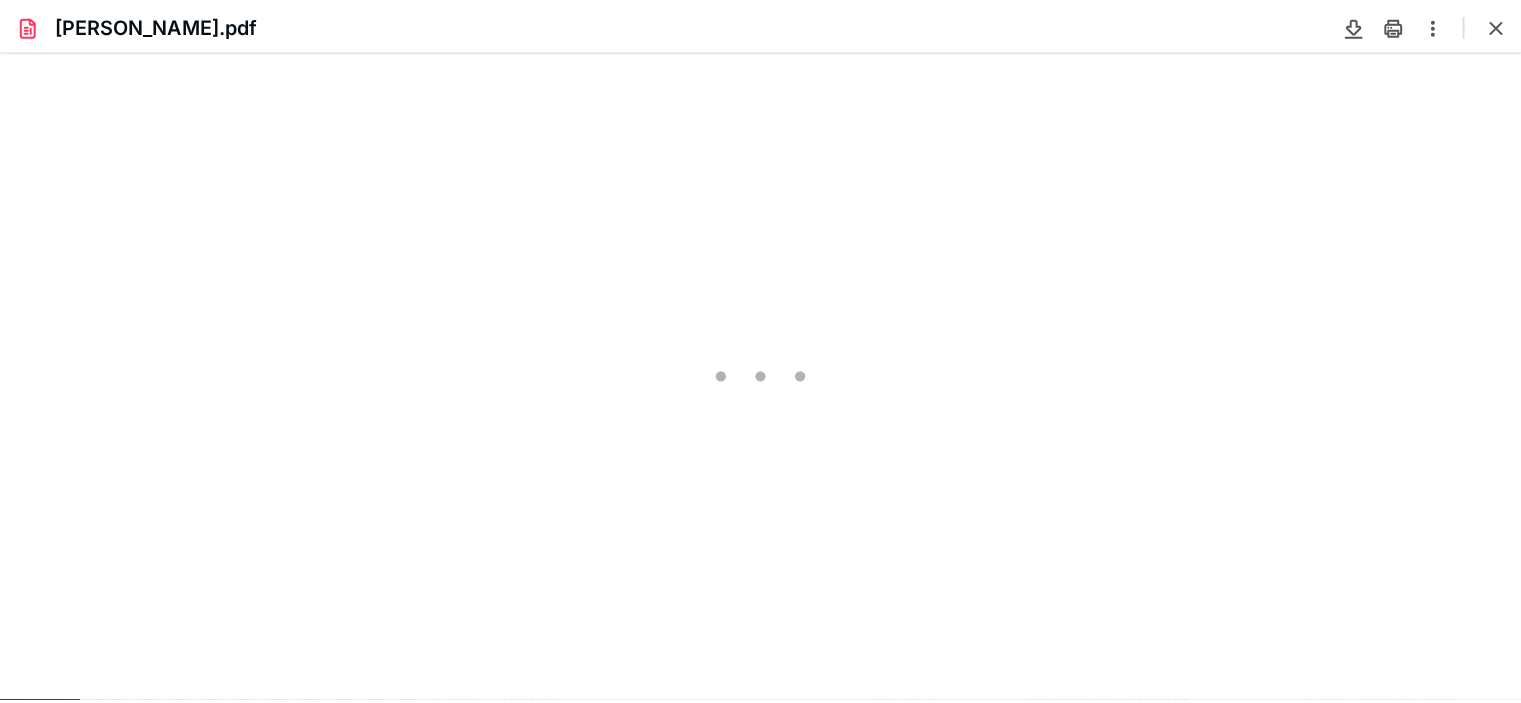 scroll, scrollTop: 0, scrollLeft: 0, axis: both 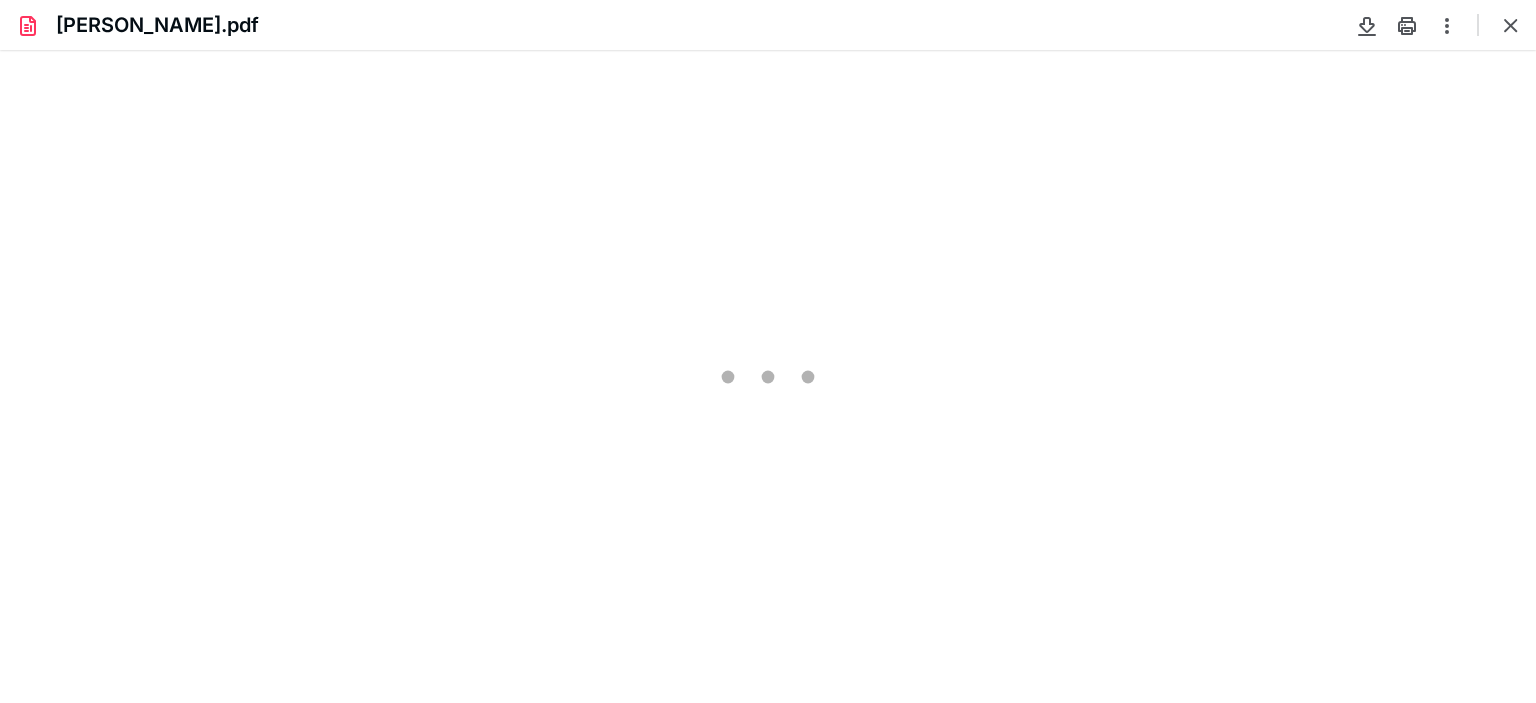 type on "79" 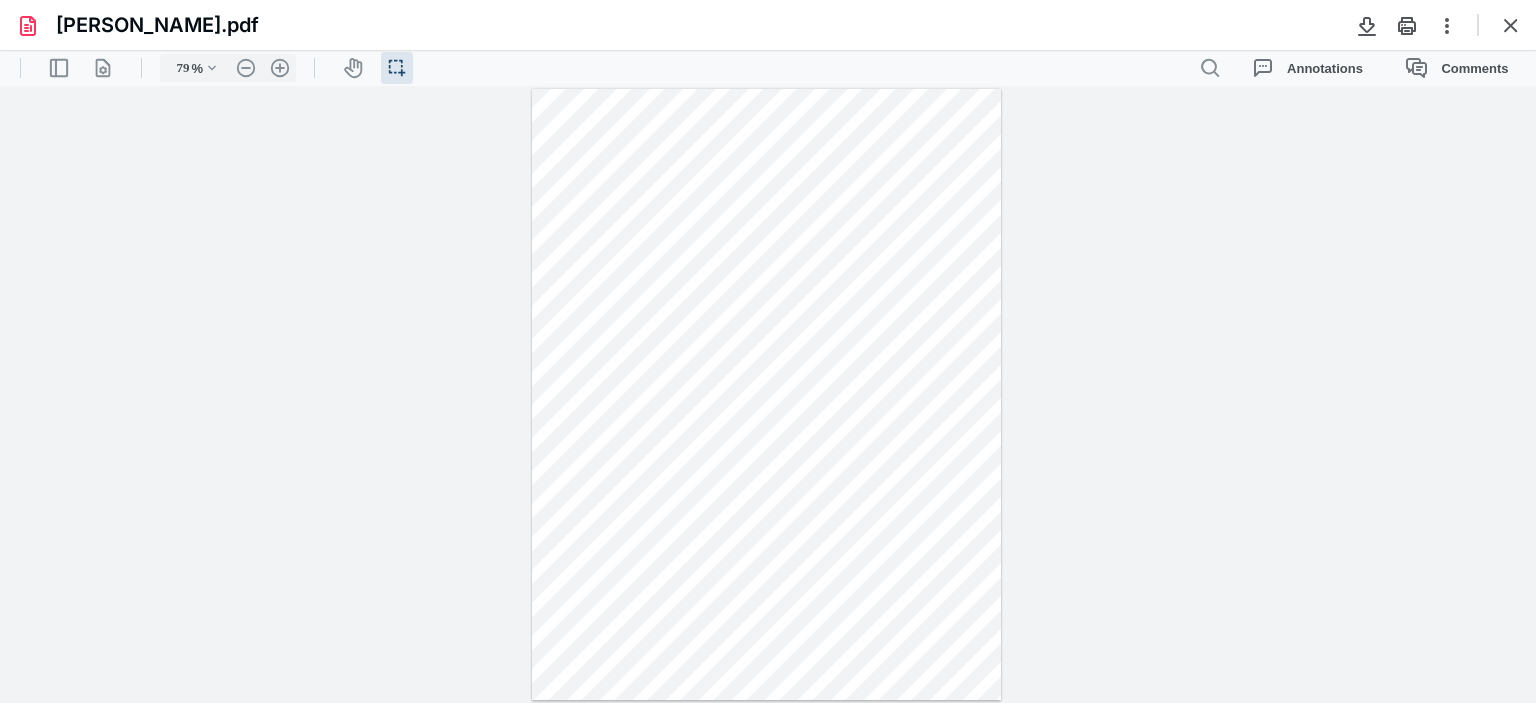 click at bounding box center (1511, 25) 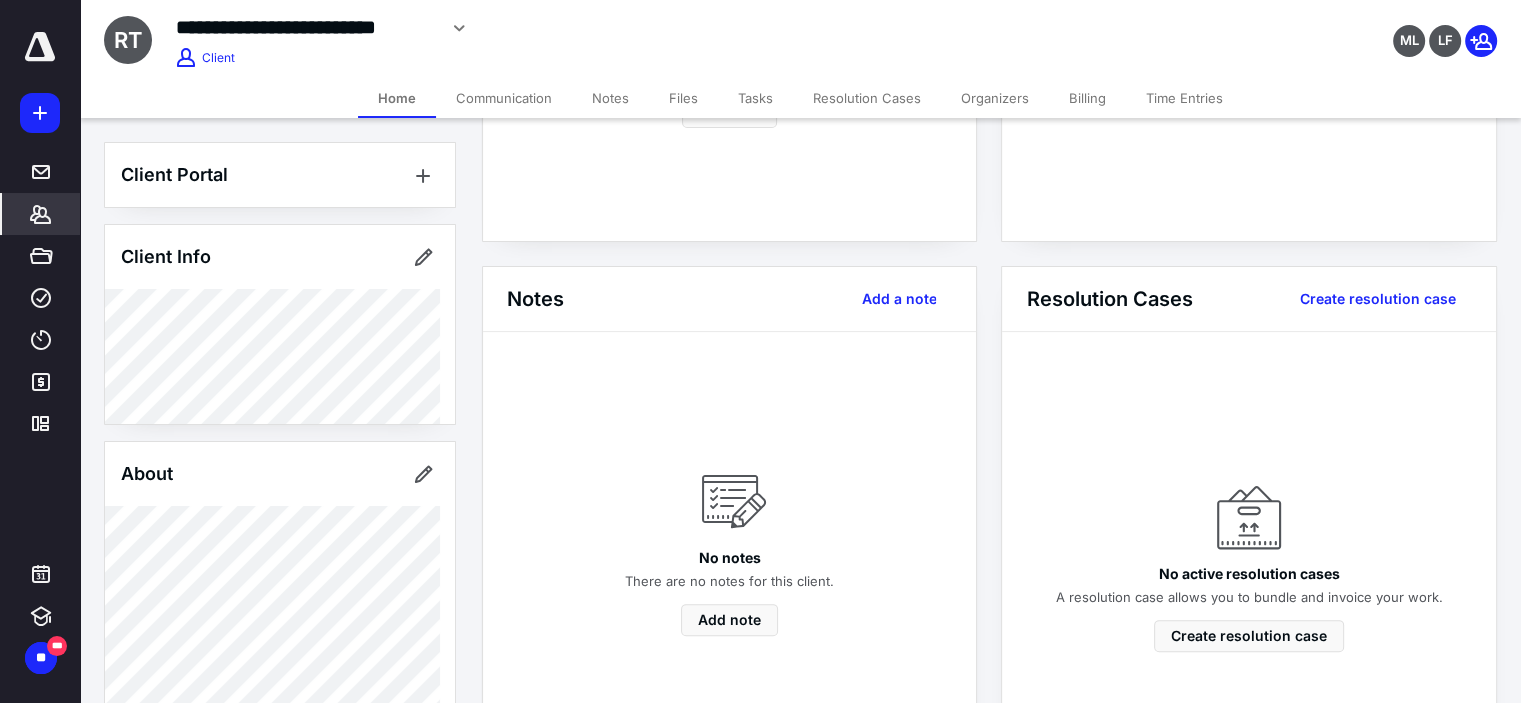 scroll, scrollTop: 500, scrollLeft: 0, axis: vertical 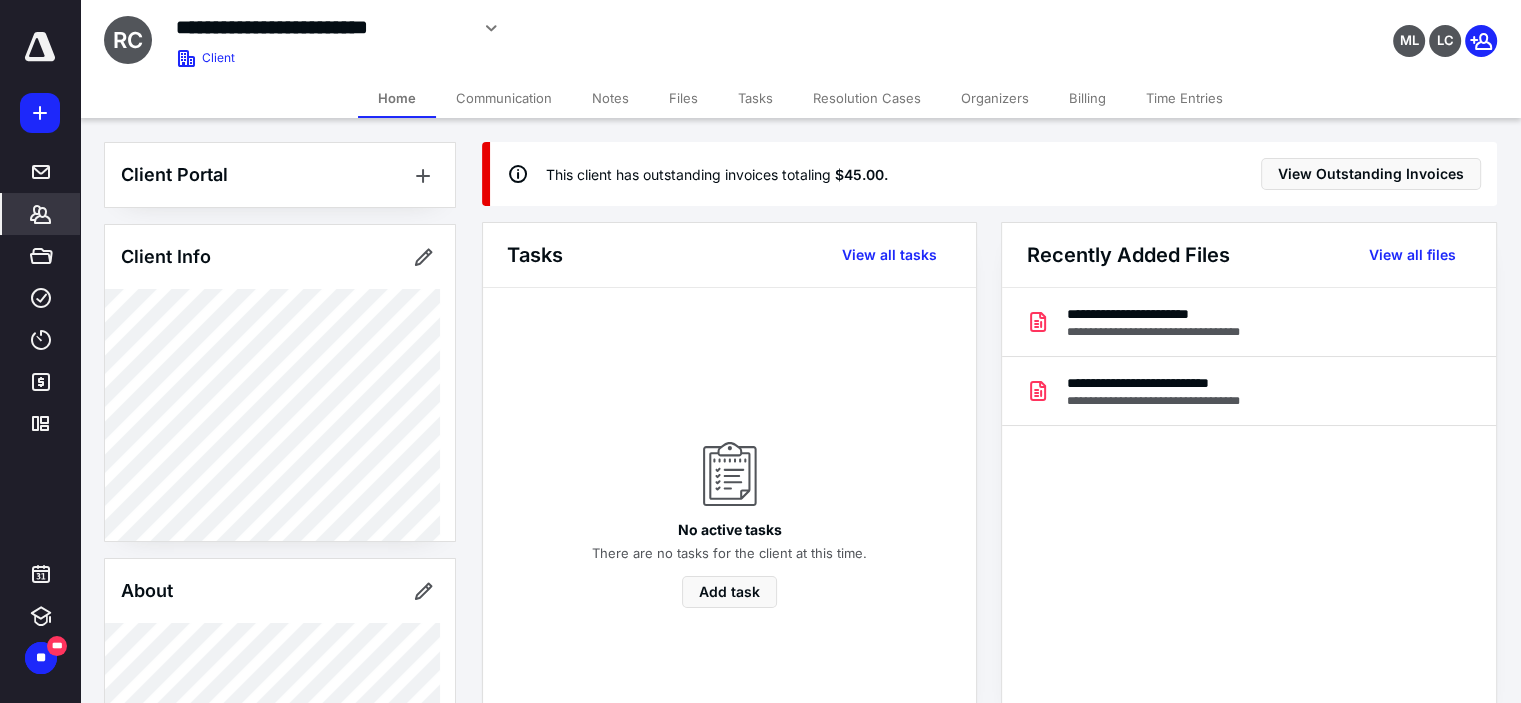 click on "Billing" at bounding box center [1087, 98] 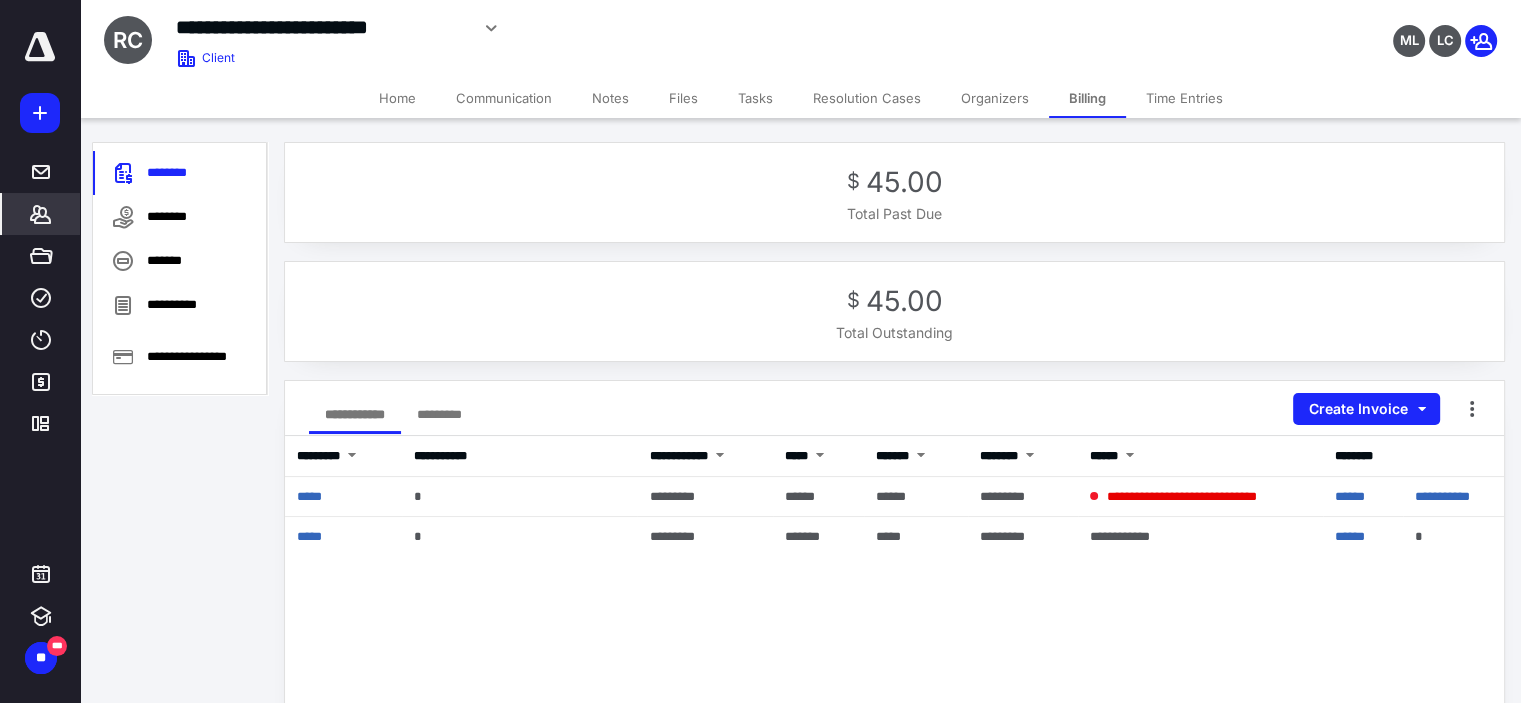 click on "Home" at bounding box center (397, 98) 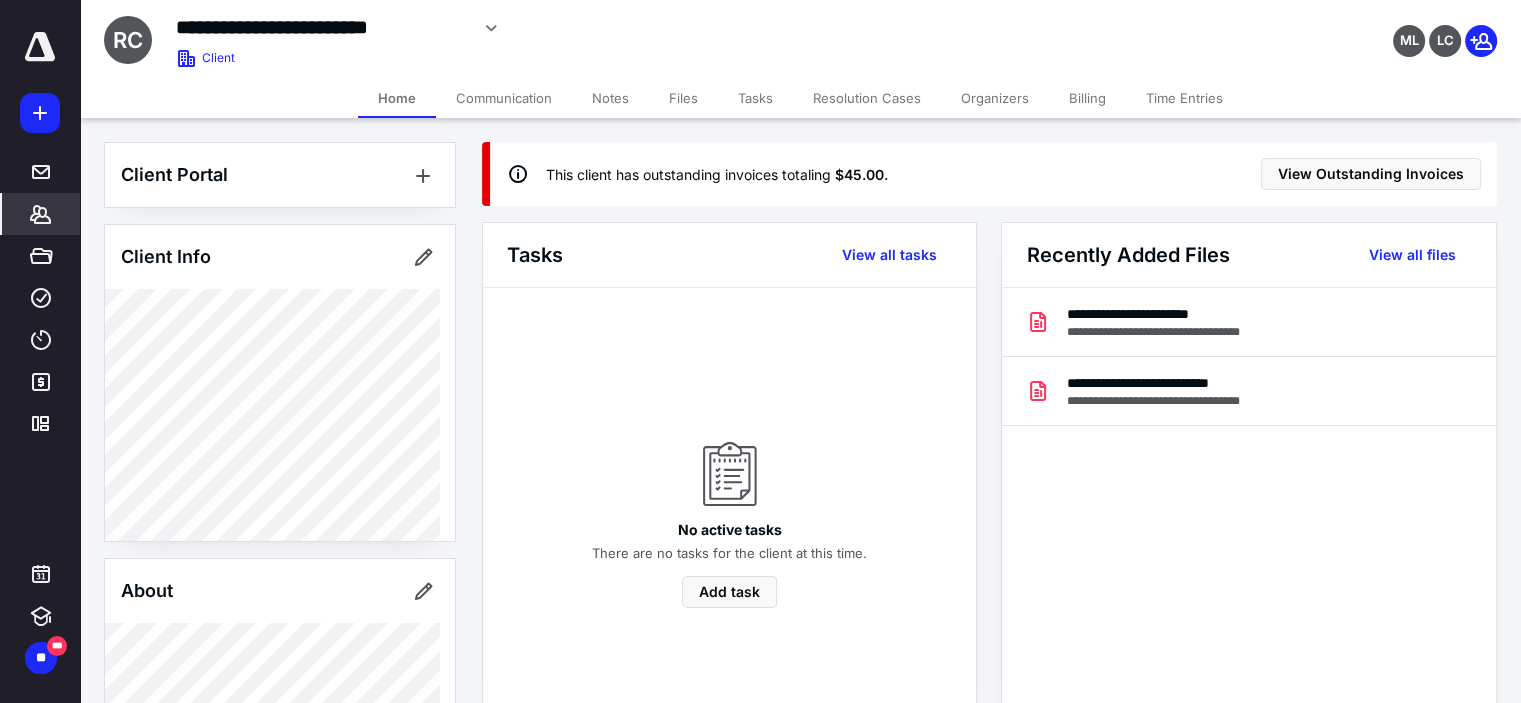 click on "*******" at bounding box center [41, 214] 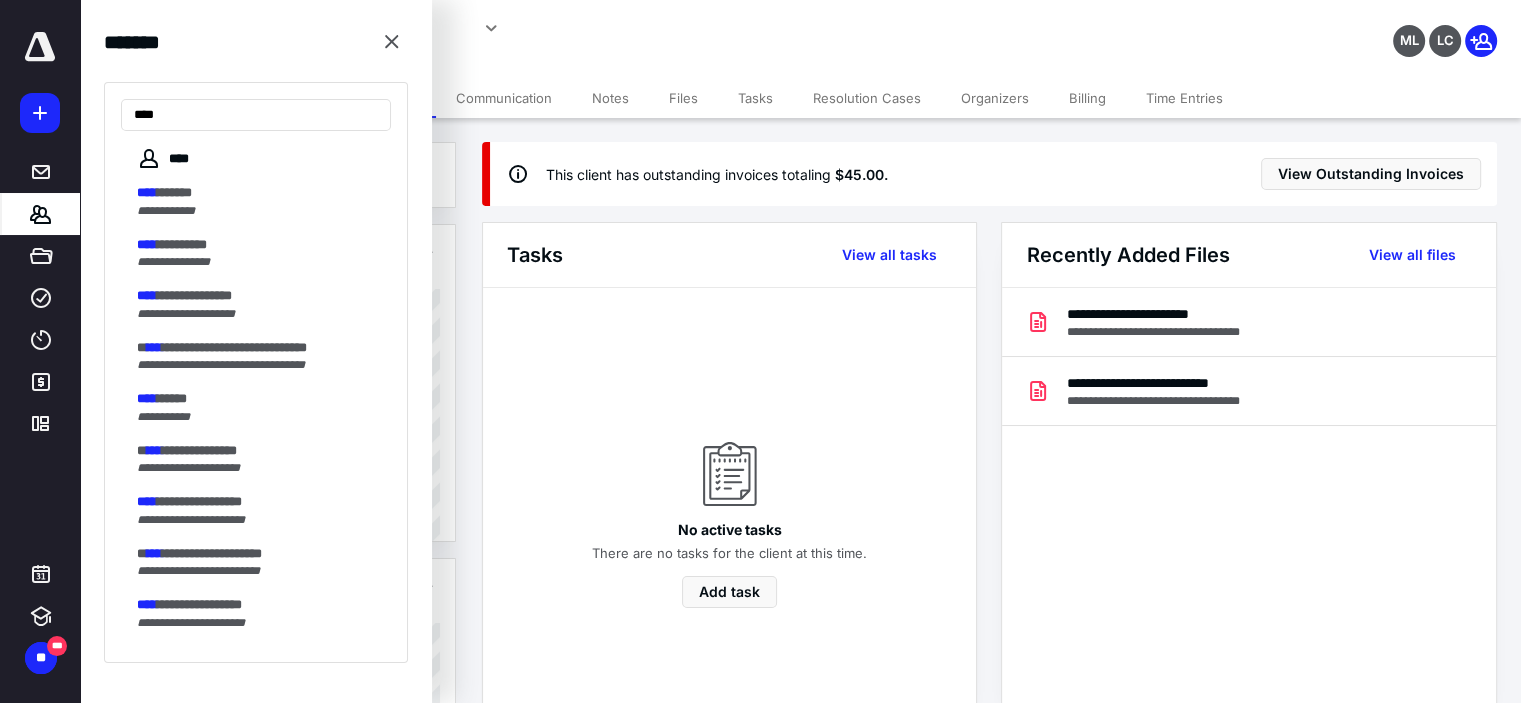 type on "****" 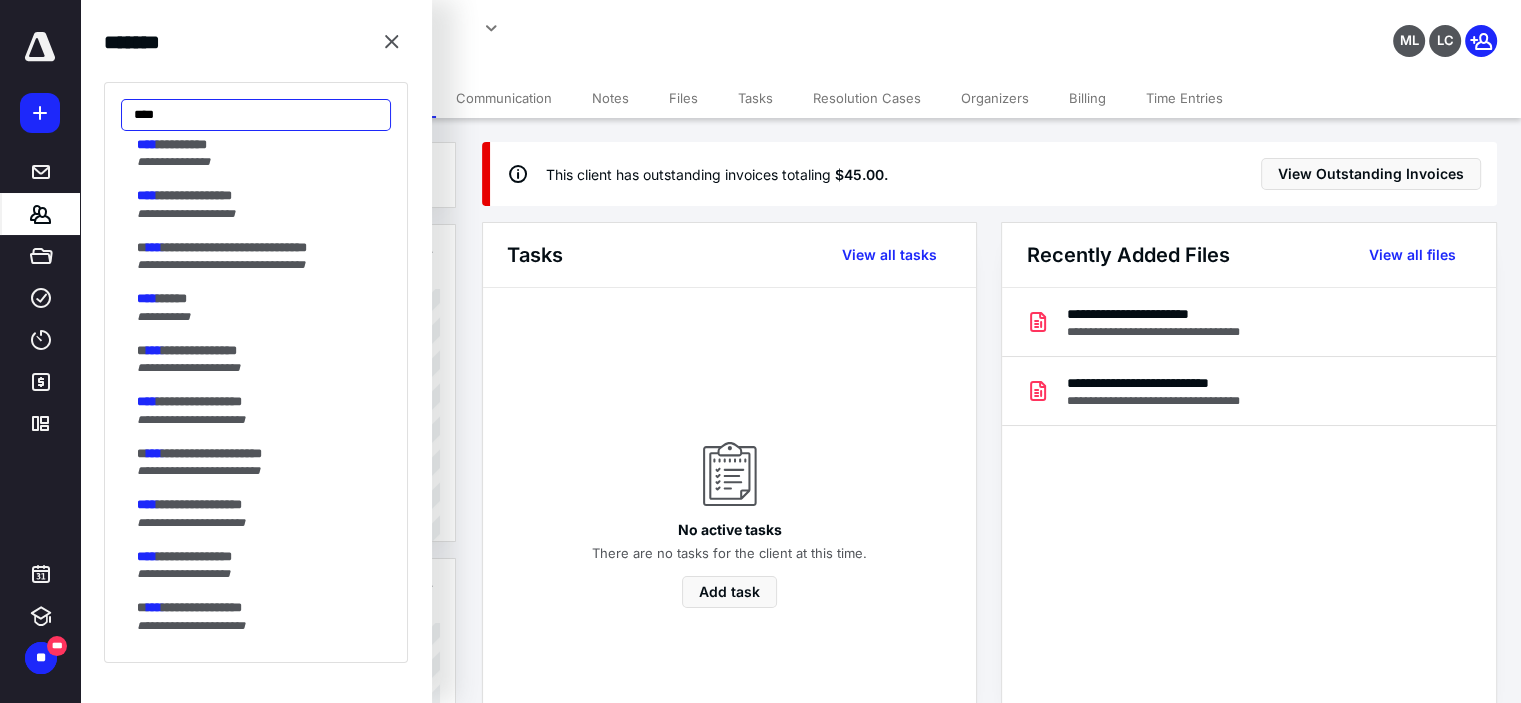 scroll, scrollTop: 0, scrollLeft: 0, axis: both 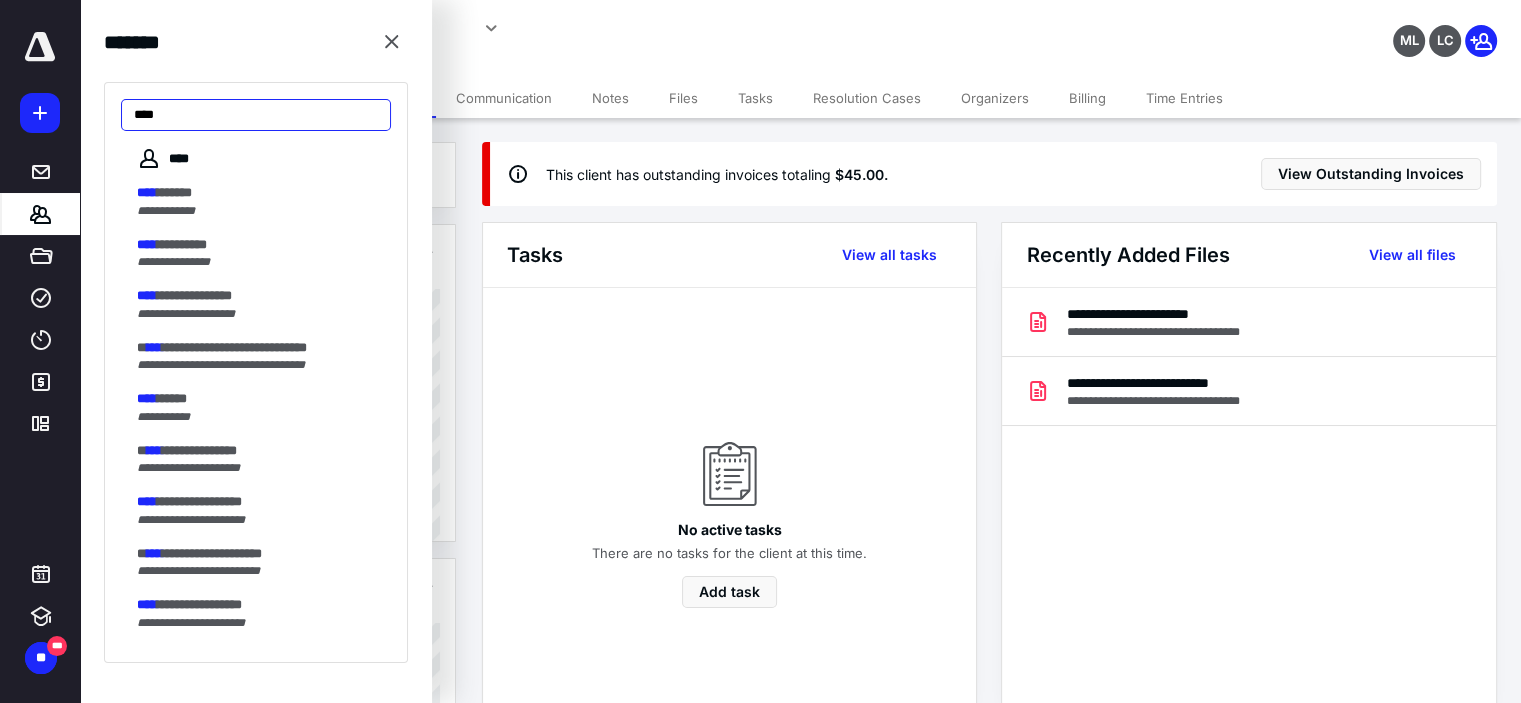 drag, startPoint x: 224, startPoint y: 110, endPoint x: 0, endPoint y: 109, distance: 224.00223 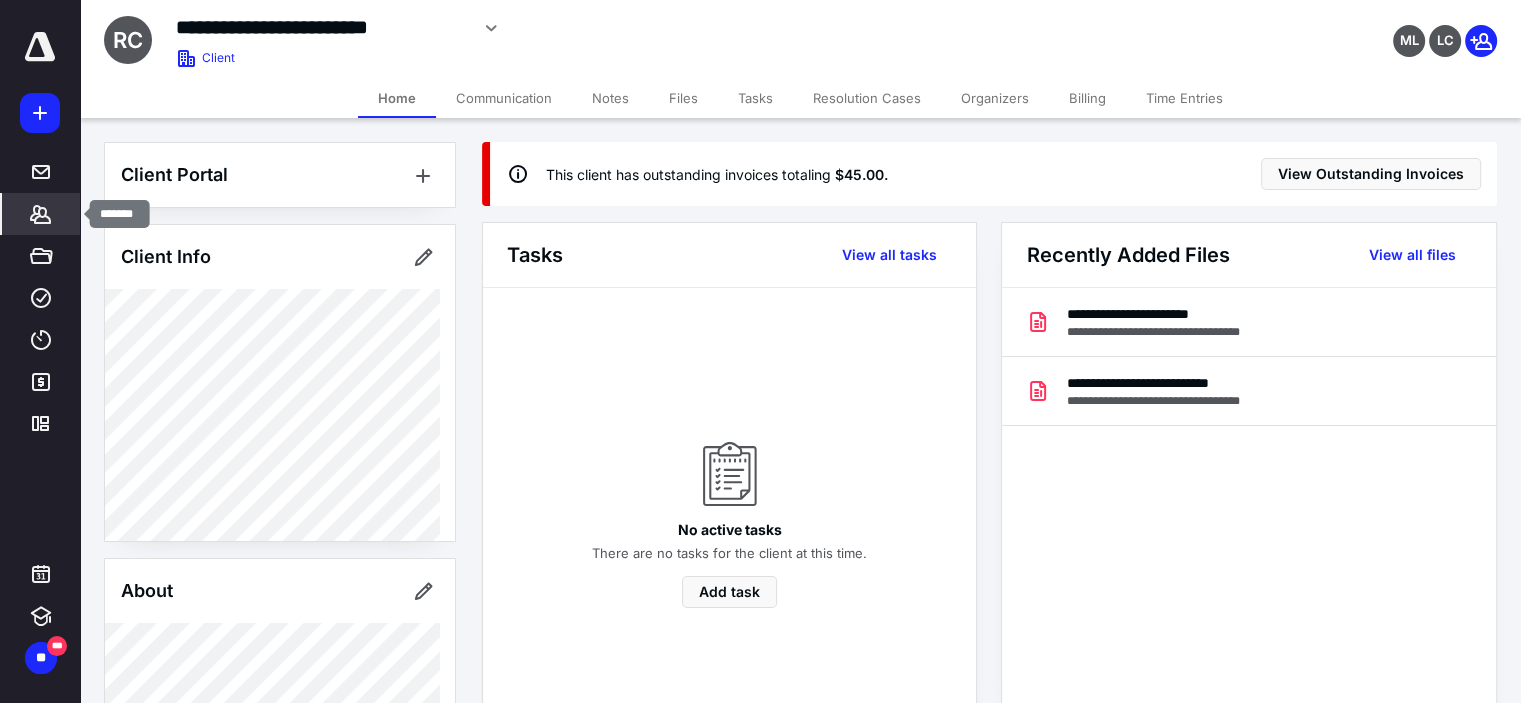 click on "*******" at bounding box center (41, 214) 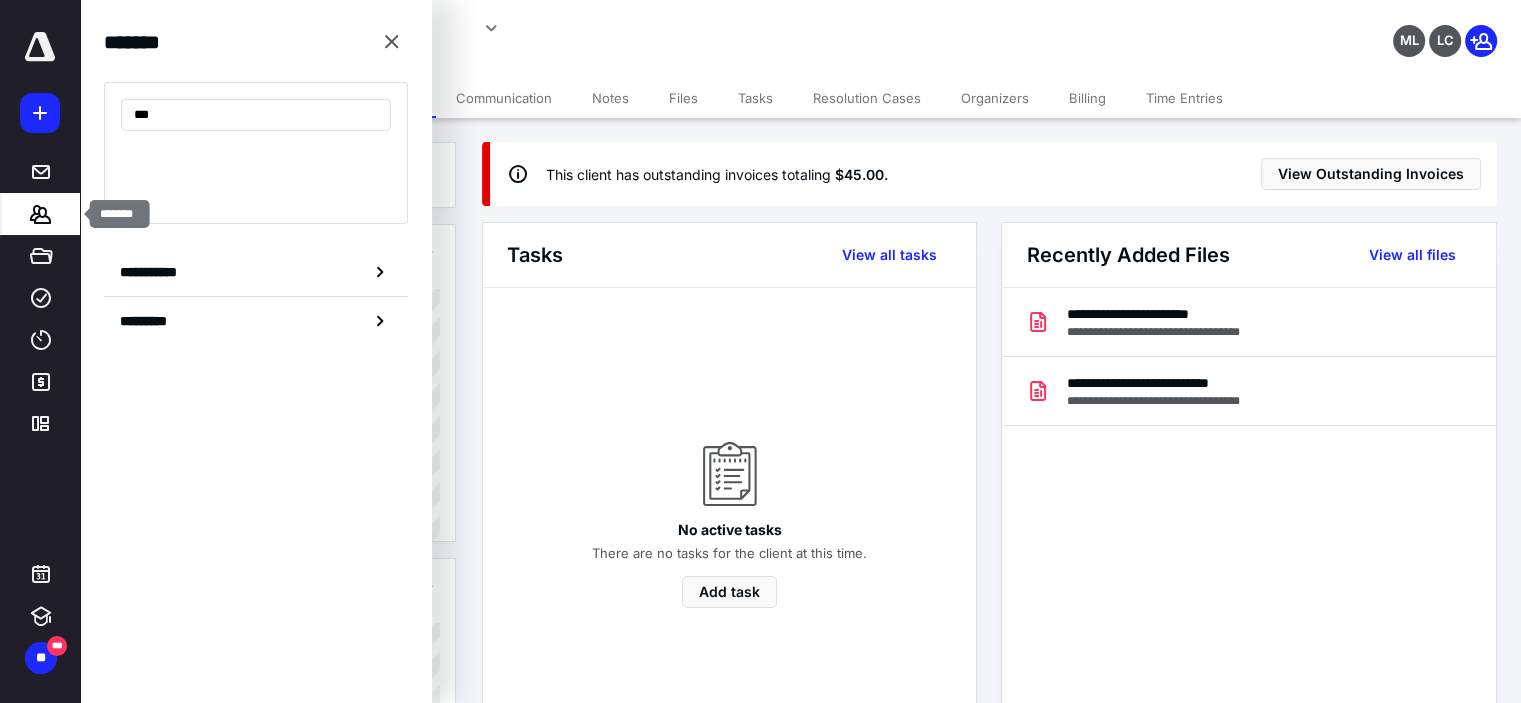 type on "****" 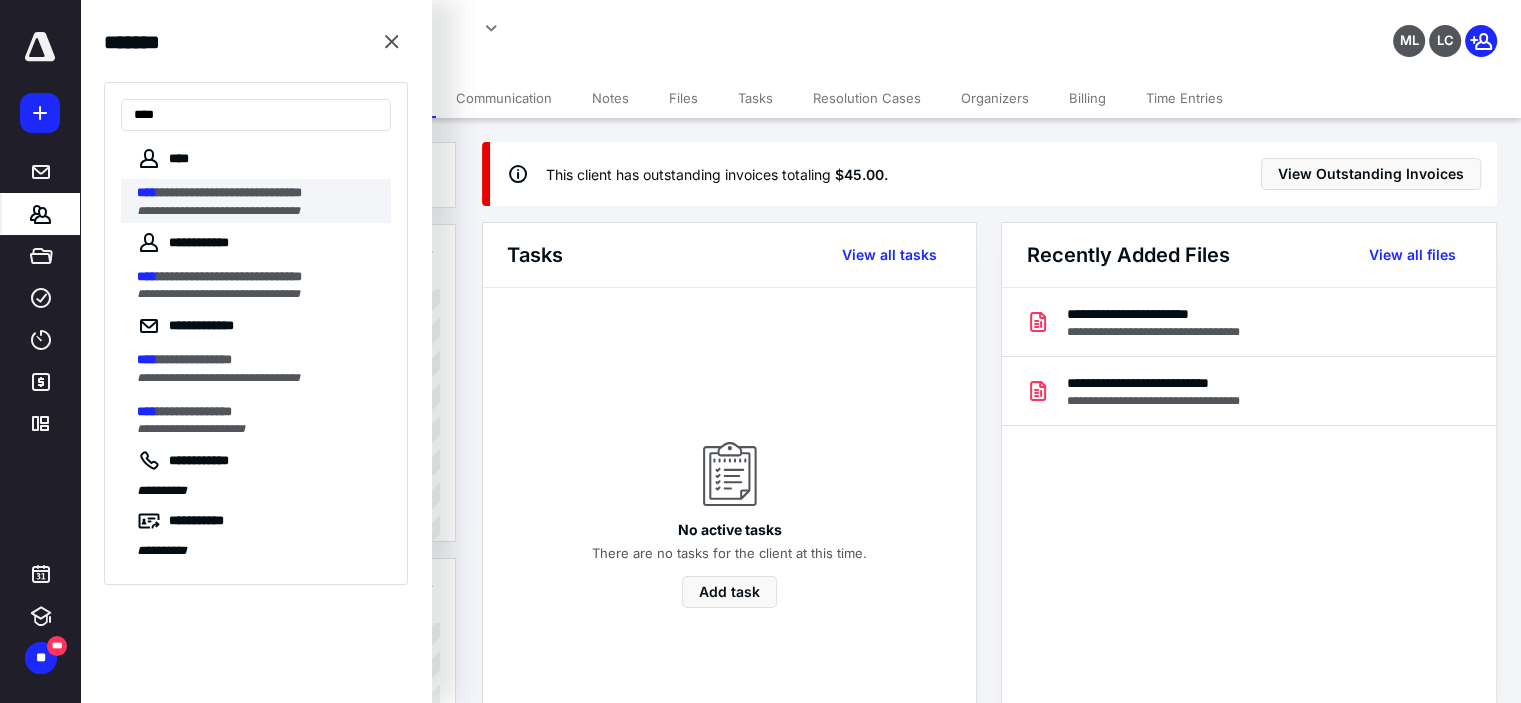 click on "**********" at bounding box center [229, 192] 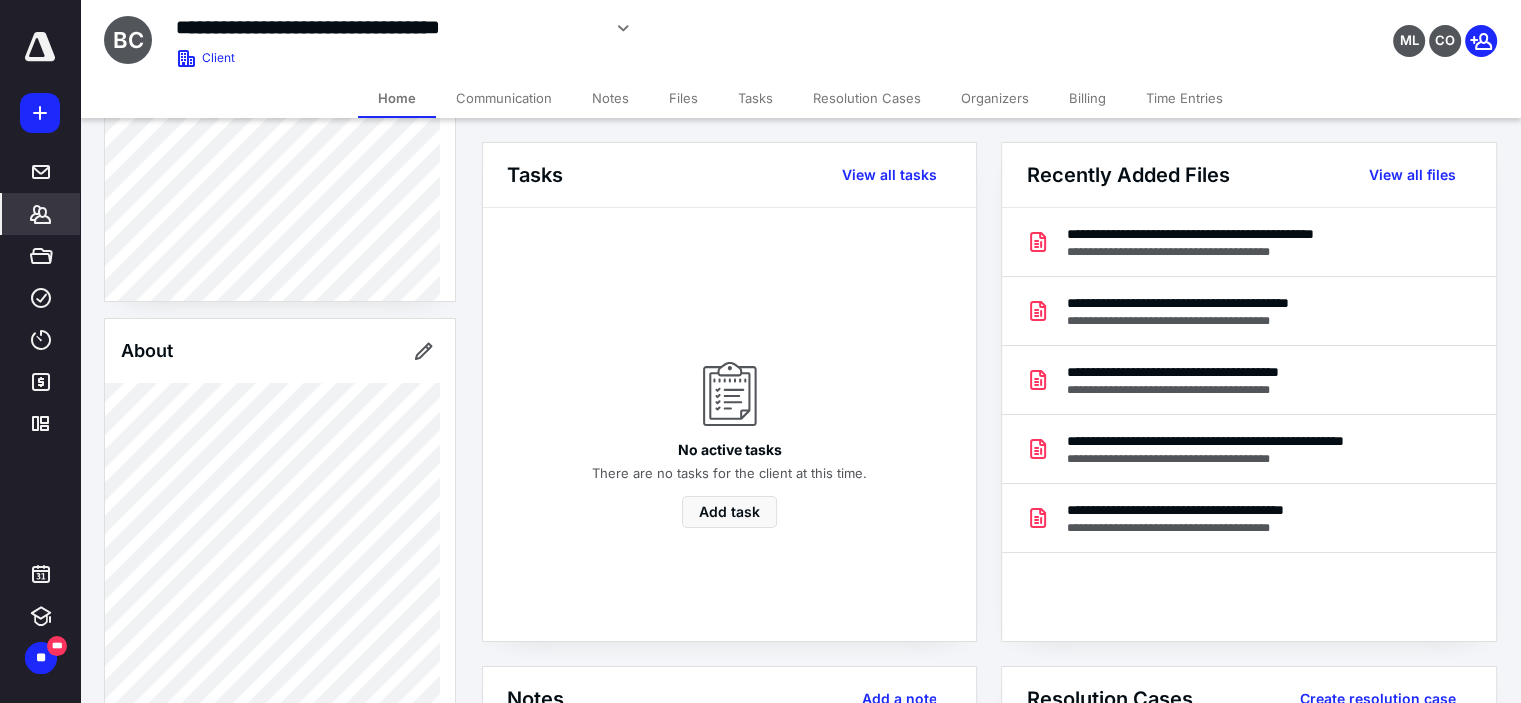 scroll, scrollTop: 700, scrollLeft: 0, axis: vertical 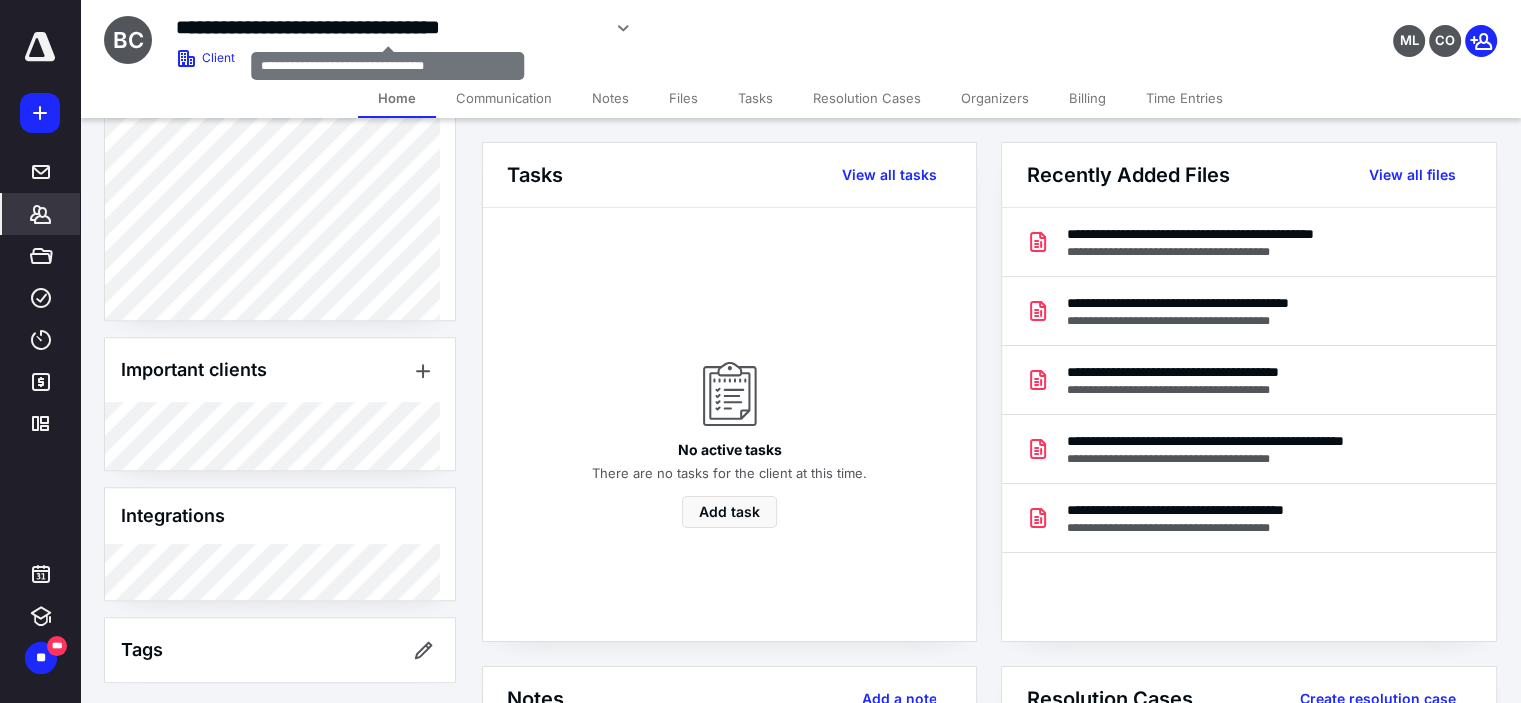 click on "**********" at bounding box center (388, 27) 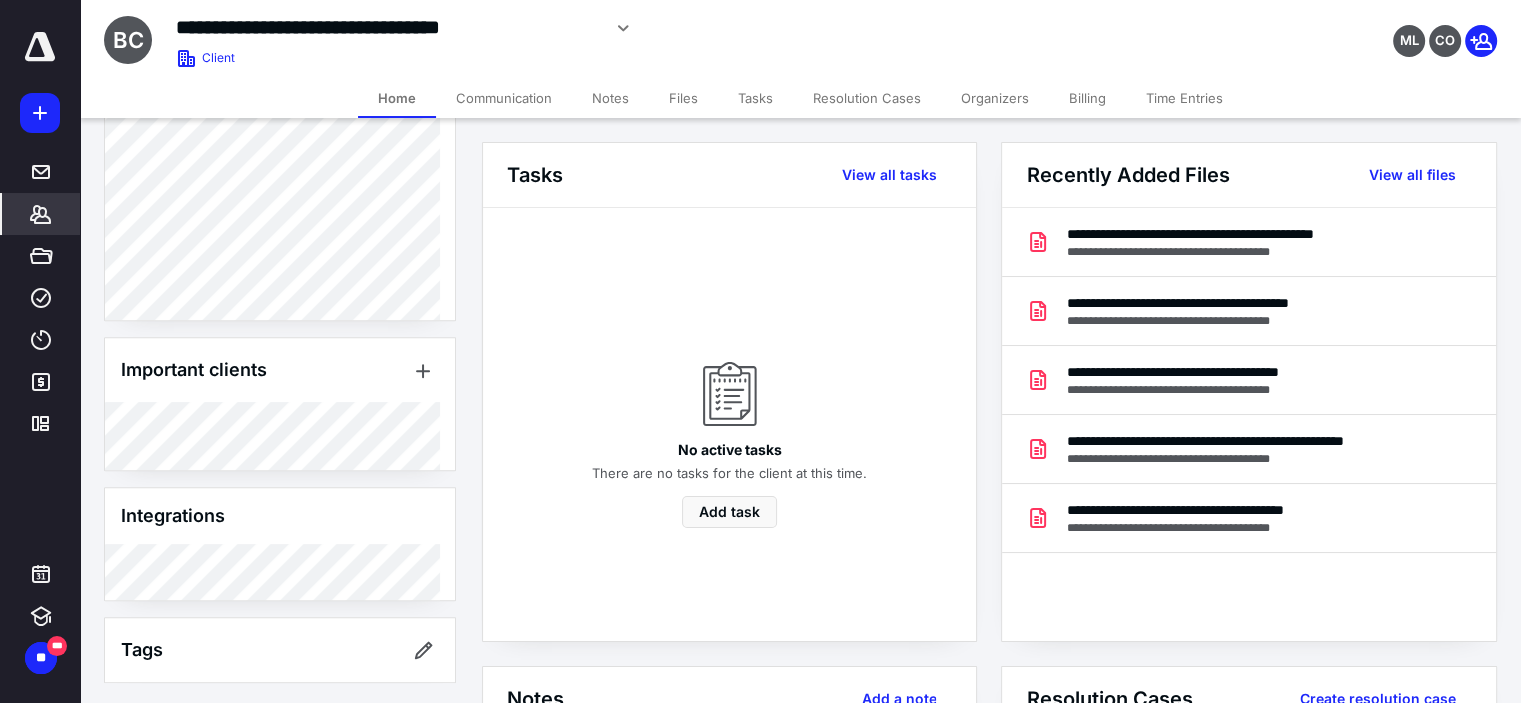 click on "**********" at bounding box center (388, 27) 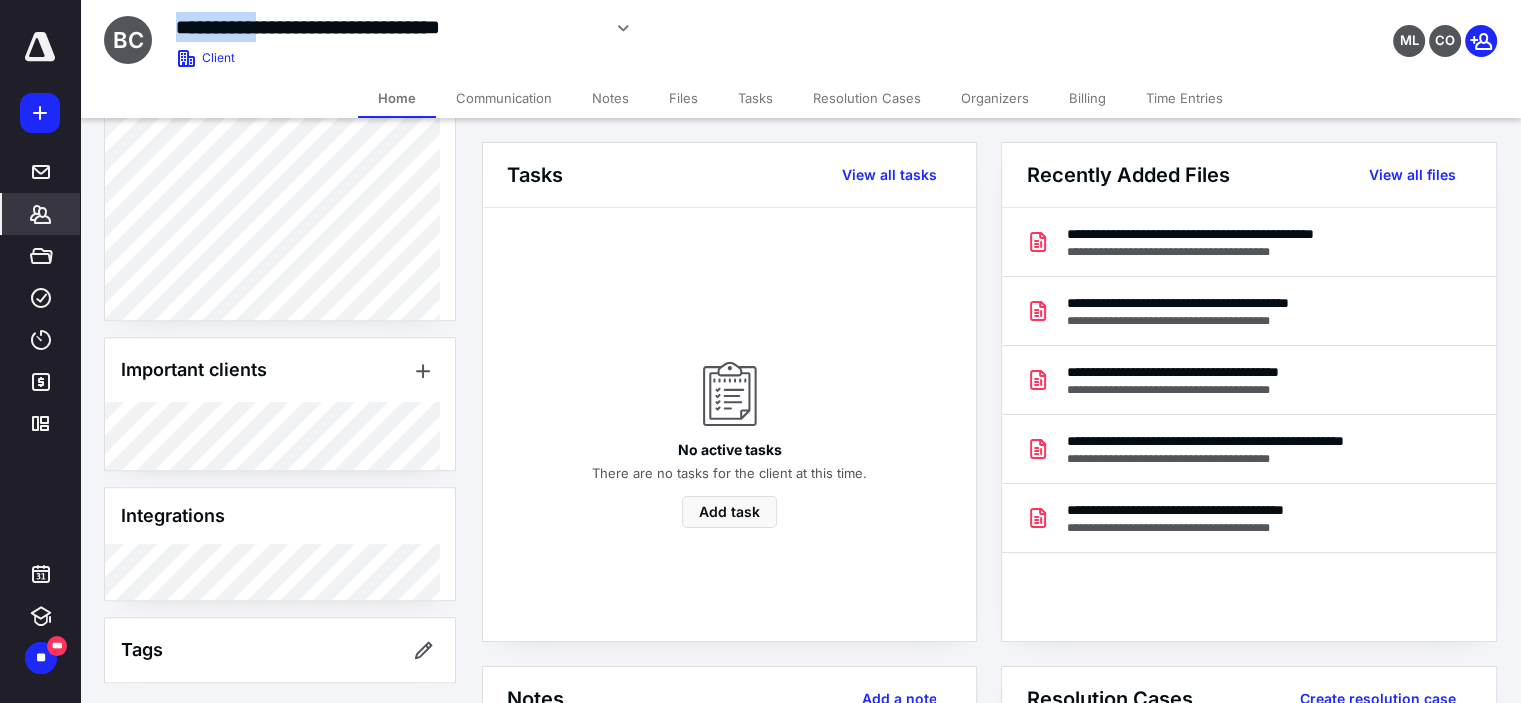 click on "**********" at bounding box center [388, 27] 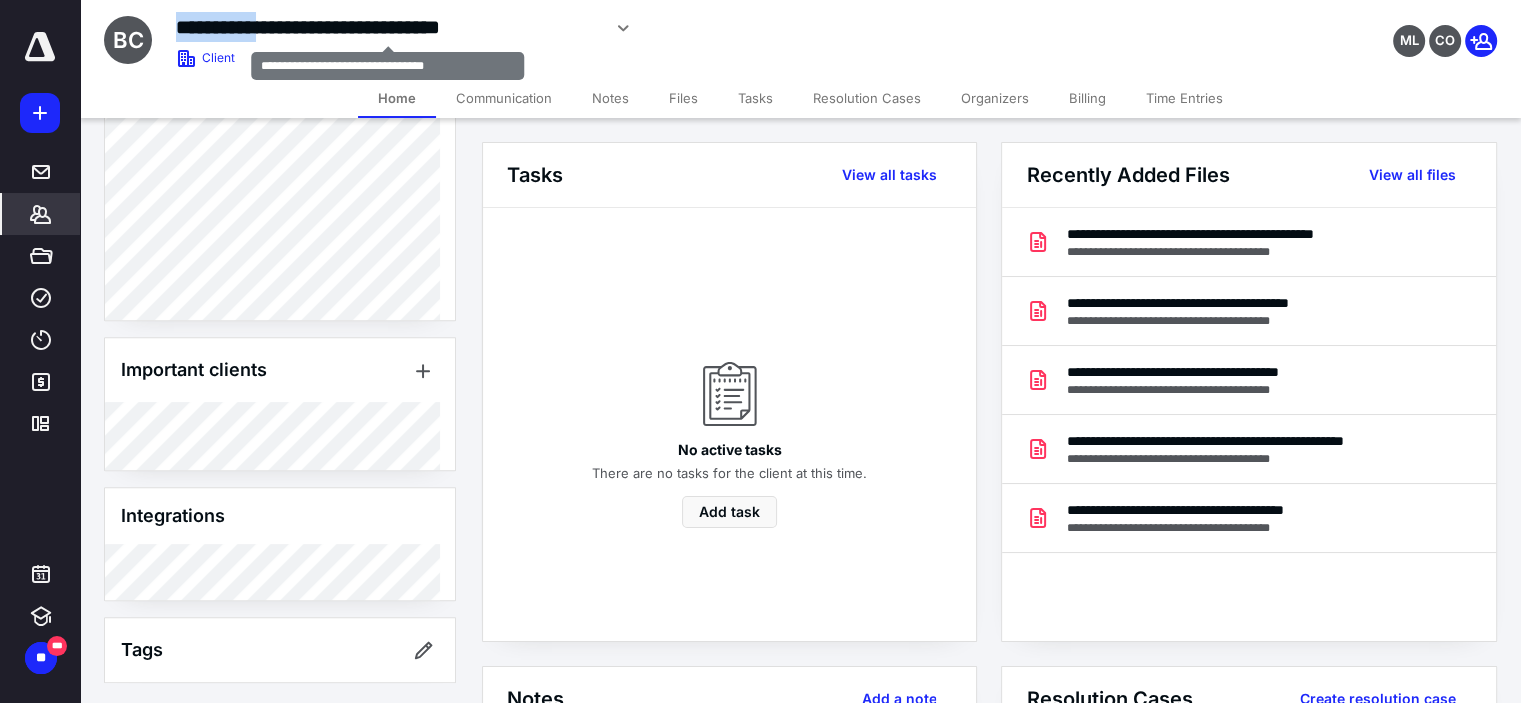 copy on "**********" 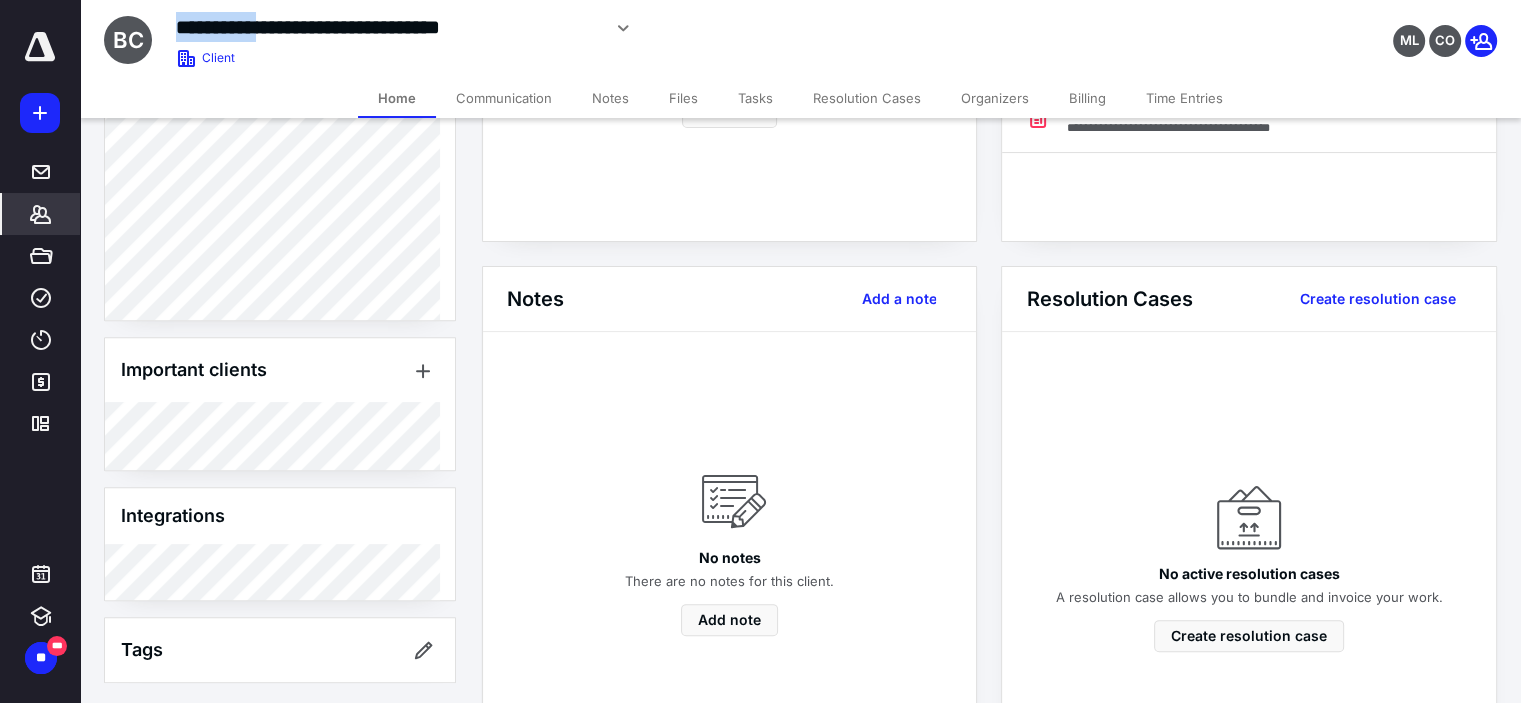 scroll, scrollTop: 700, scrollLeft: 0, axis: vertical 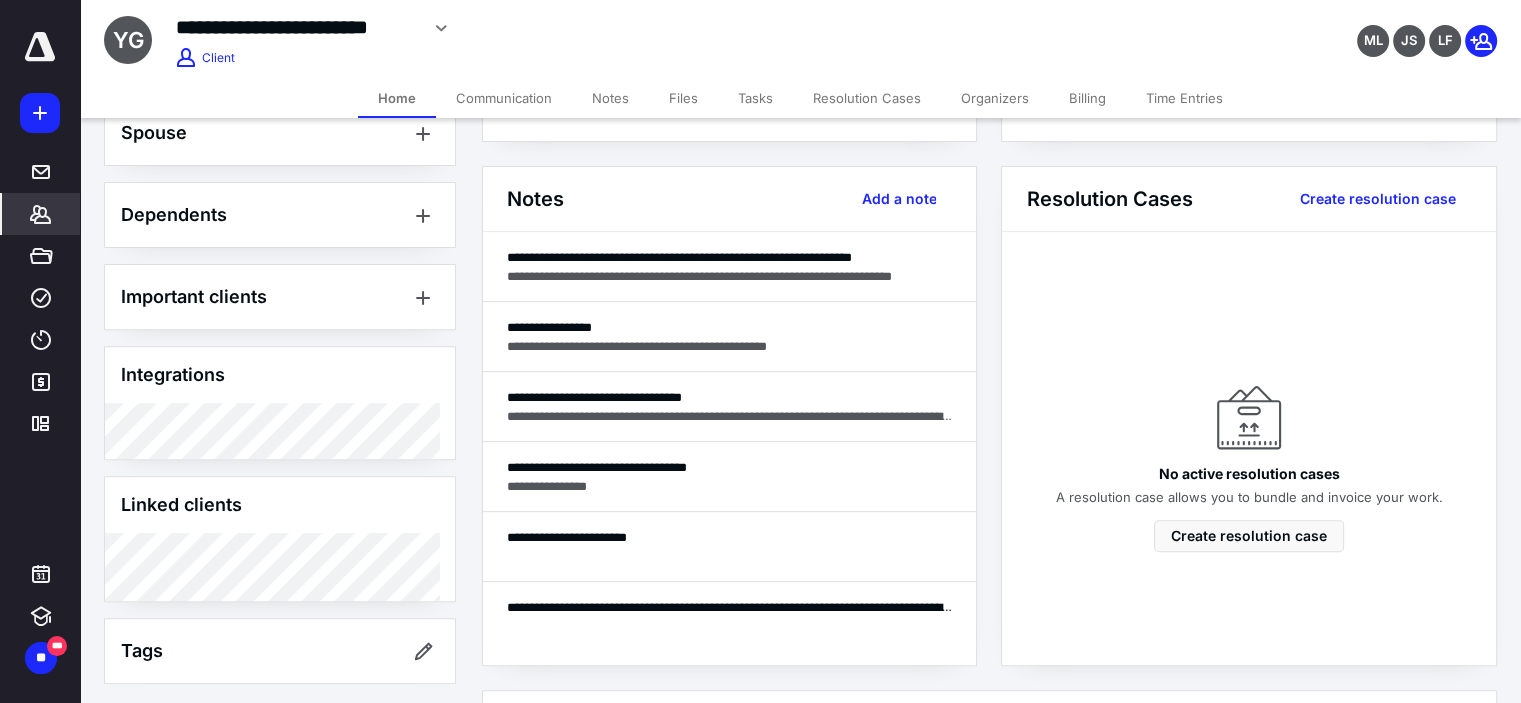 click on "Notes" at bounding box center (610, 98) 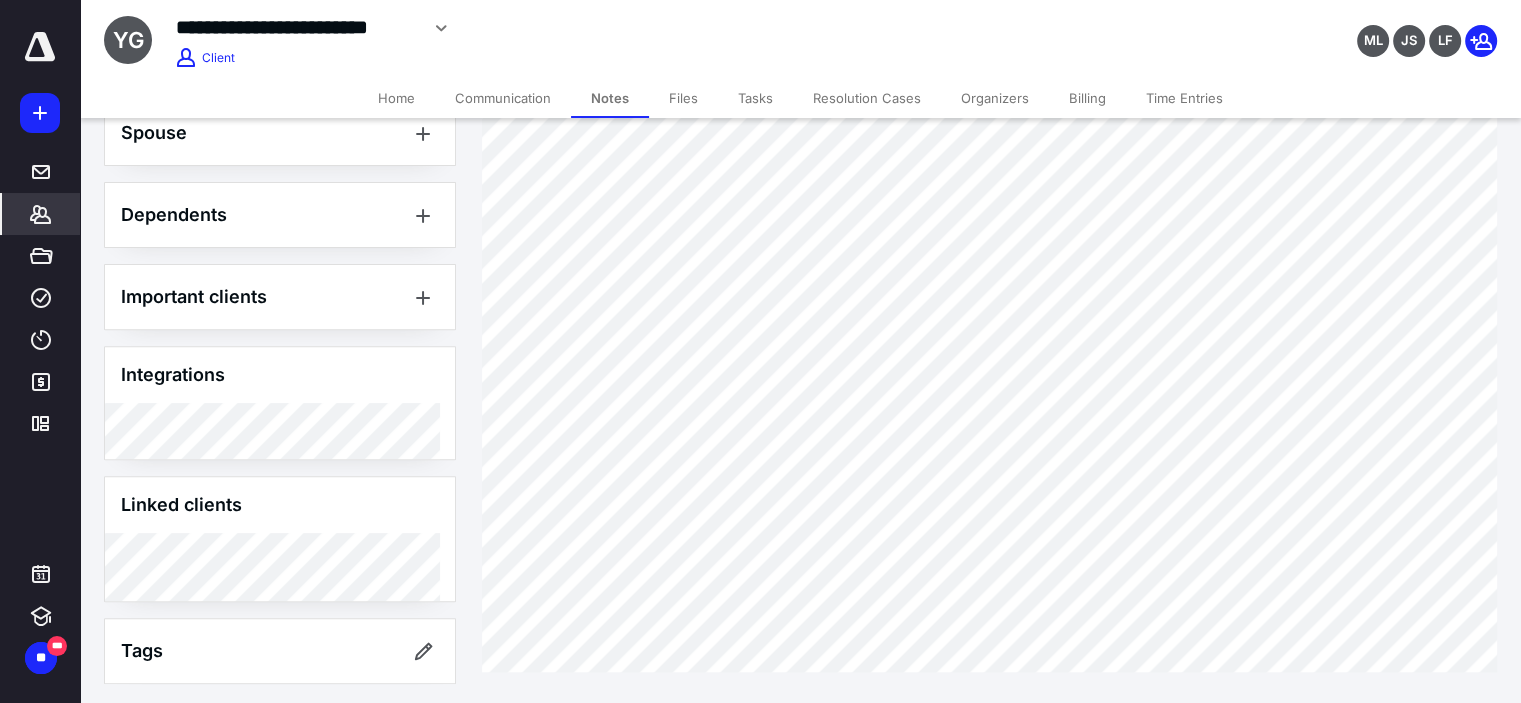 scroll, scrollTop: 1808, scrollLeft: 0, axis: vertical 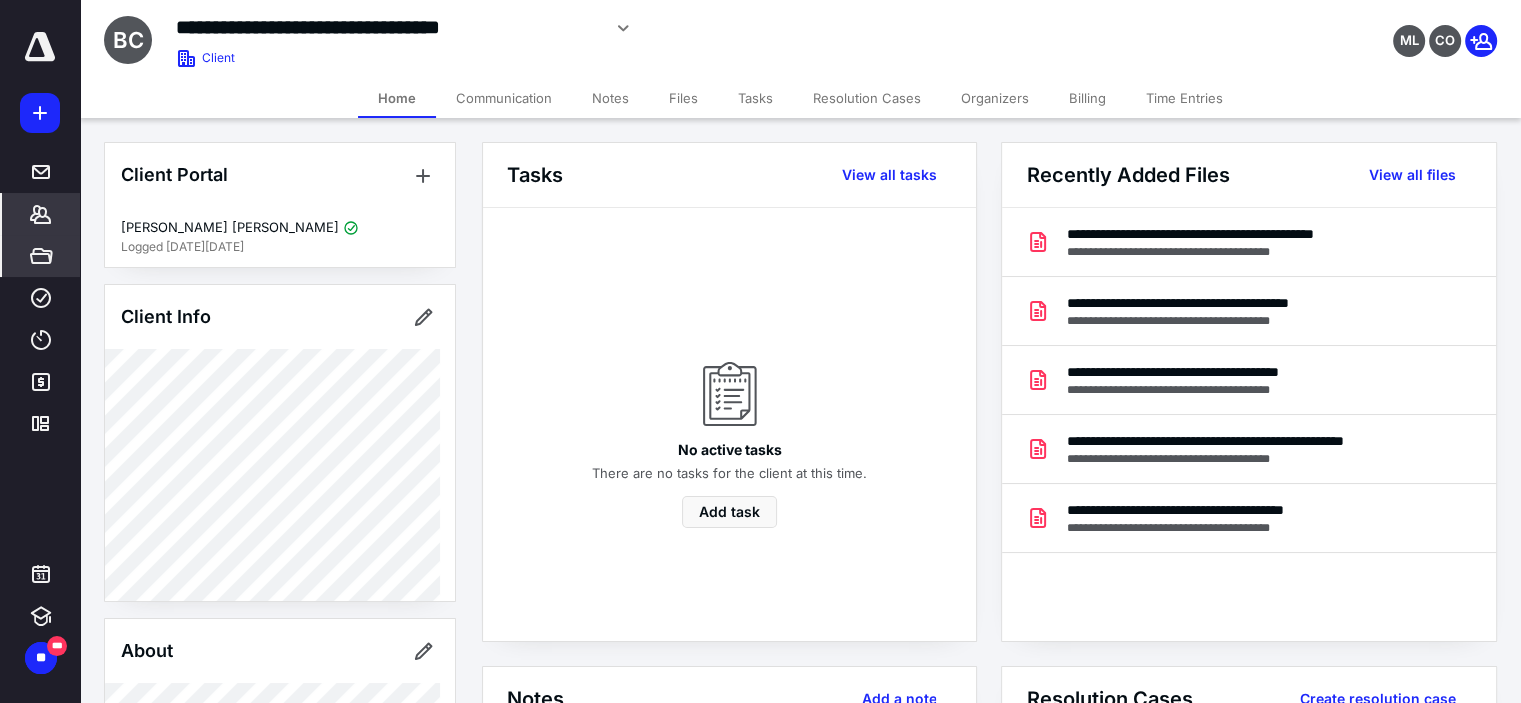 click on "*****" at bounding box center [41, 256] 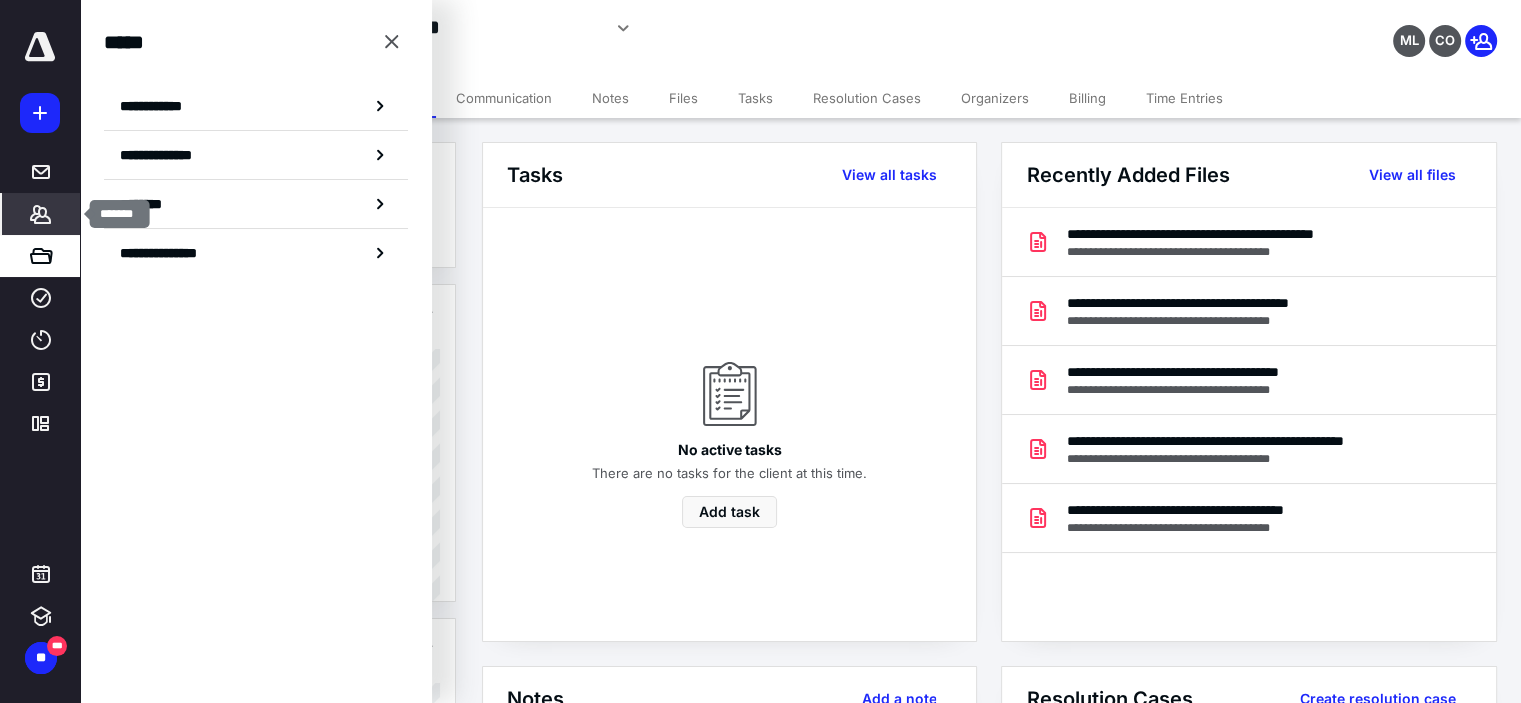 click 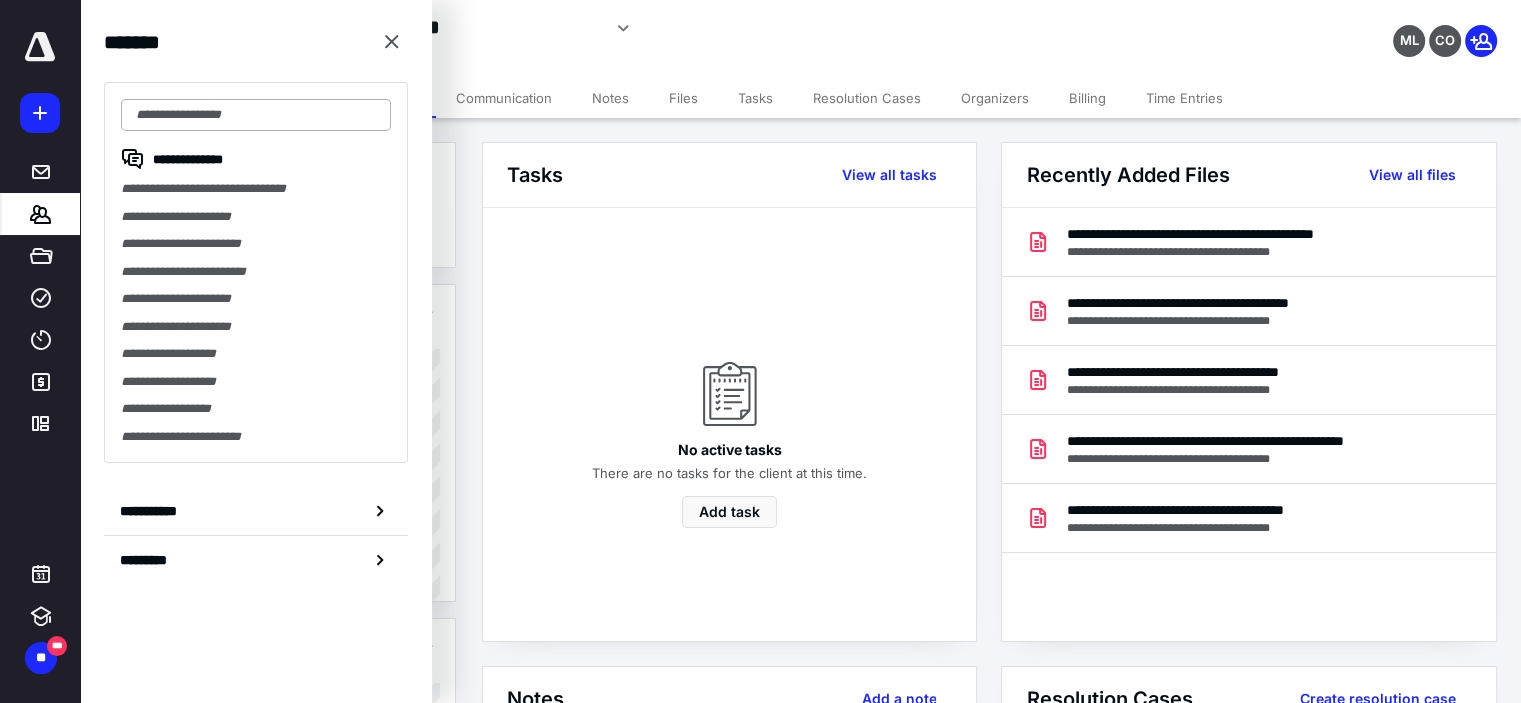 click at bounding box center (256, 115) 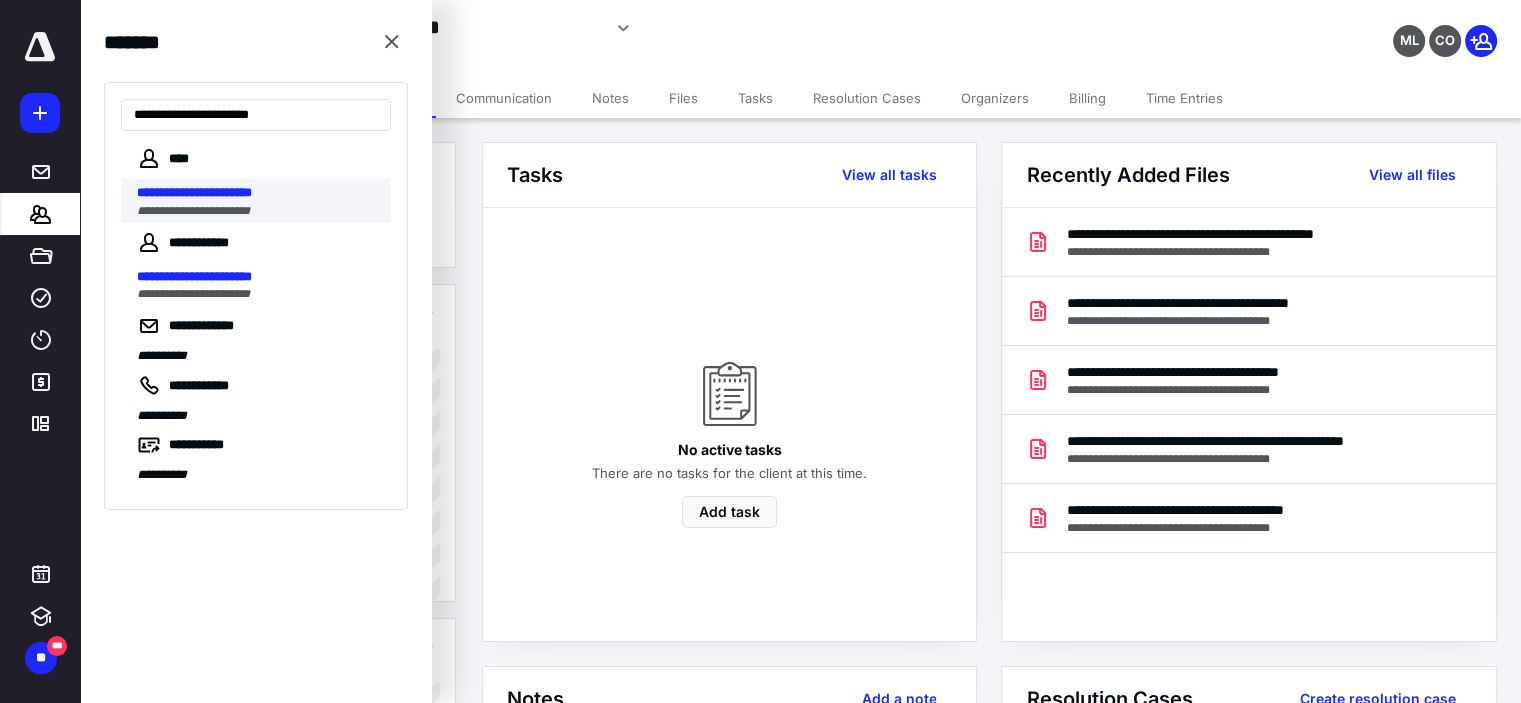 click on "**********" at bounding box center [194, 192] 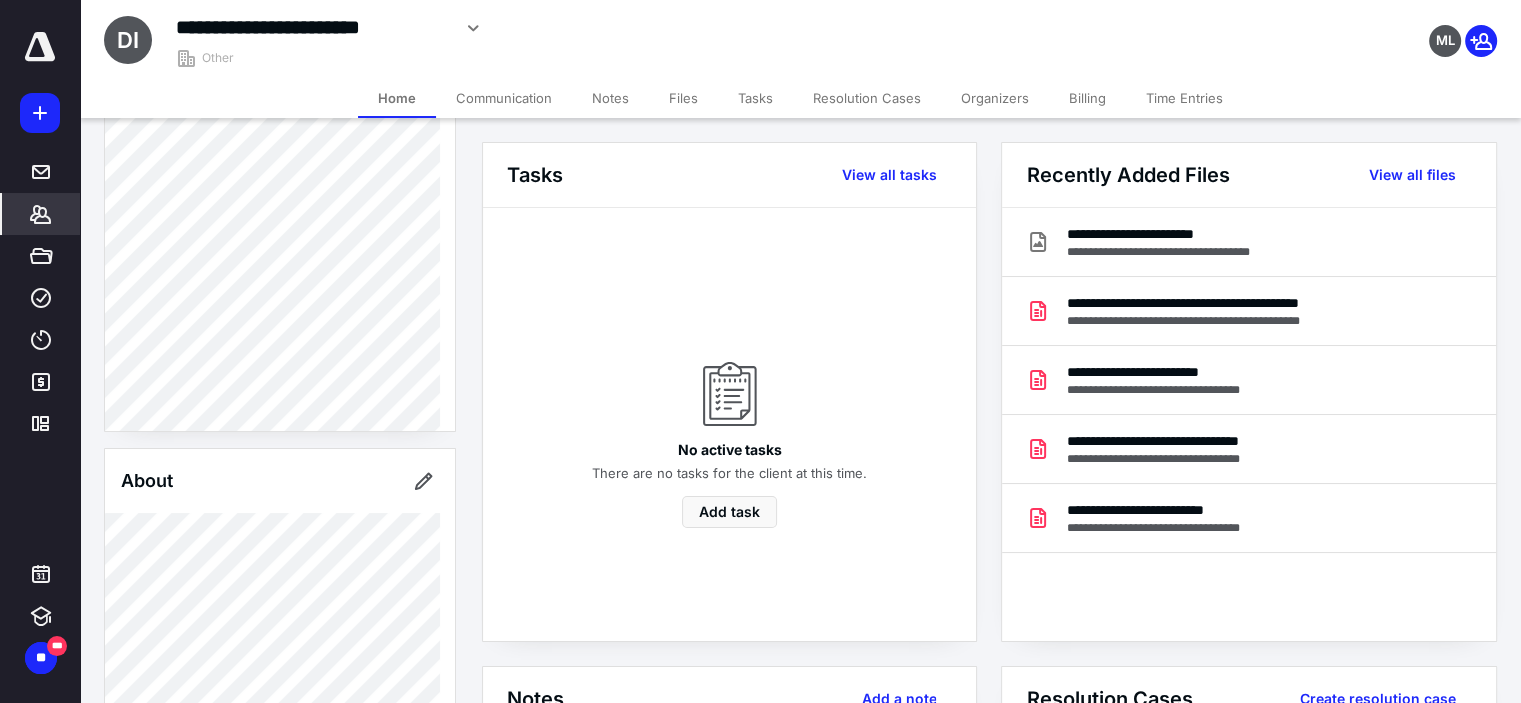 scroll, scrollTop: 0, scrollLeft: 0, axis: both 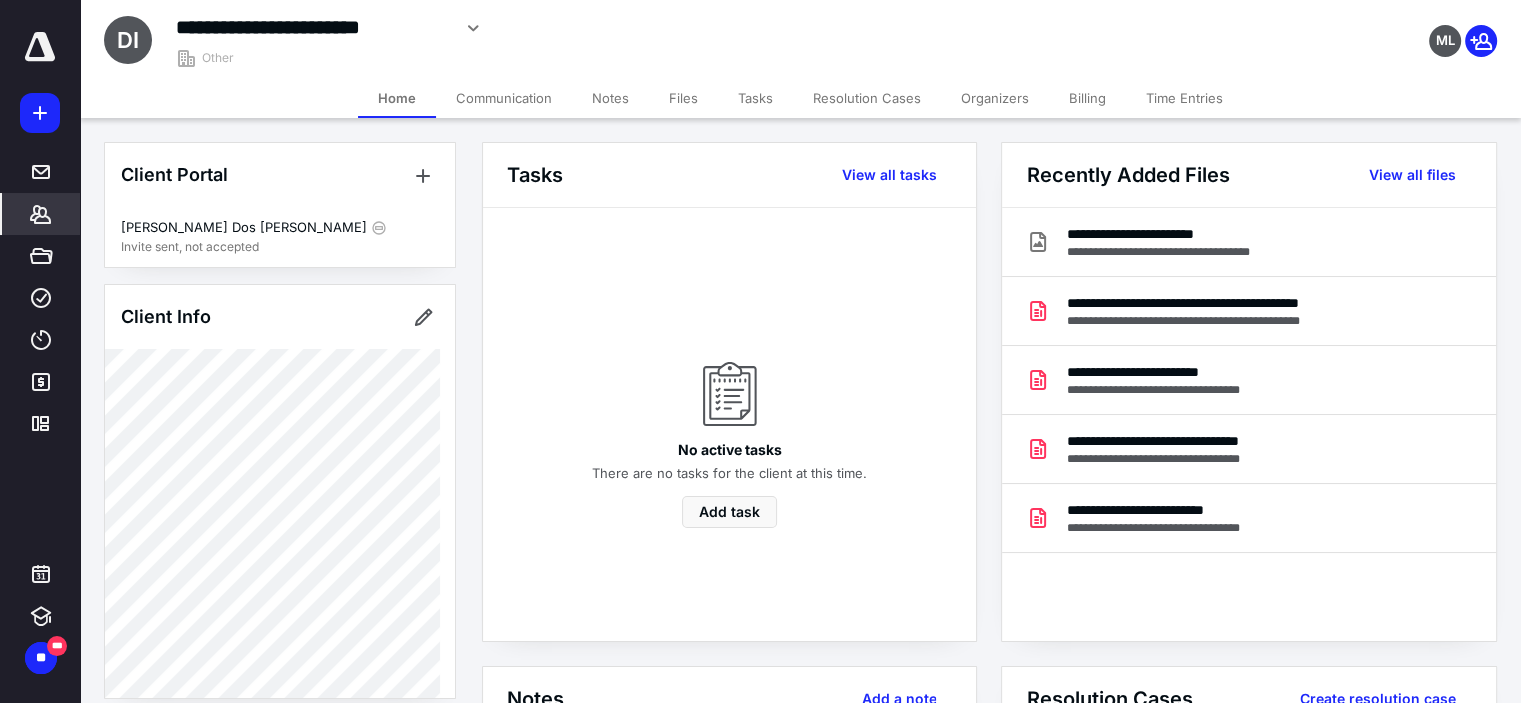 click 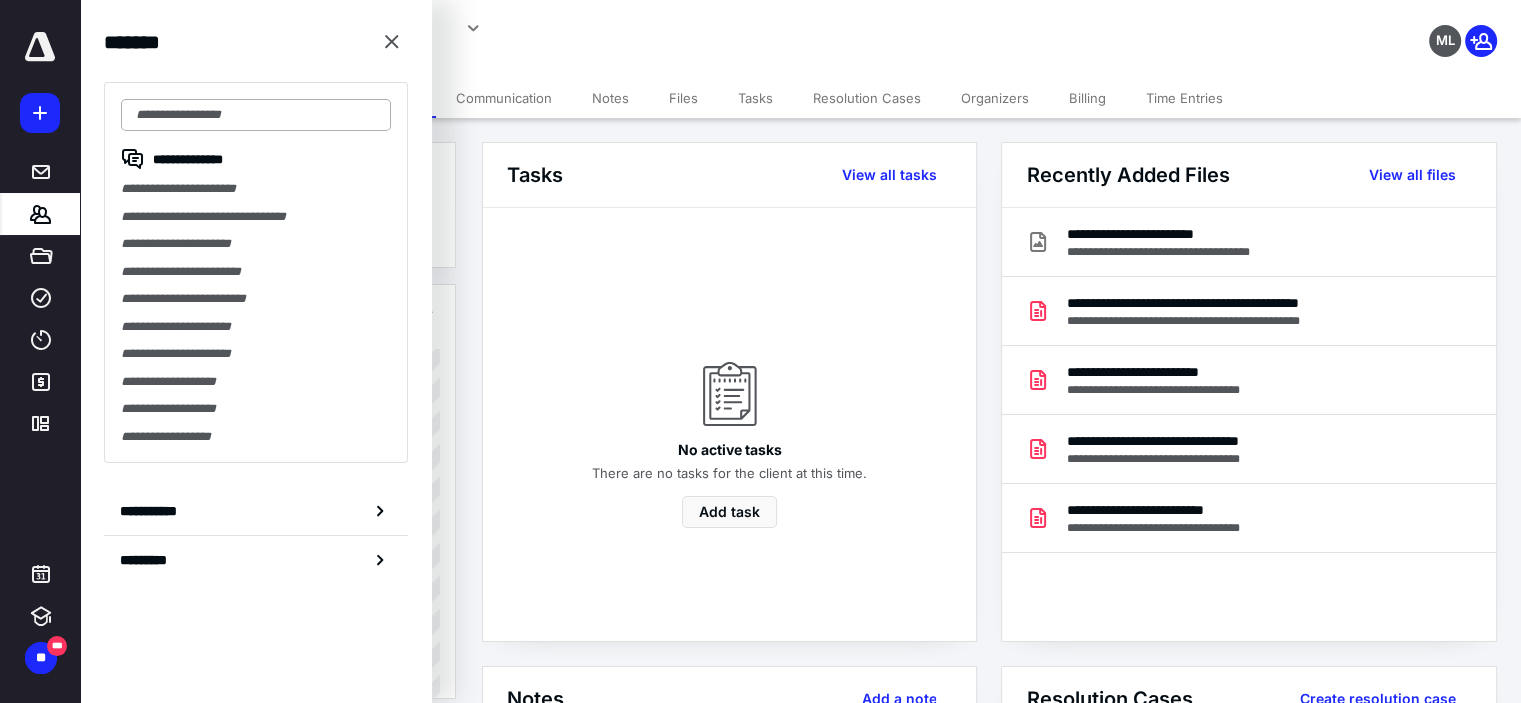 click at bounding box center [256, 115] 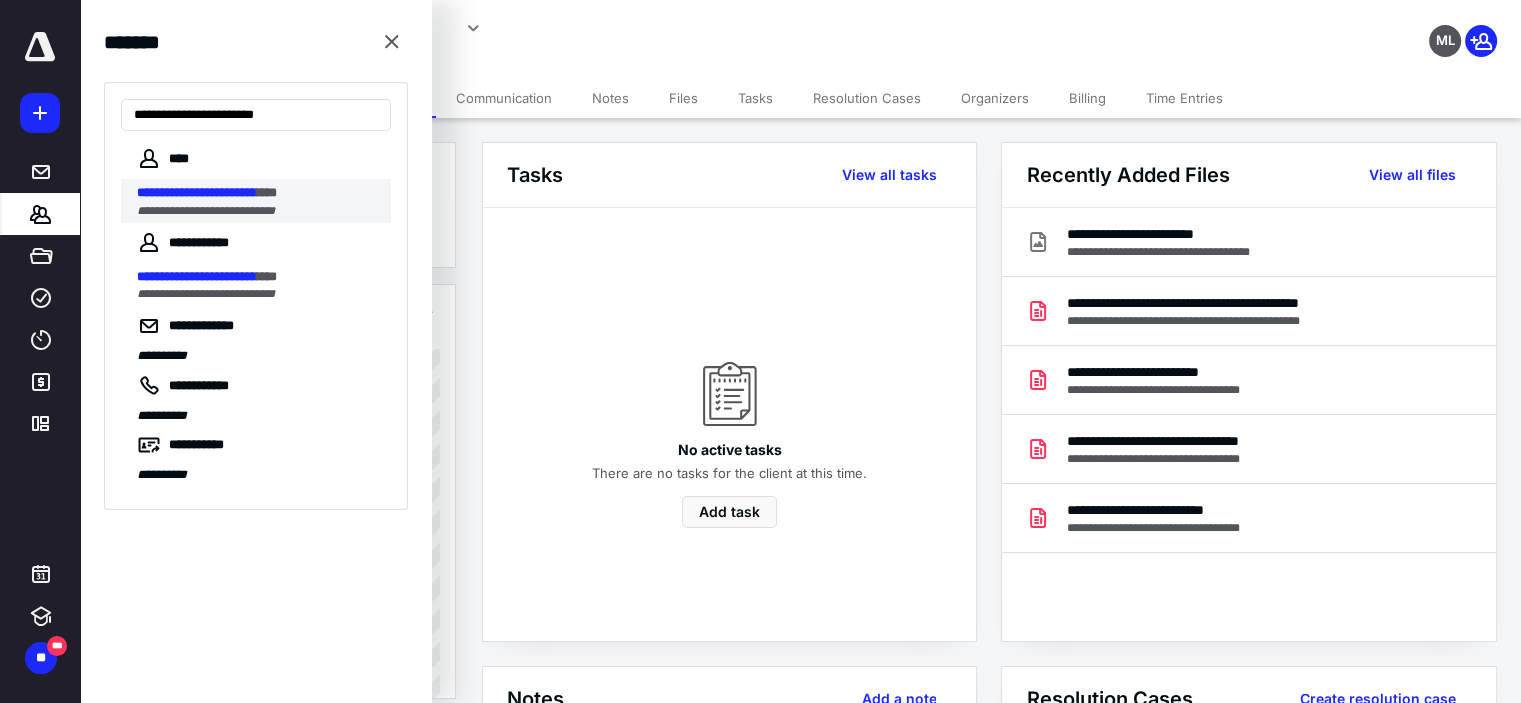 type on "**********" 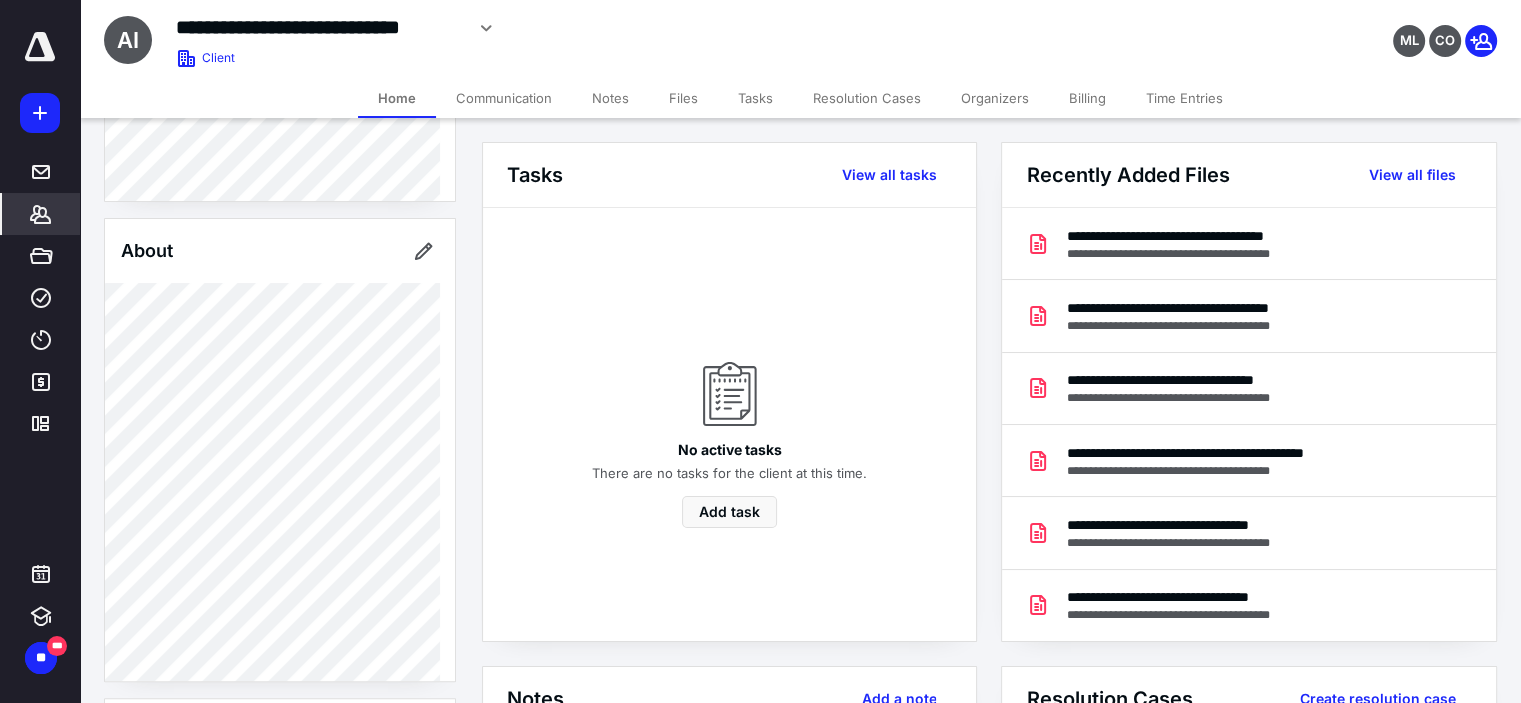 scroll, scrollTop: 0, scrollLeft: 0, axis: both 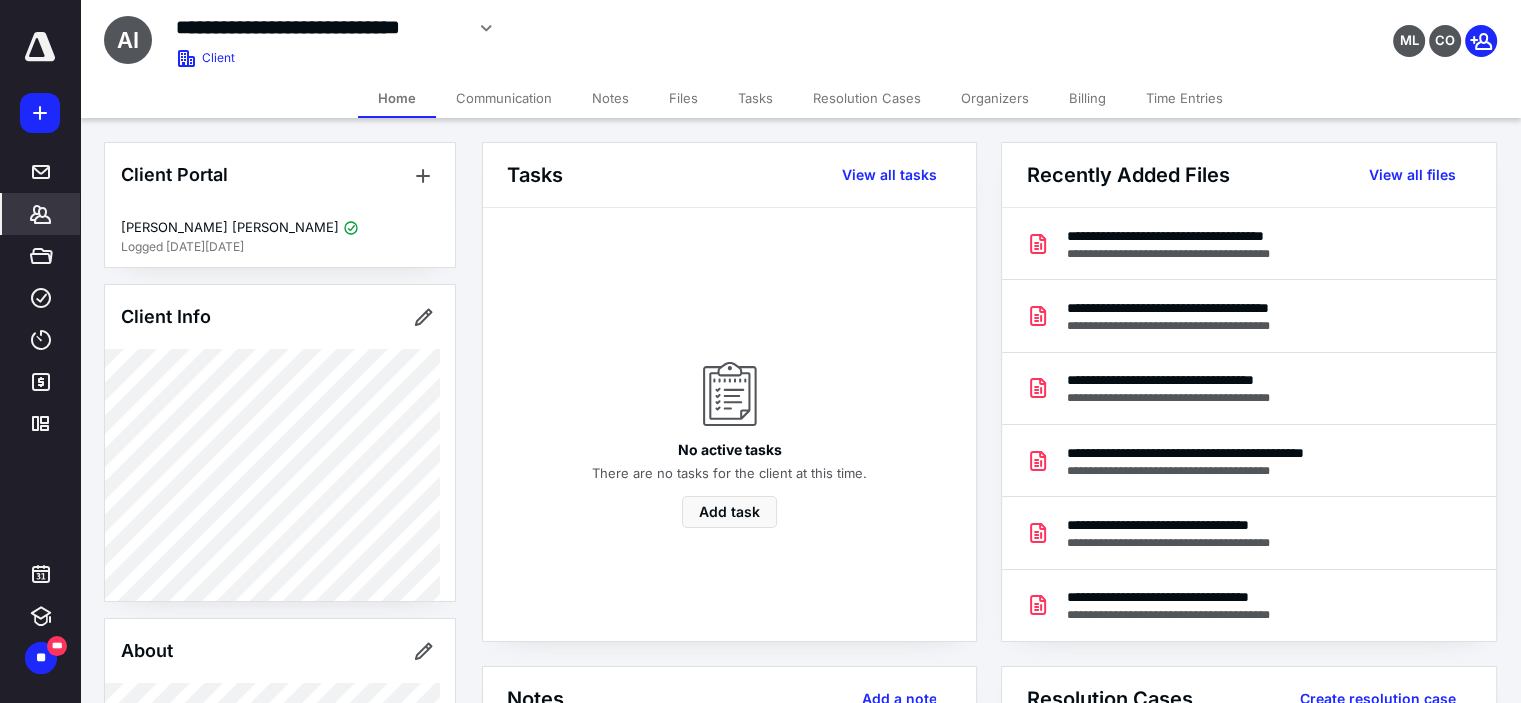 click on "**********" at bounding box center (319, 27) 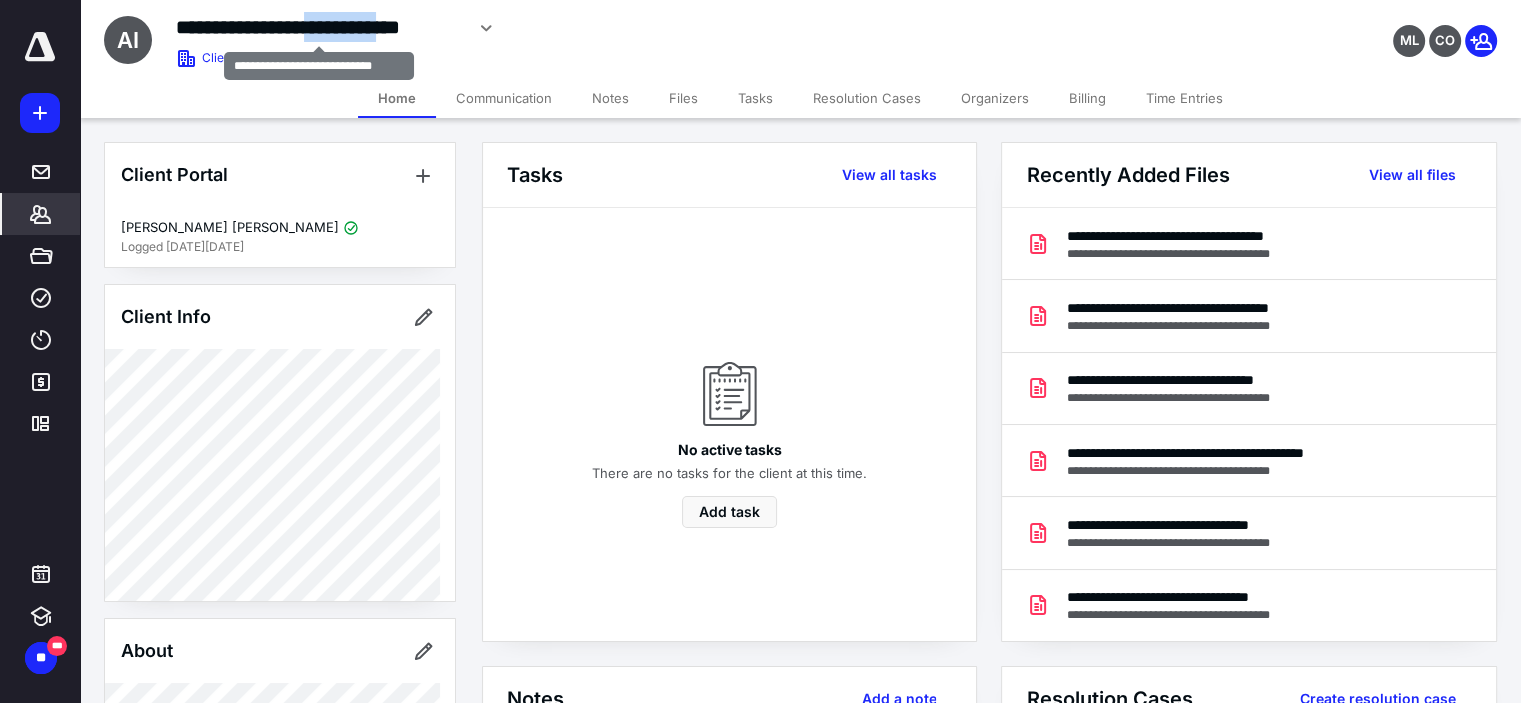 click on "**********" at bounding box center (319, 27) 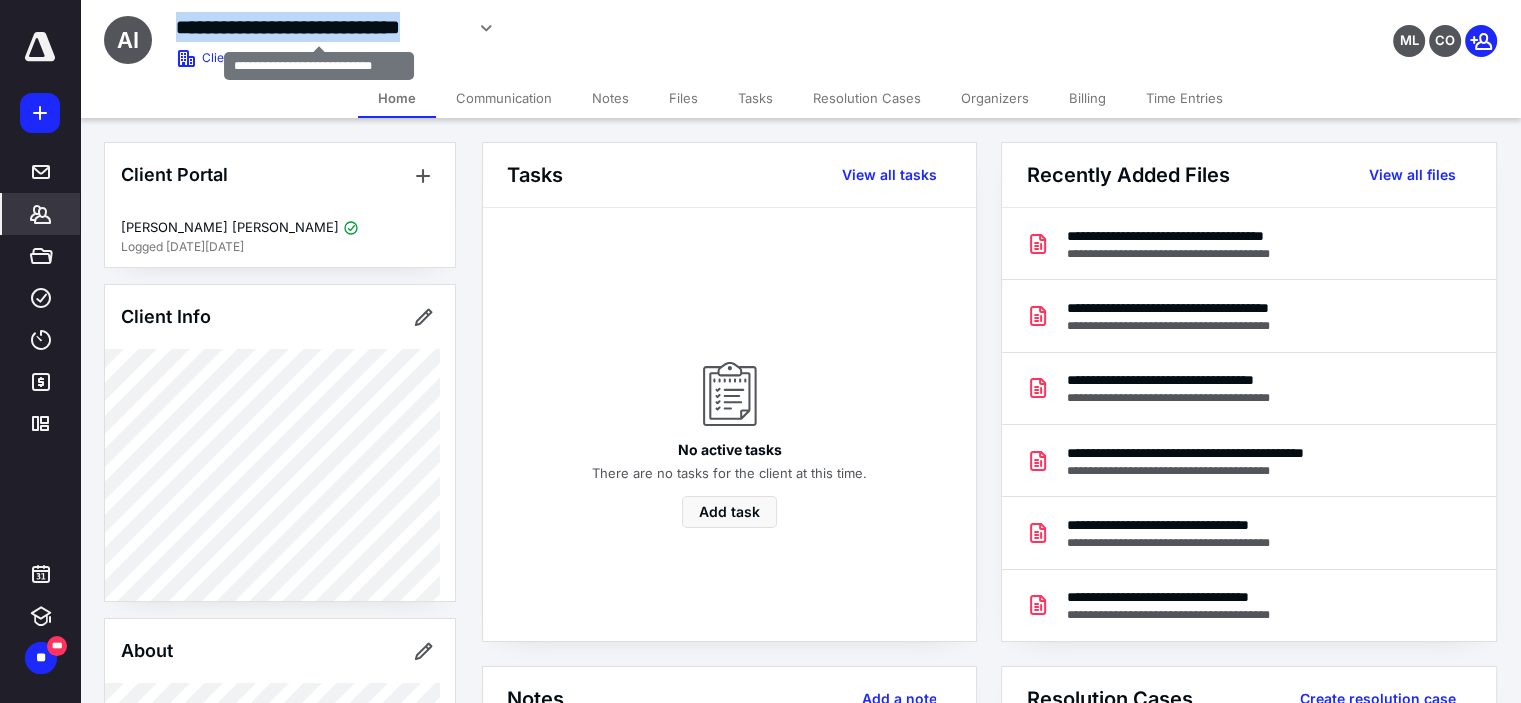 copy on "**********" 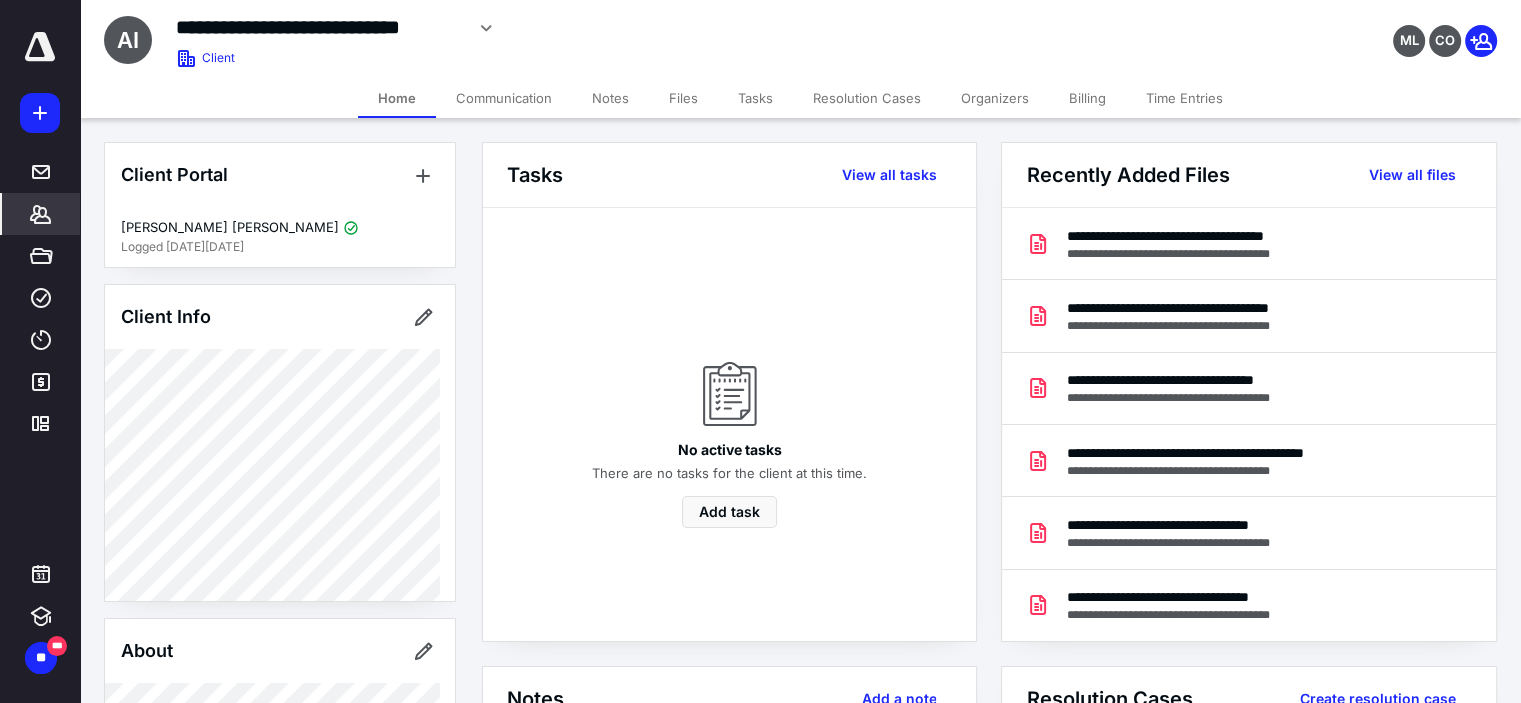 click on "*******" at bounding box center [41, 214] 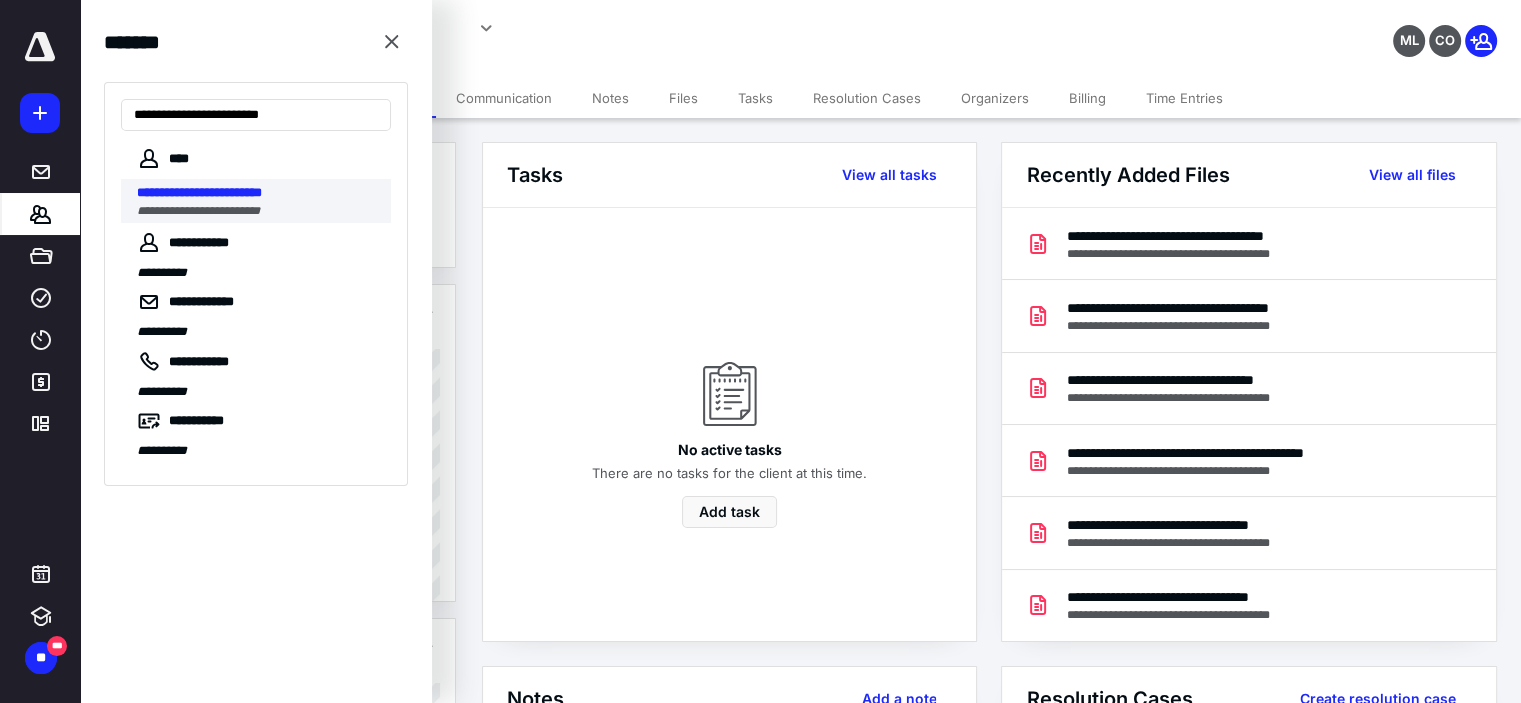 type on "**********" 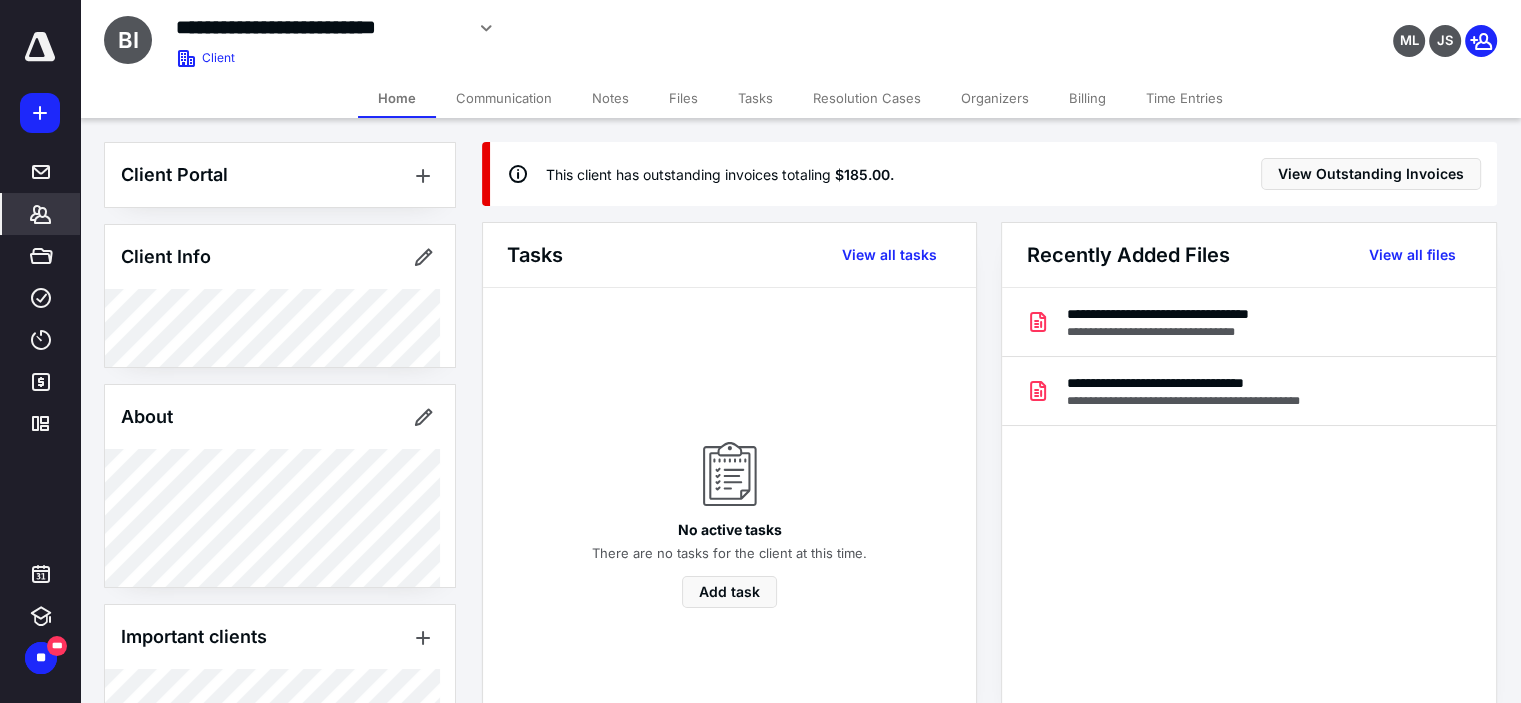 scroll, scrollTop: 267, scrollLeft: 0, axis: vertical 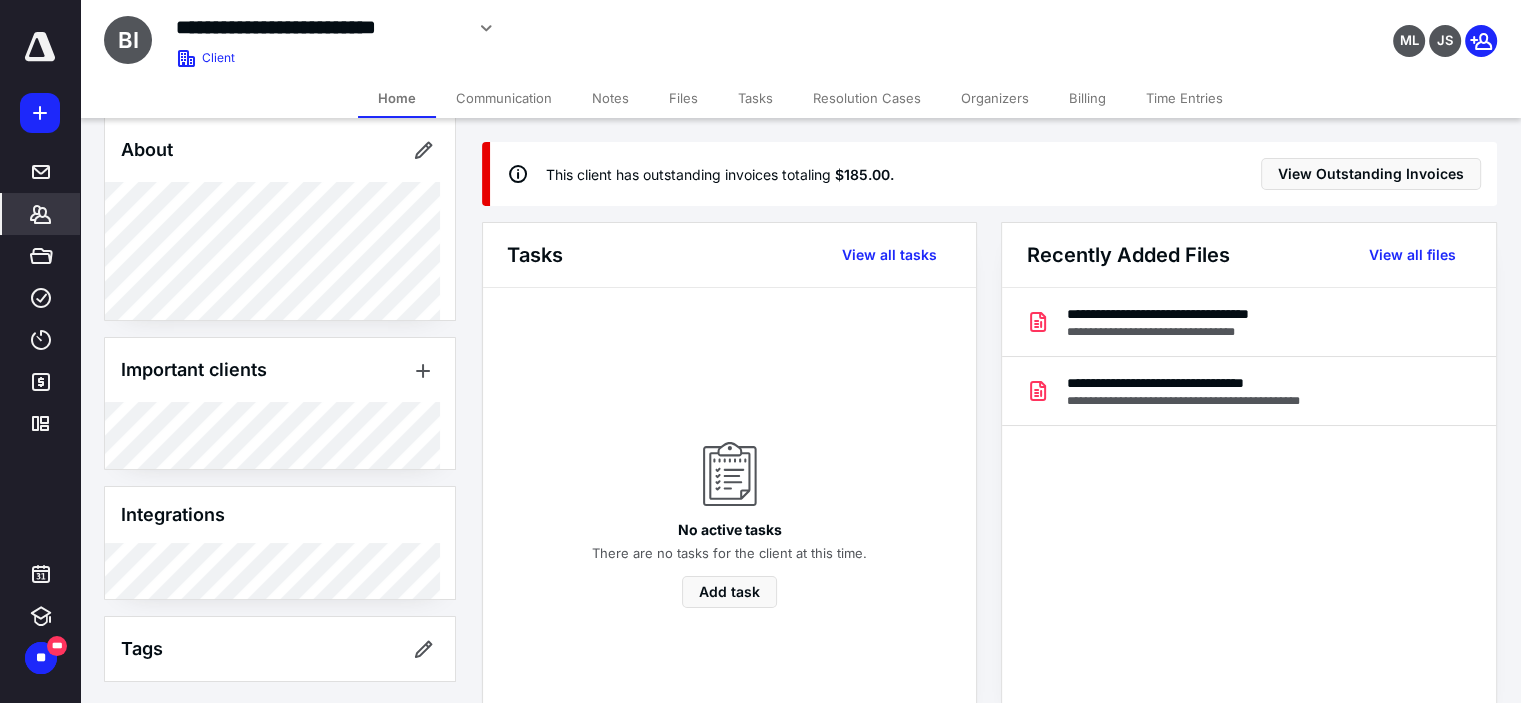 click on "Billing" at bounding box center [1087, 98] 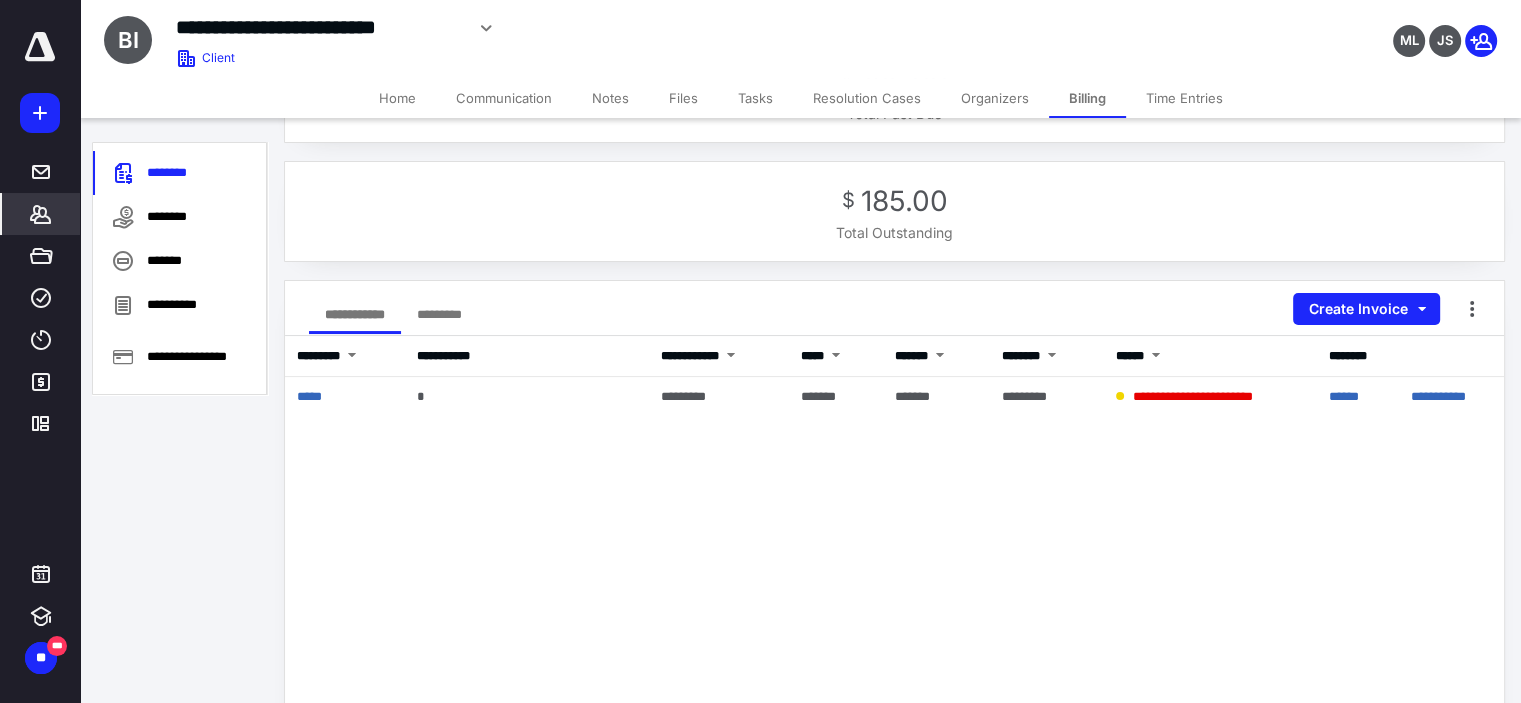 scroll, scrollTop: 200, scrollLeft: 0, axis: vertical 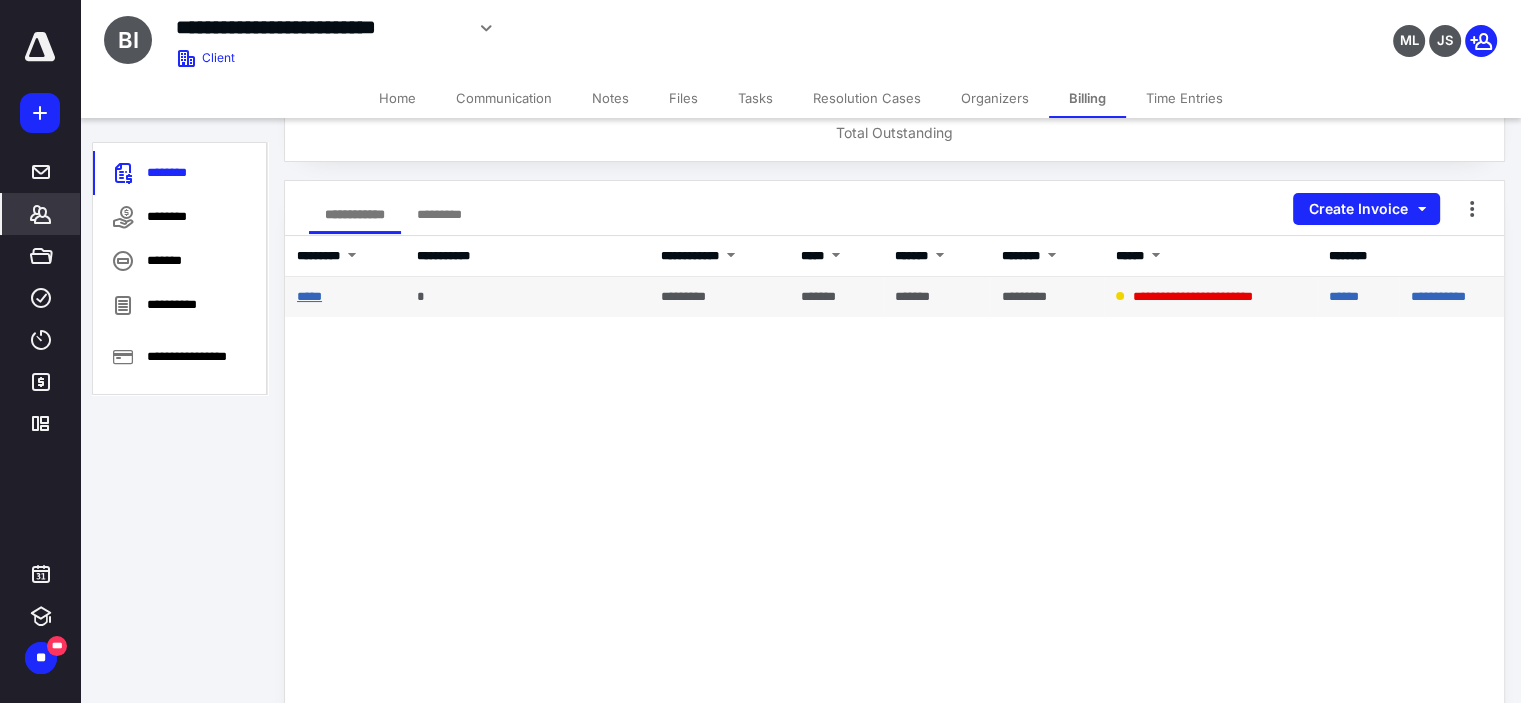 click on "*****" at bounding box center (309, 296) 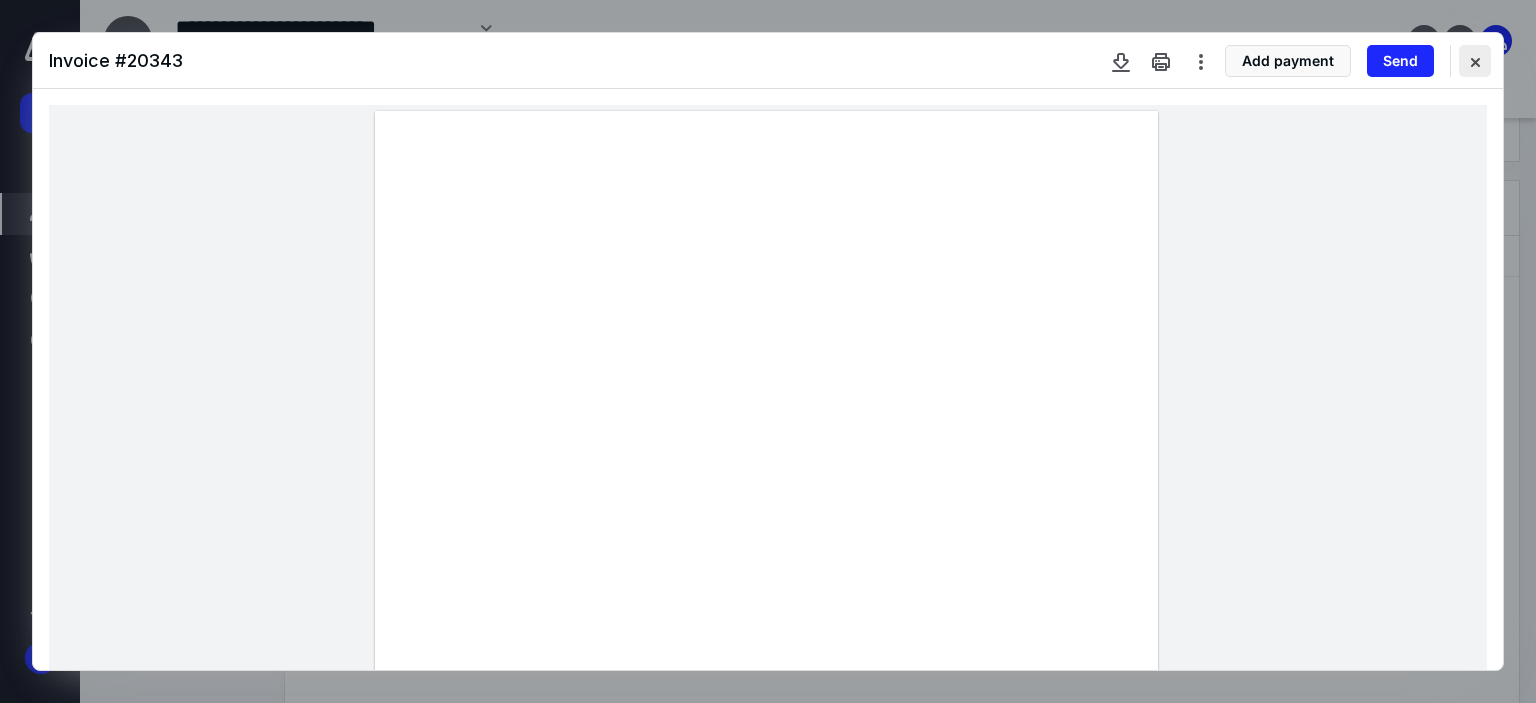 click at bounding box center [1475, 61] 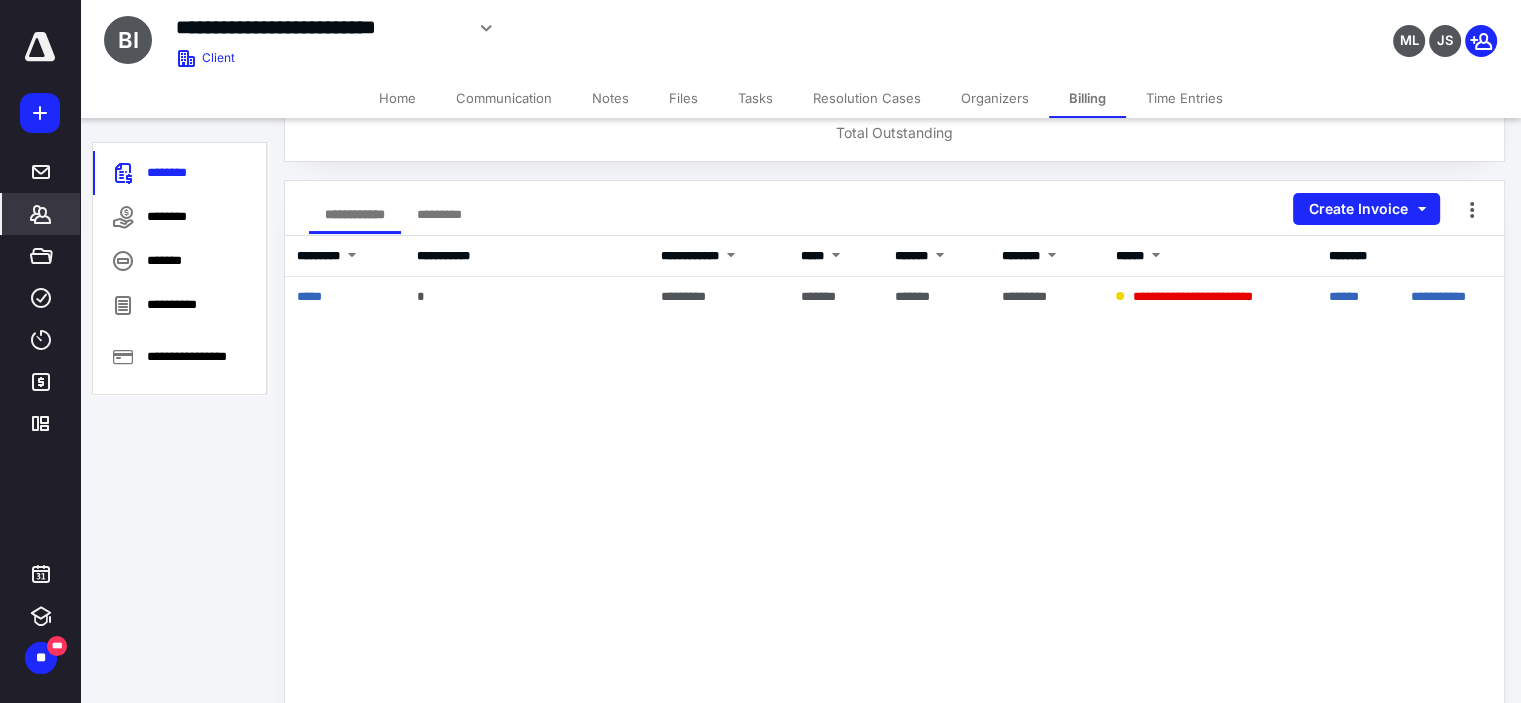 click on "Home" at bounding box center (397, 98) 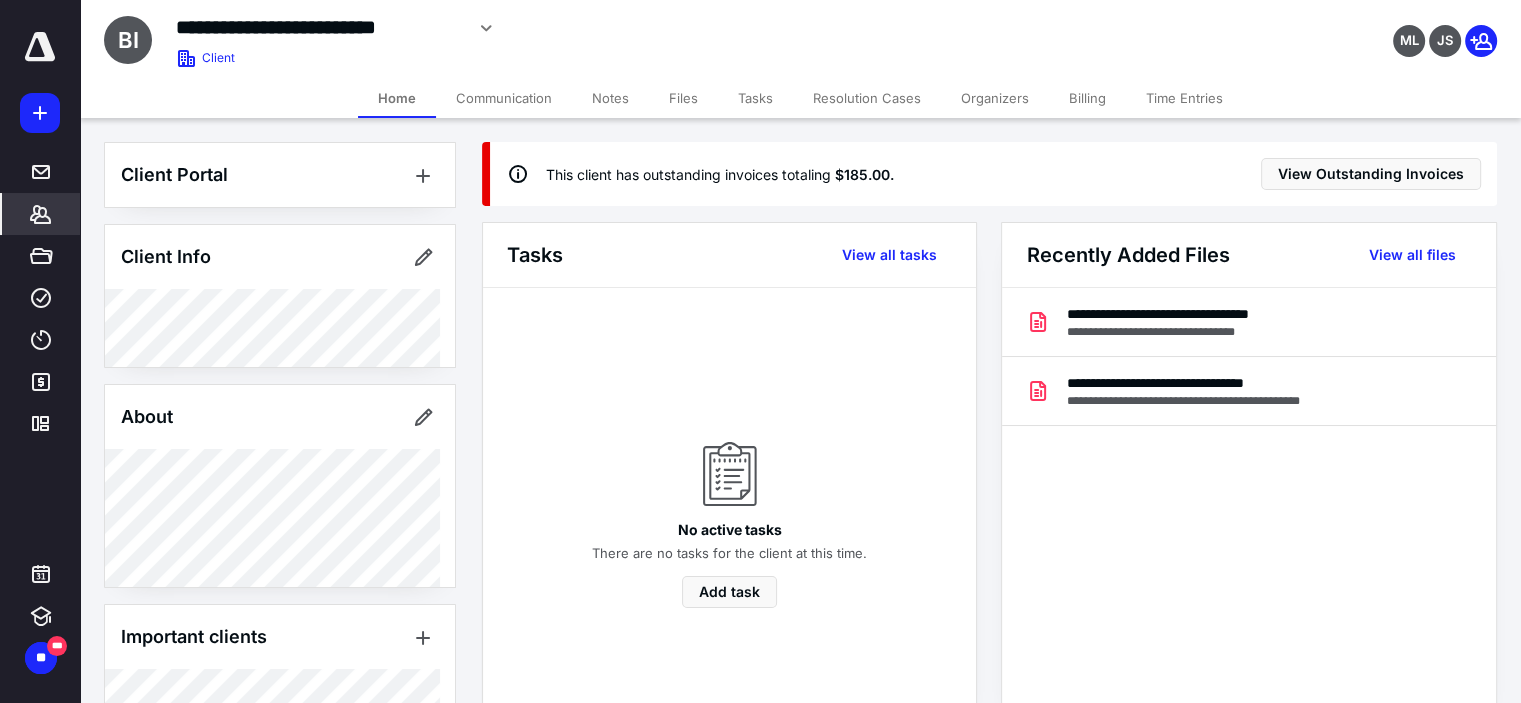 scroll, scrollTop: 267, scrollLeft: 0, axis: vertical 